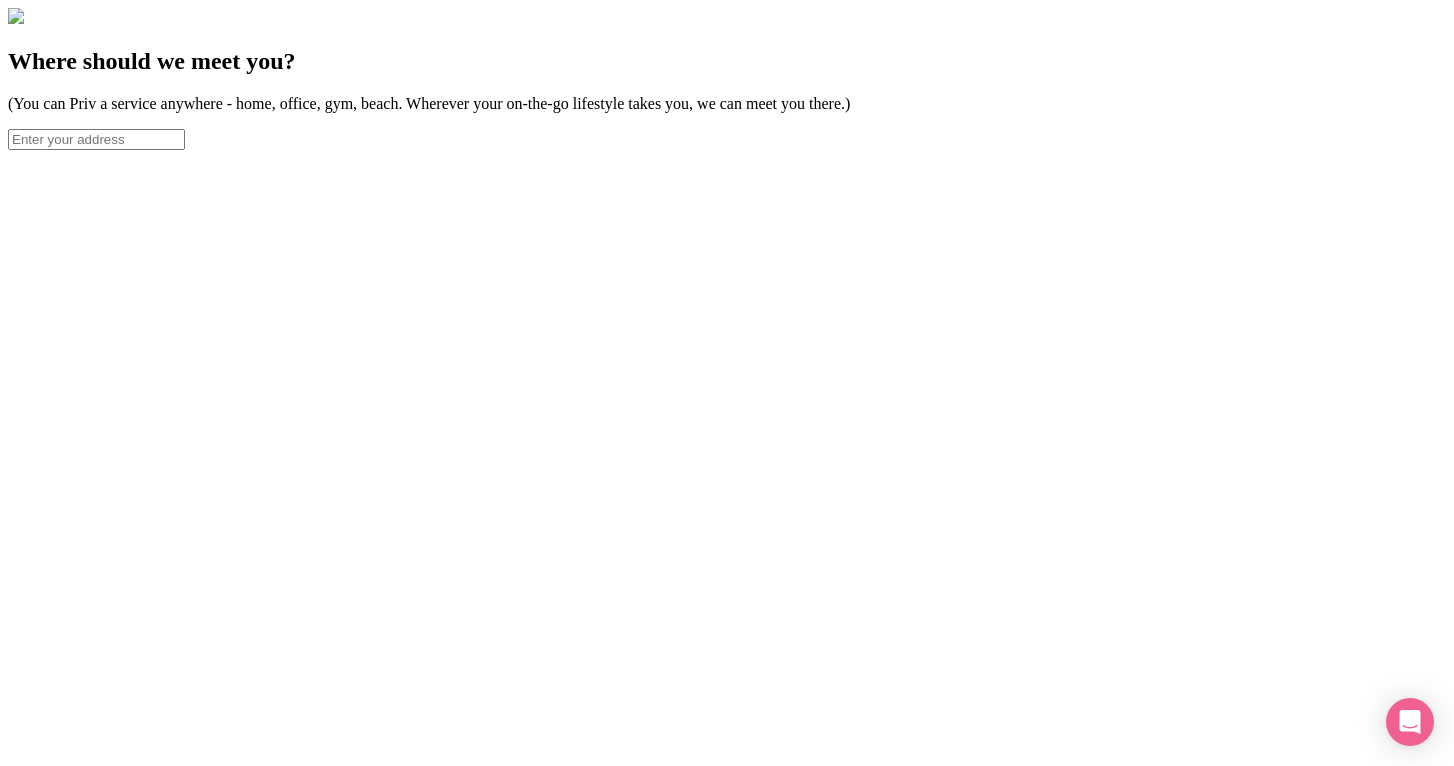 scroll, scrollTop: 0, scrollLeft: 0, axis: both 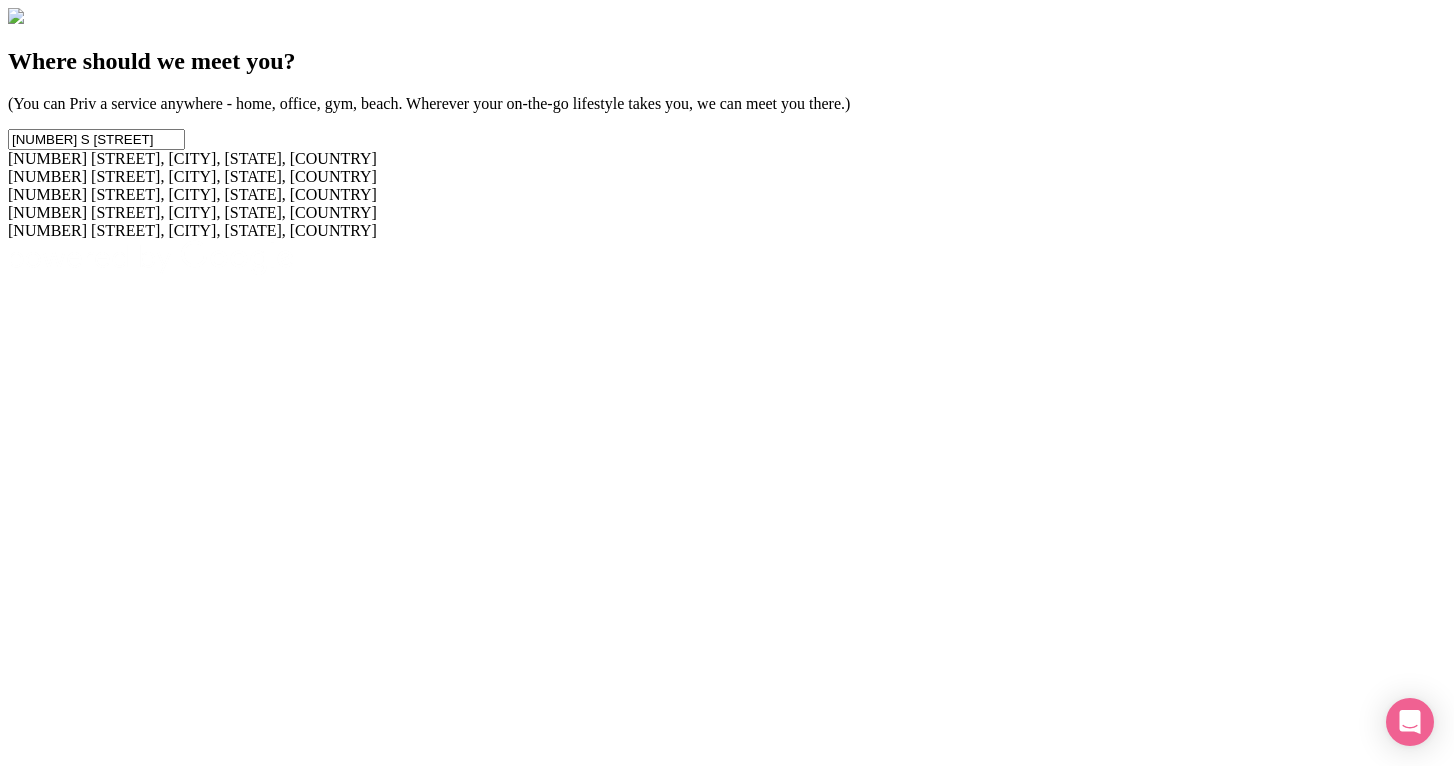 type on "[NUMBER] [STREET]" 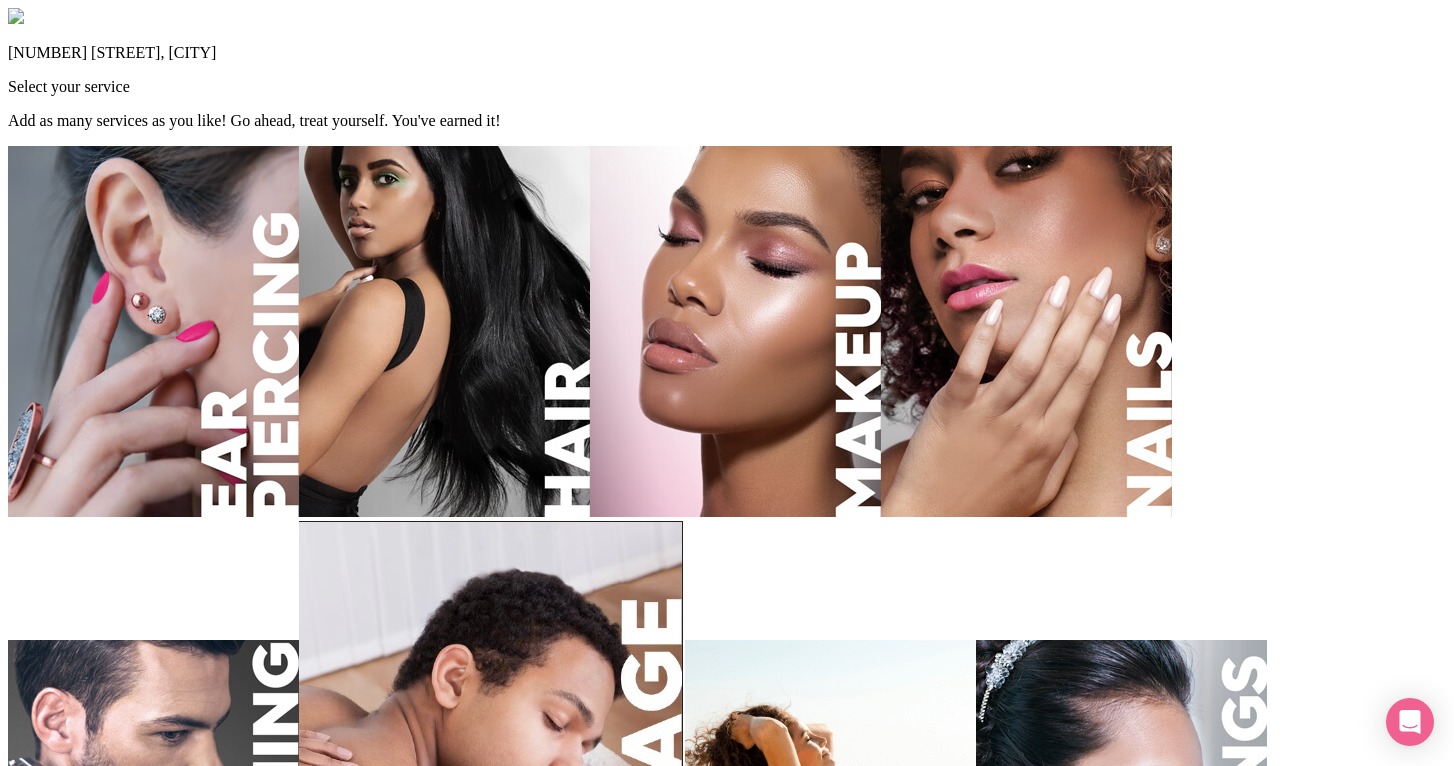 scroll, scrollTop: 108, scrollLeft: 0, axis: vertical 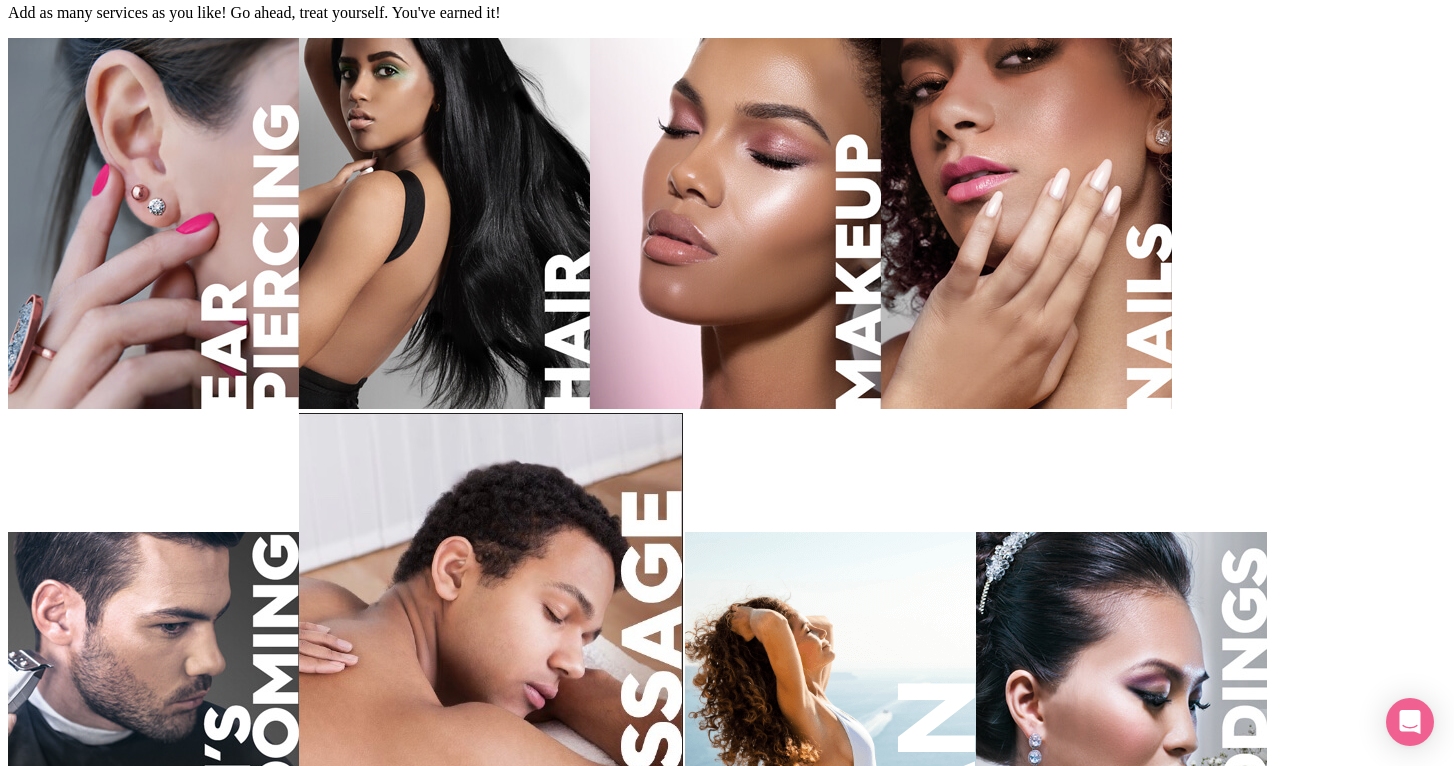 click at bounding box center [444, 223] 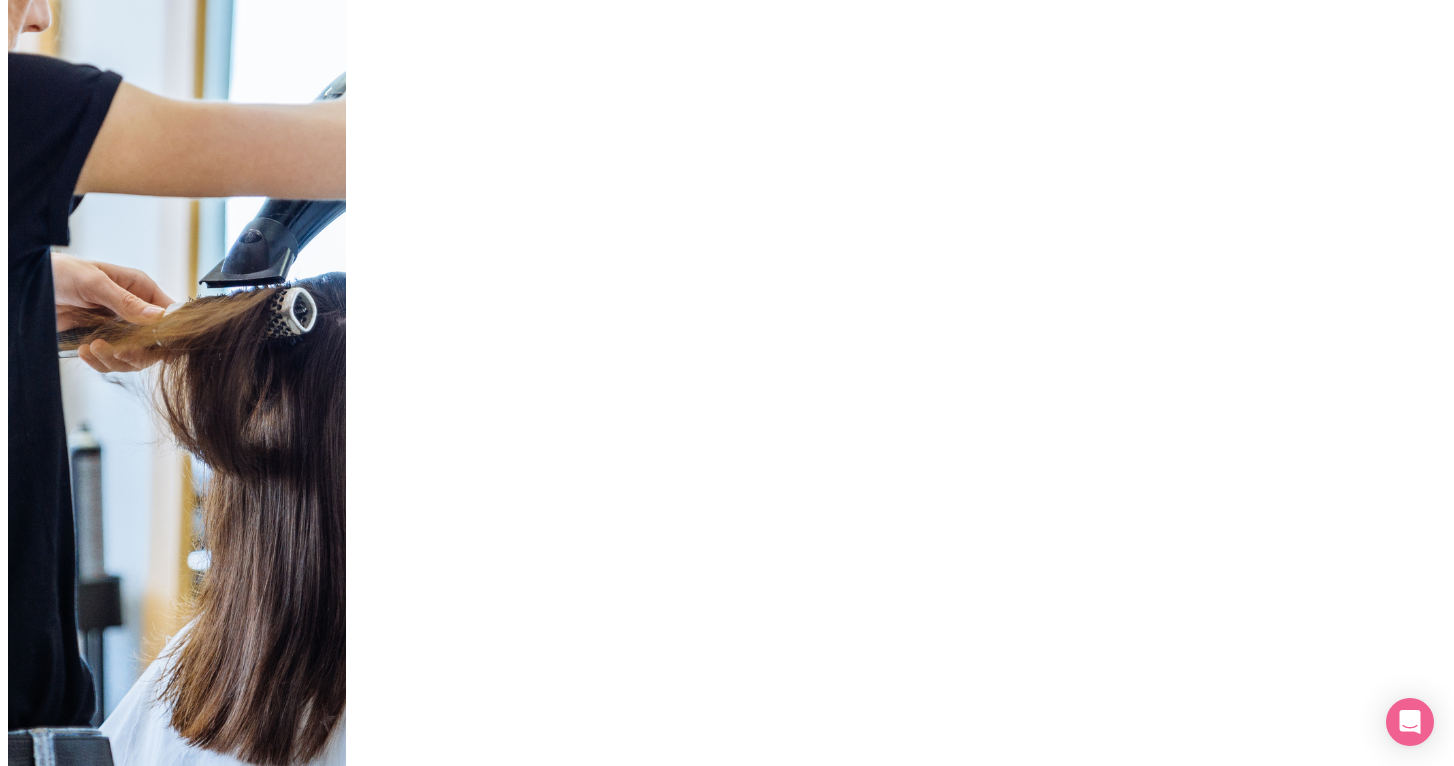 scroll, scrollTop: 0, scrollLeft: 0, axis: both 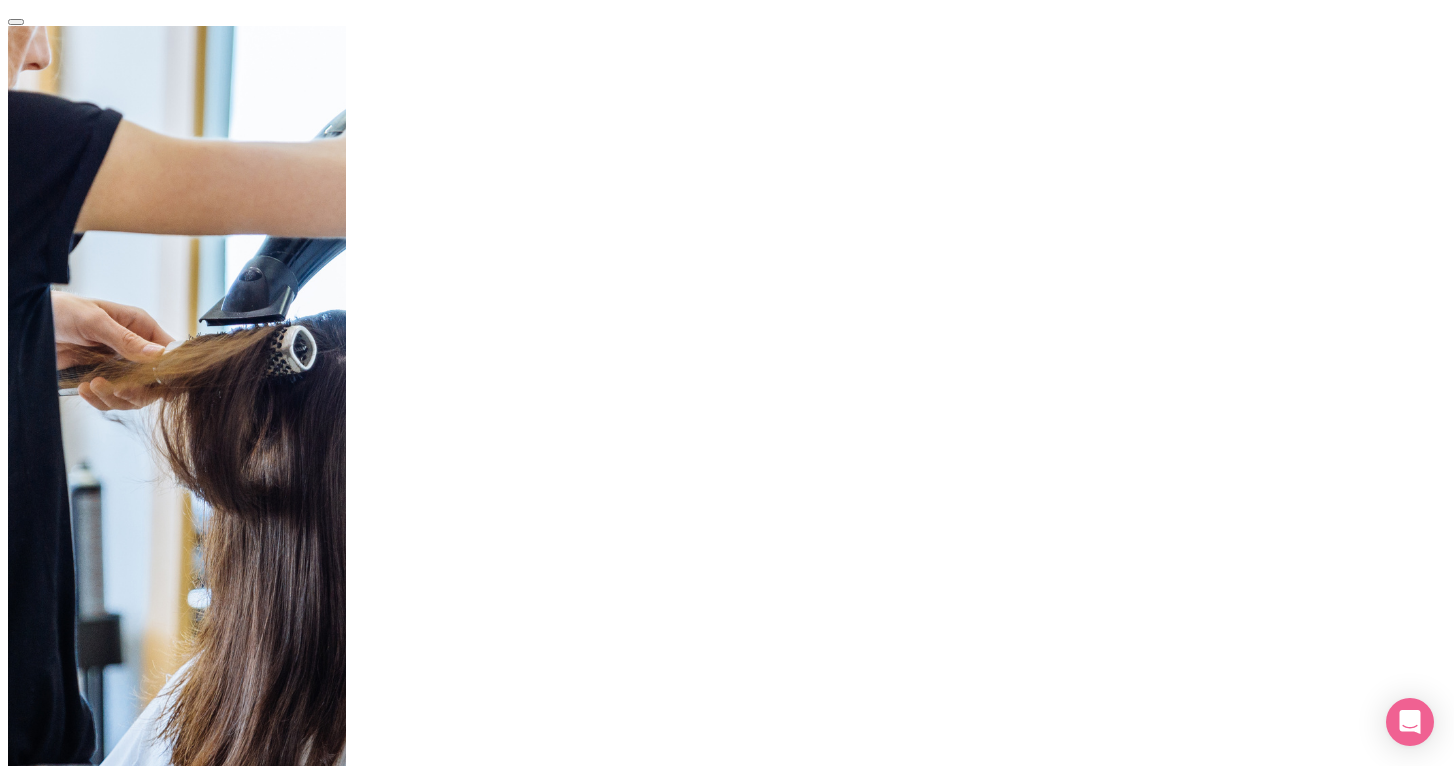 click on "Haircut" at bounding box center (79, 975) 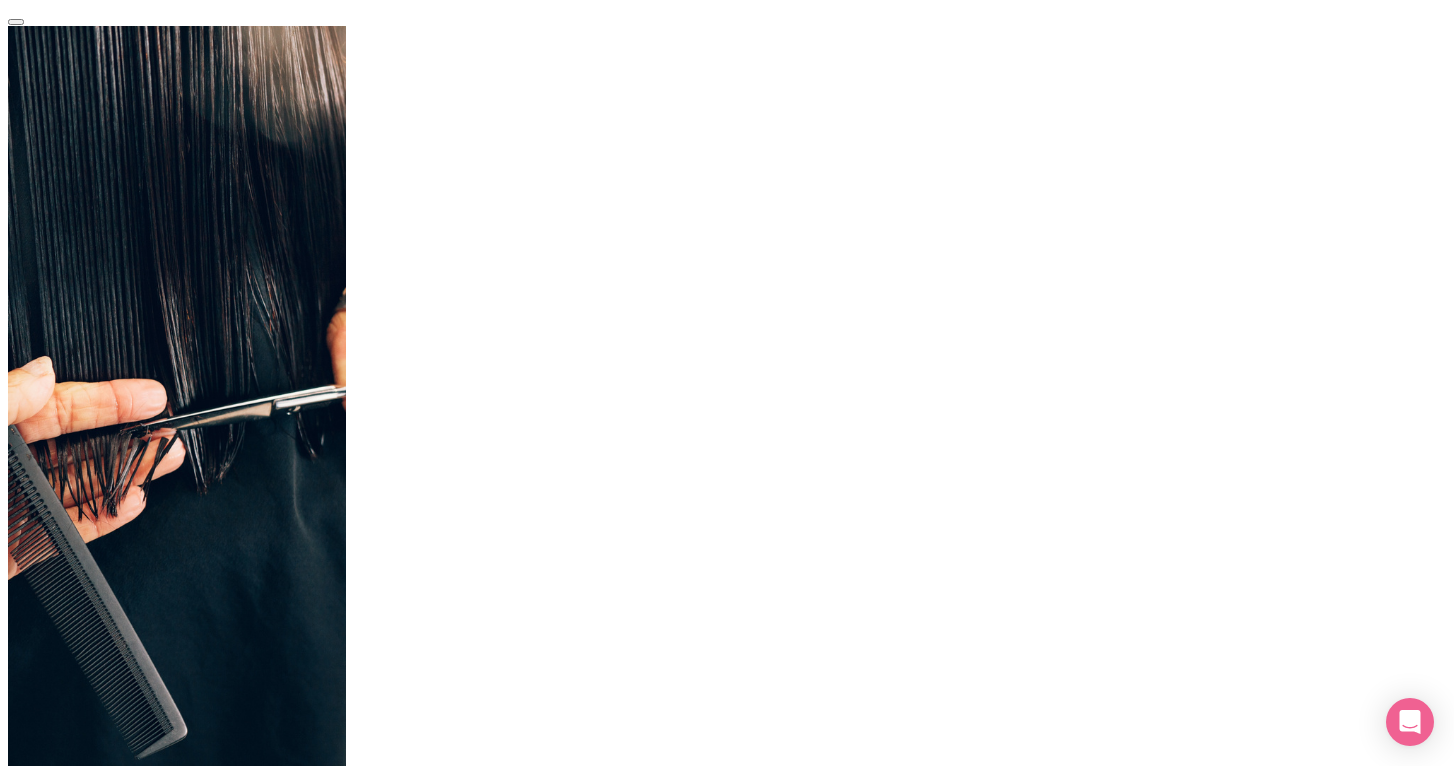 click on "Add" at bounding box center [68, 1200] 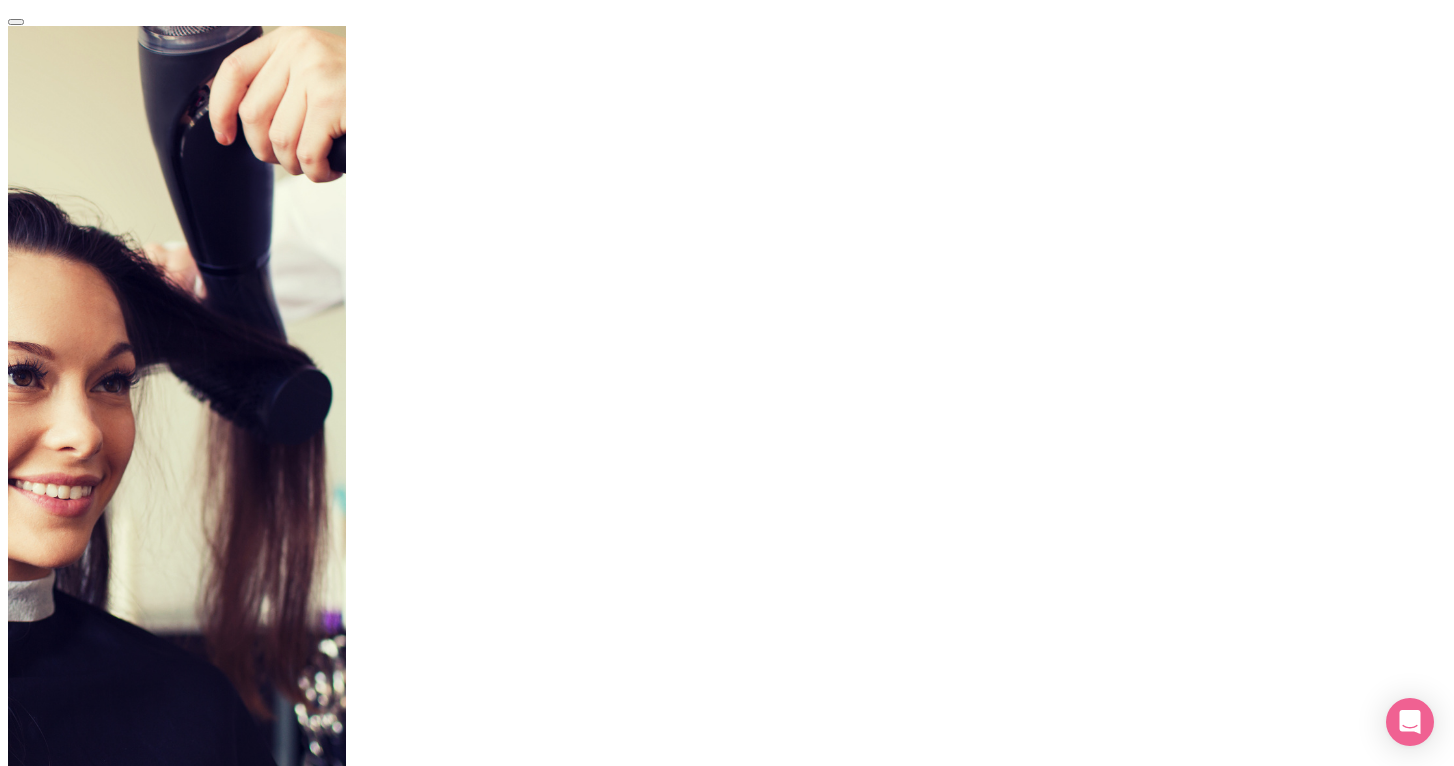 click on "Blowout" at bounding box center (79, 975) 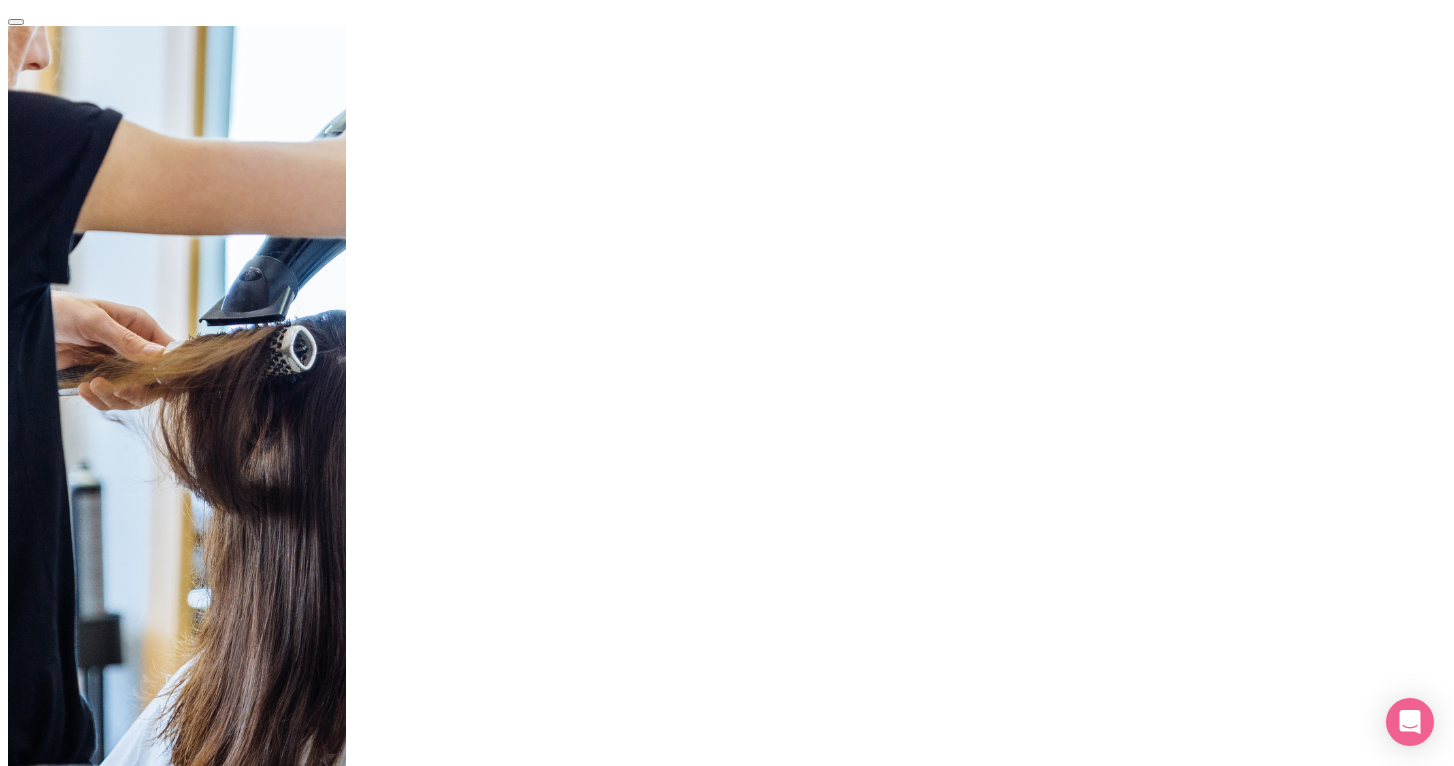 click at bounding box center (16, 22) 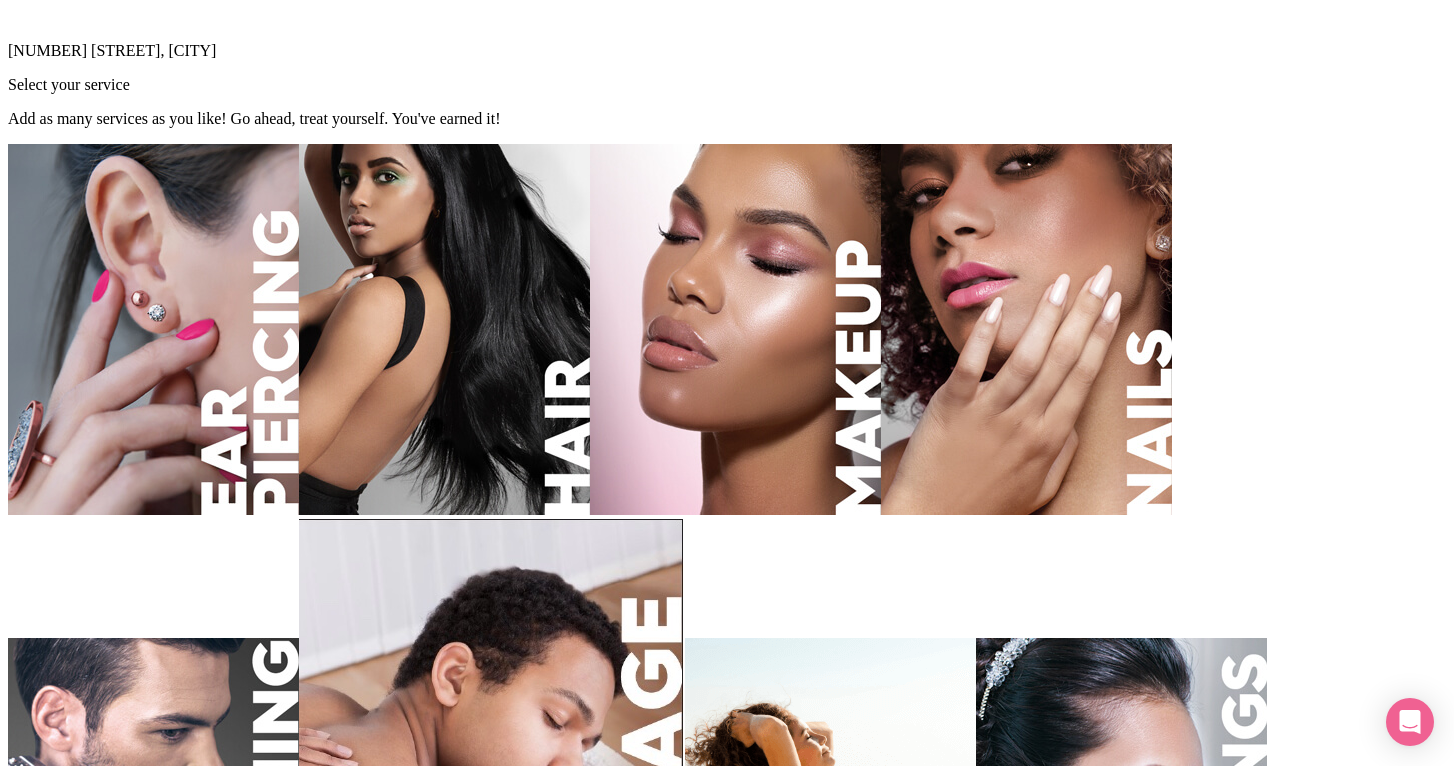 scroll, scrollTop: 108, scrollLeft: 0, axis: vertical 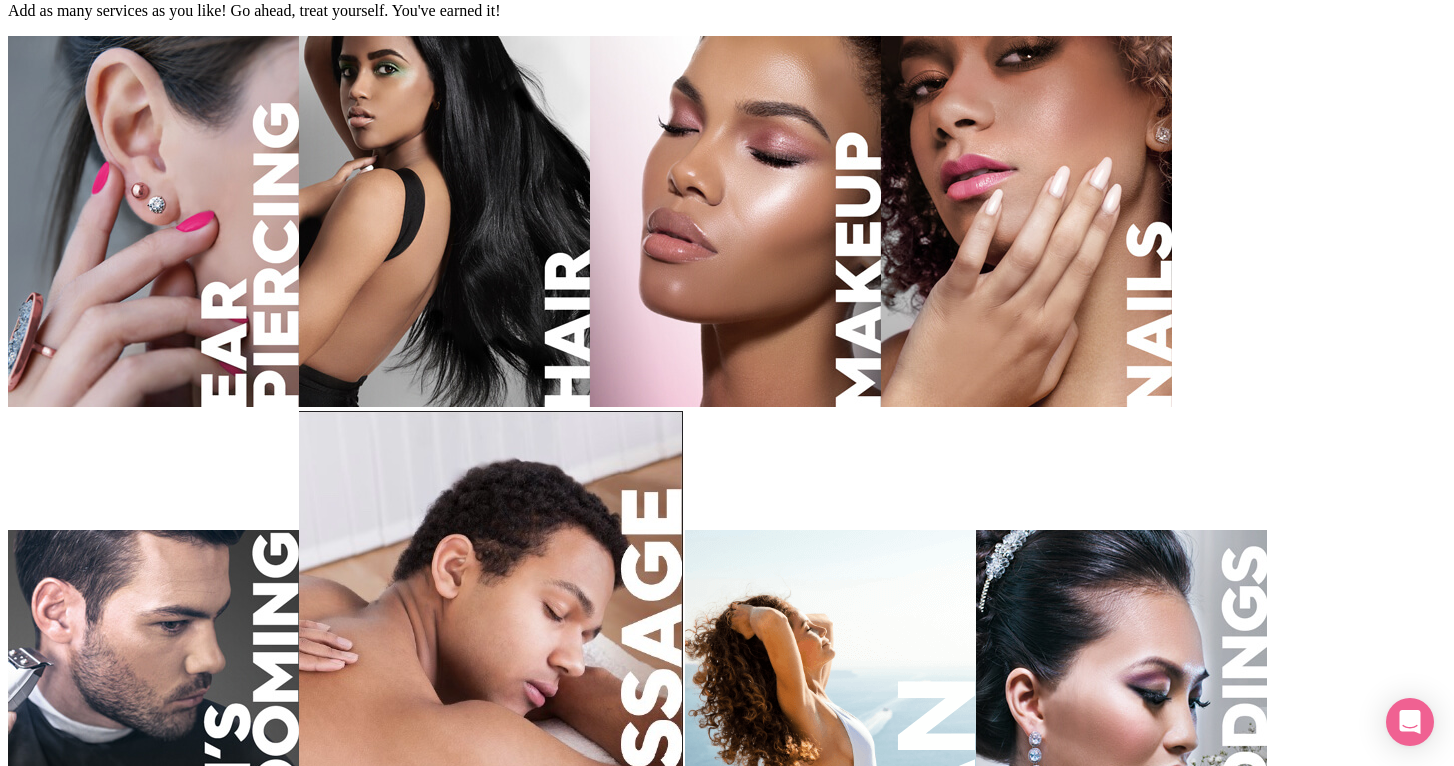 click on "Go to checkout" at bounding box center [61, 999] 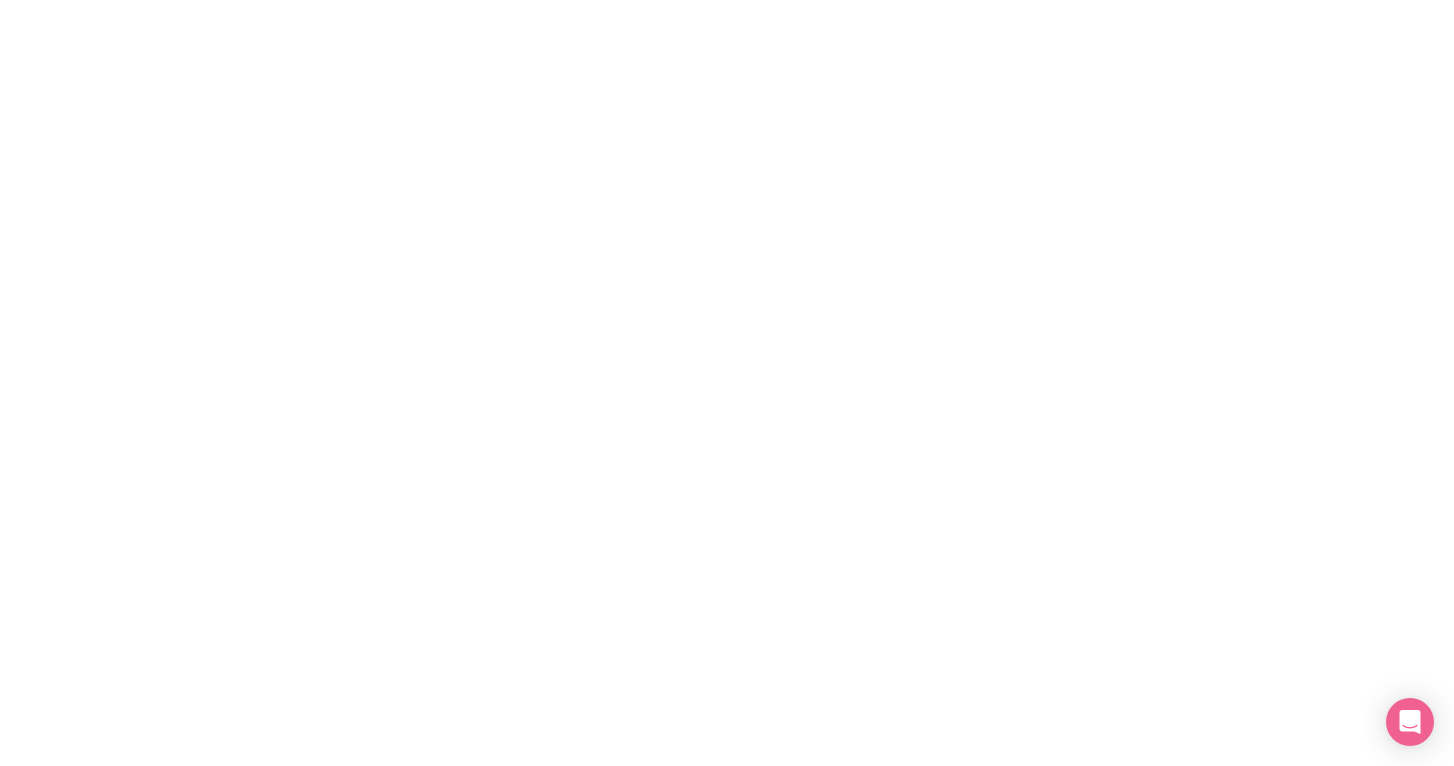 scroll, scrollTop: 0, scrollLeft: 0, axis: both 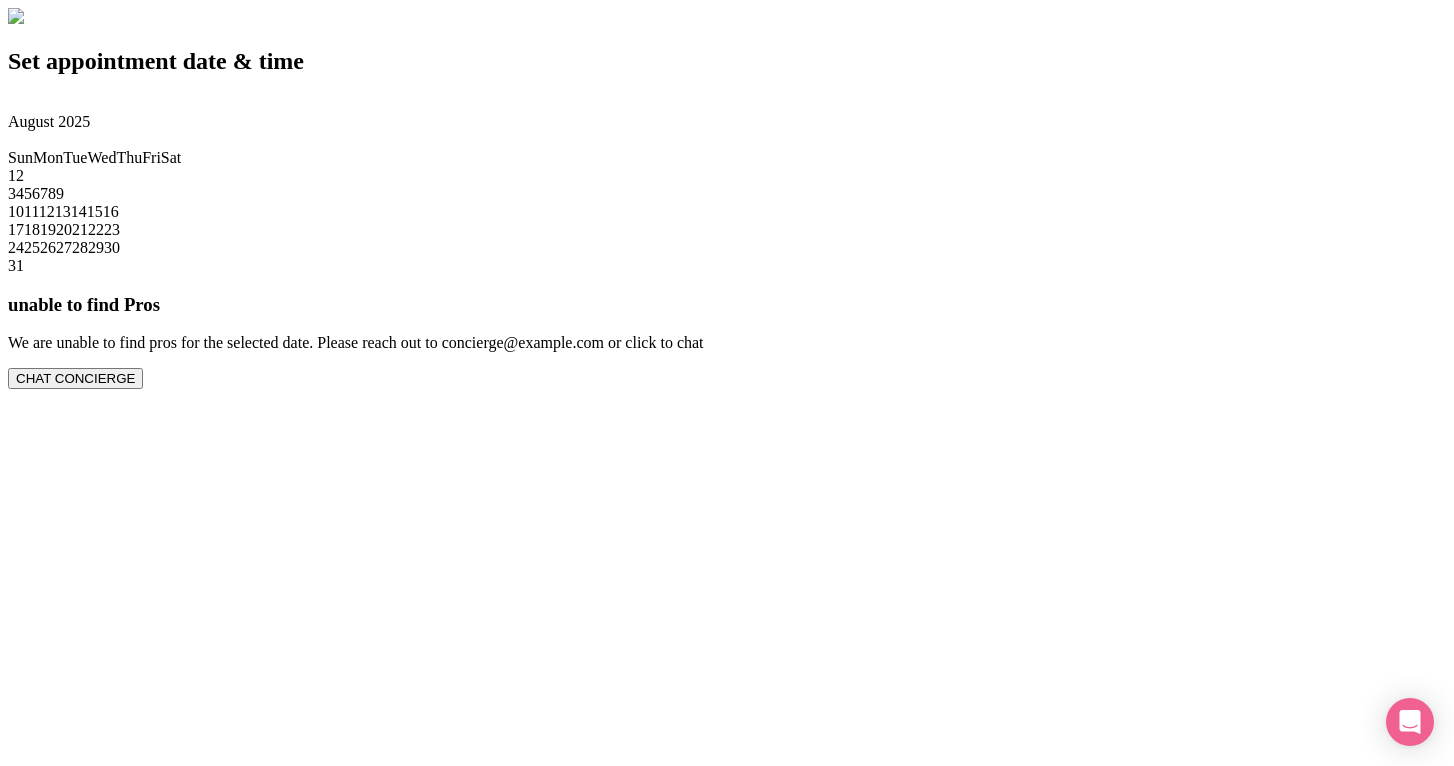 click on "11" at bounding box center [31, 211] 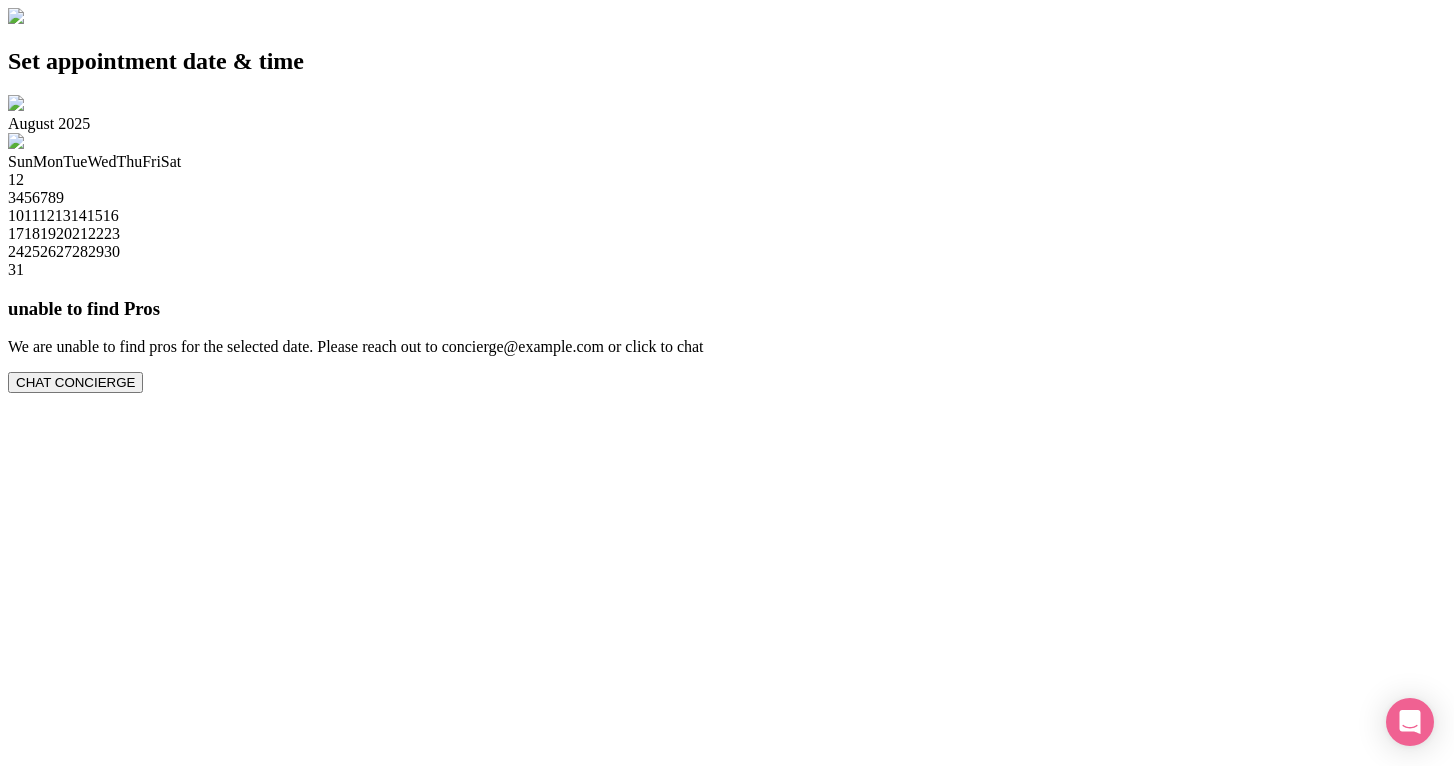 click on "24 25 26 27 28 29 30" at bounding box center [727, 252] 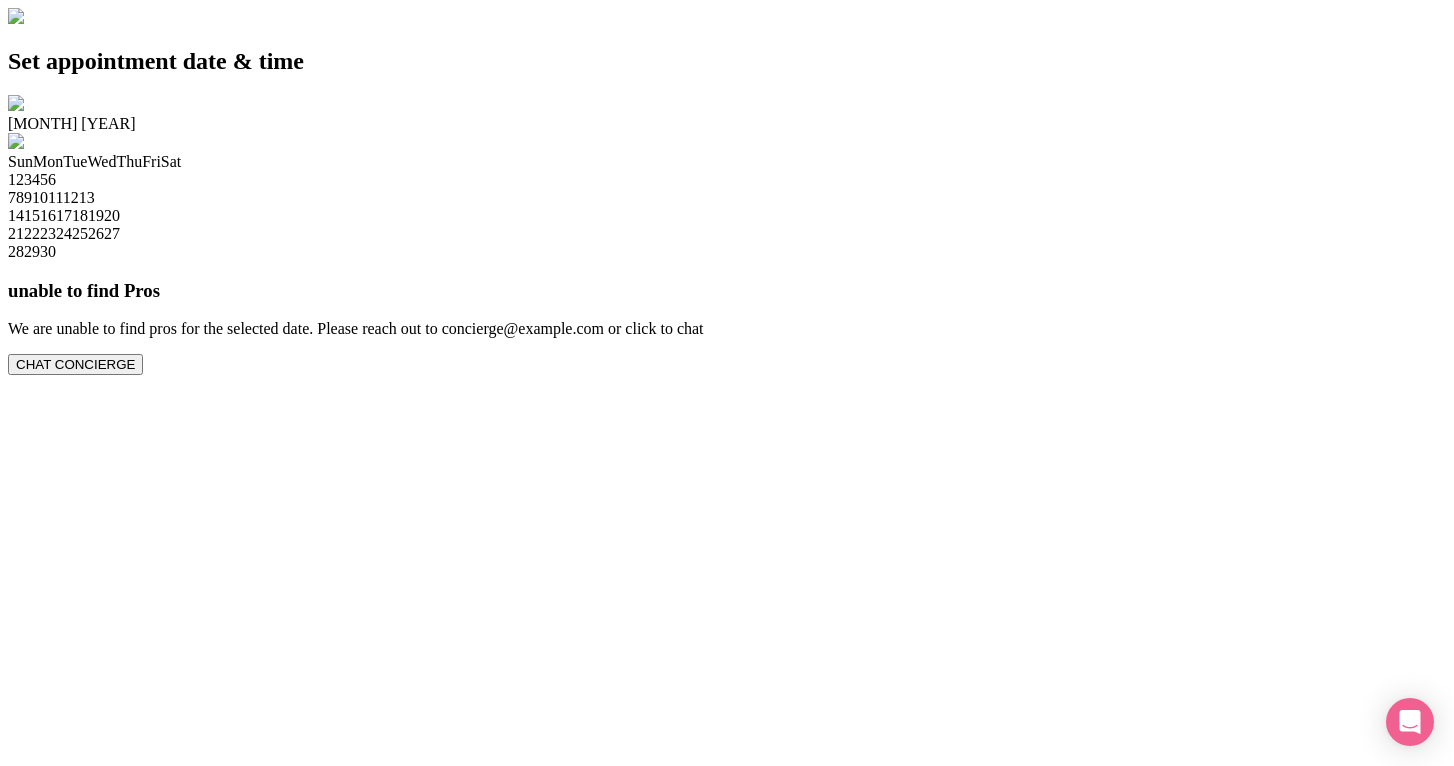 click on "September 2025" at bounding box center (727, 124) 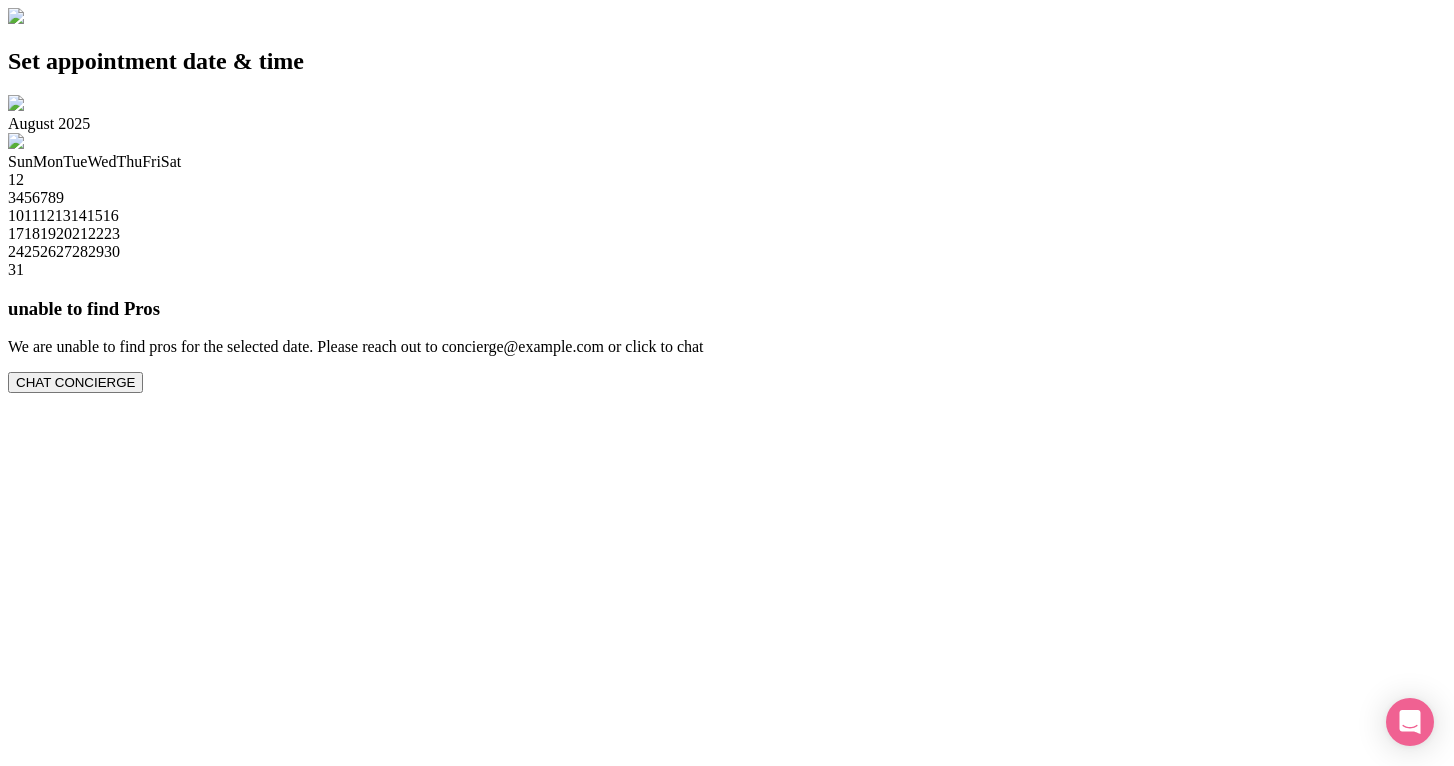 click on "1" at bounding box center (12, 179) 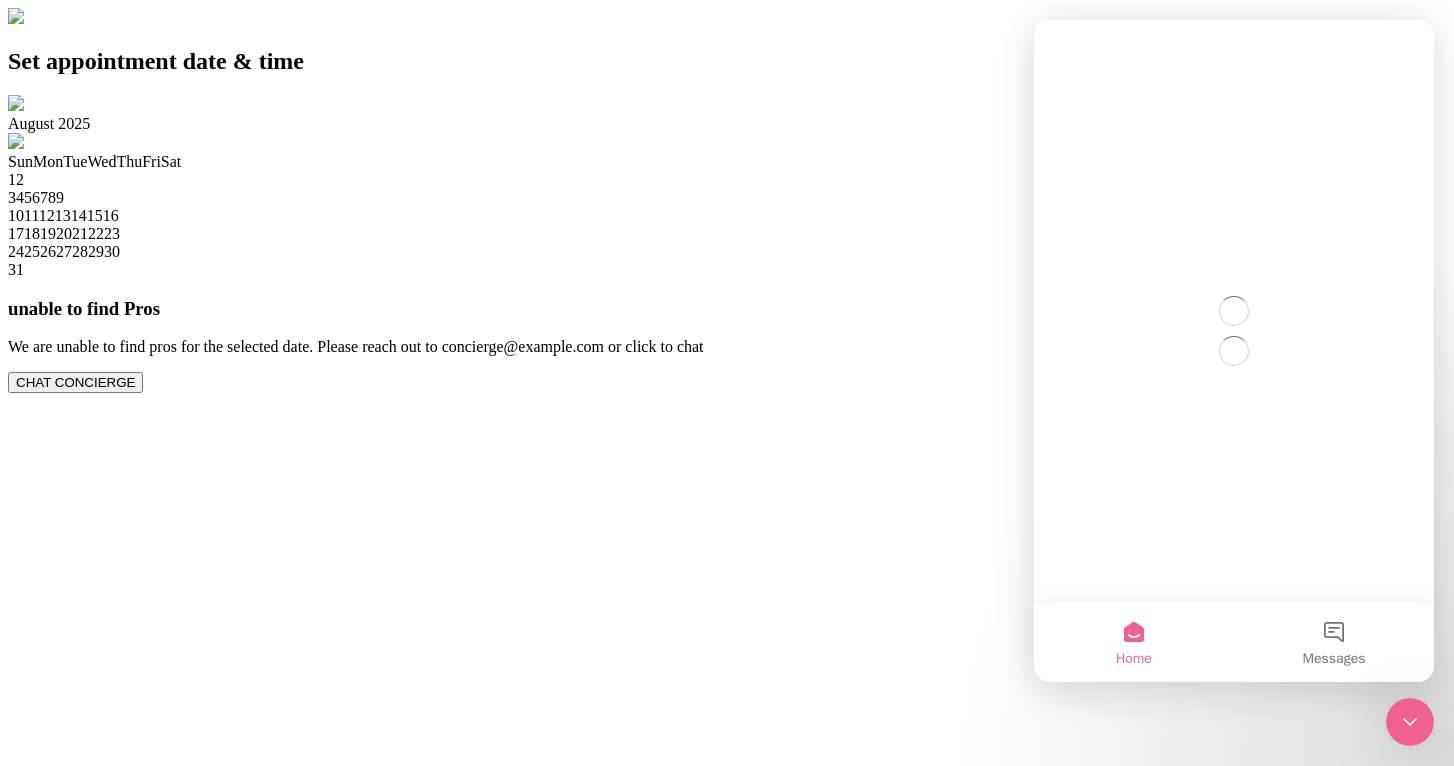 scroll, scrollTop: 0, scrollLeft: 0, axis: both 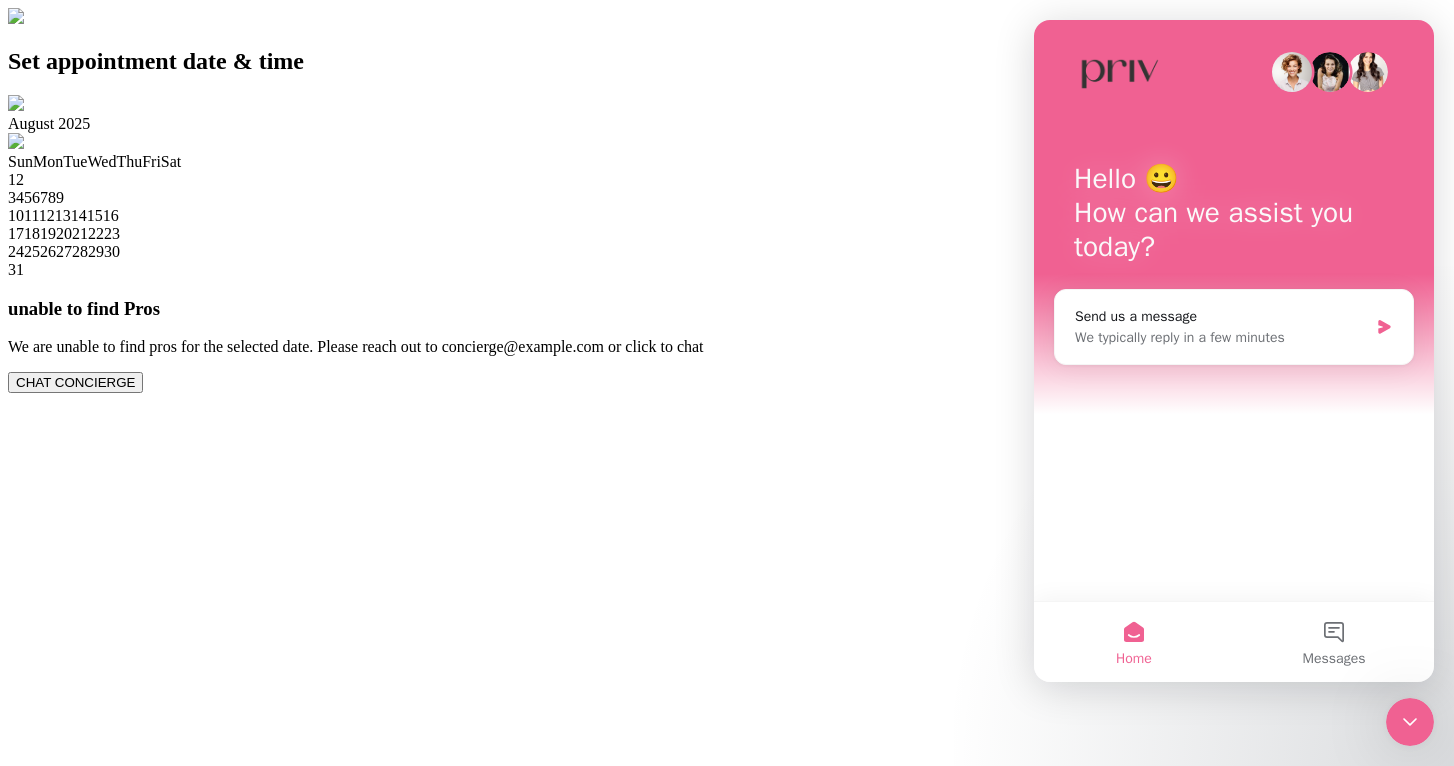 click on "12" at bounding box center (47, 215) 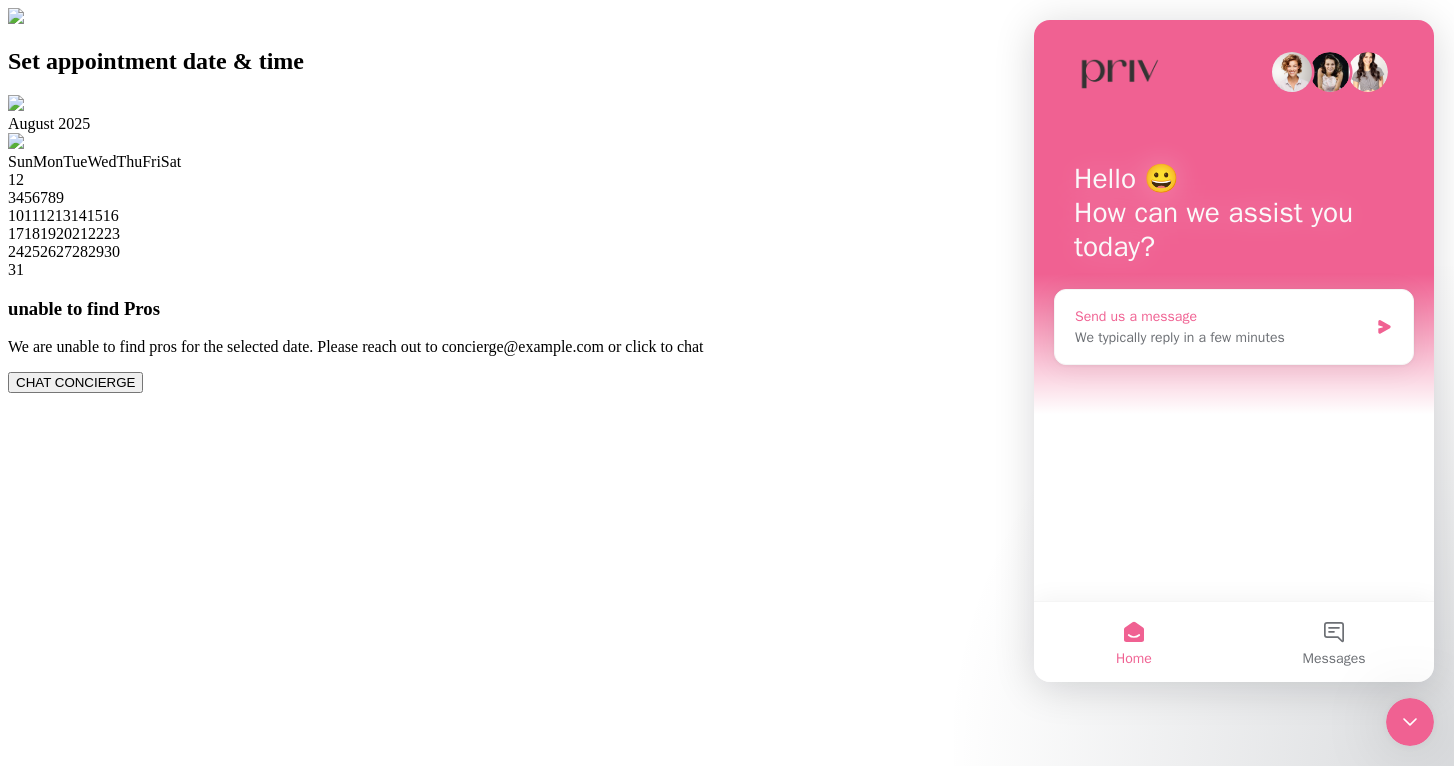click on "We typically reply in a few minutes" at bounding box center (1221, 337) 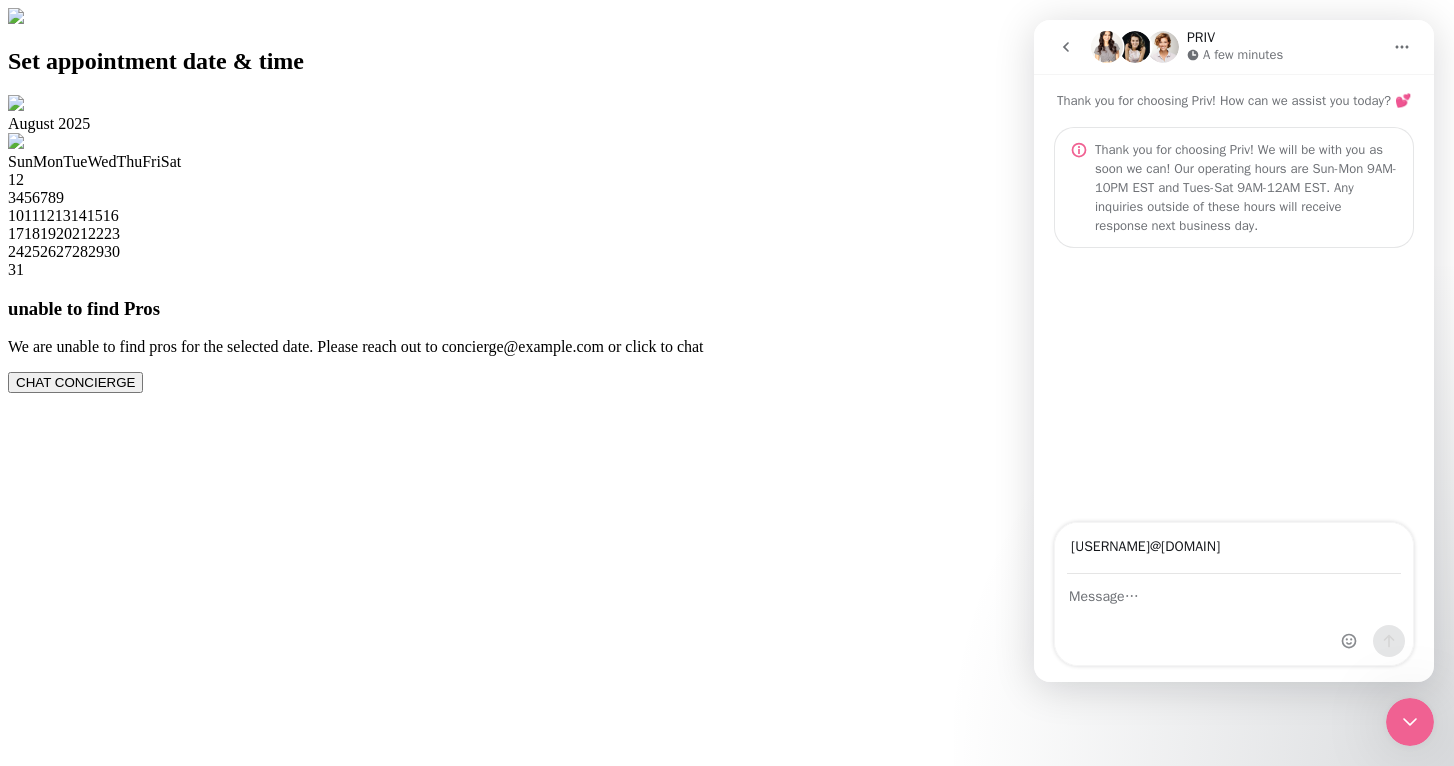 type on "alex_delaney@outlook.com" 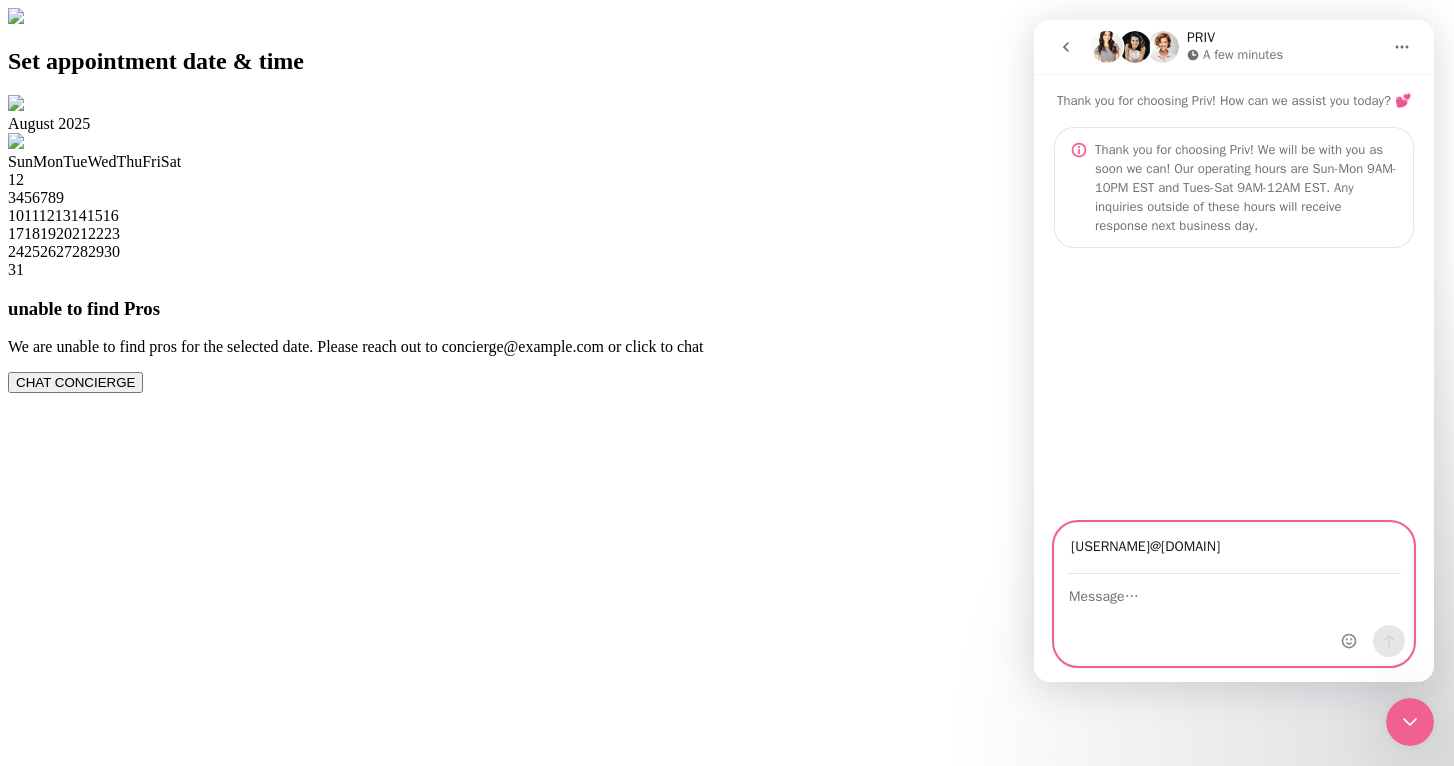 click at bounding box center [1234, 592] 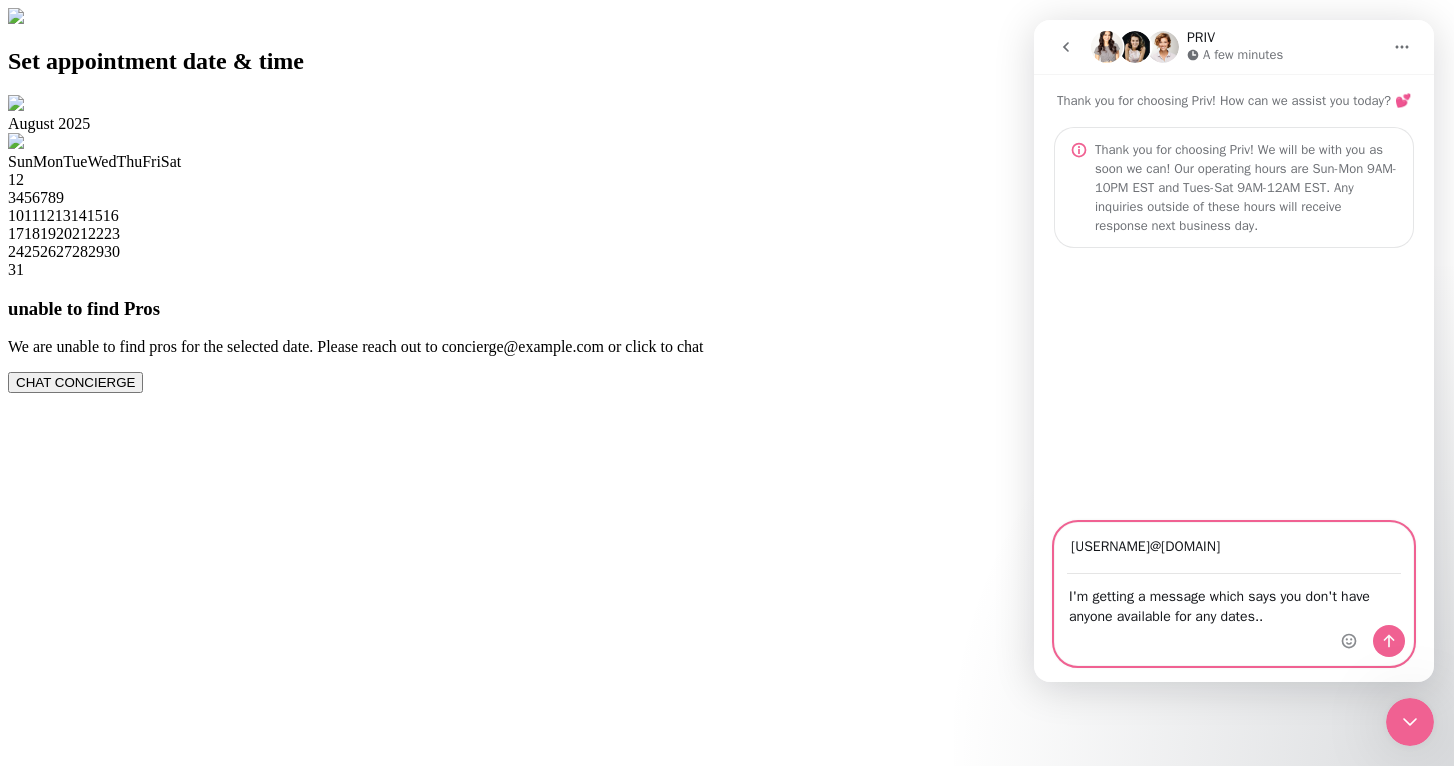 type on "I'm getting a message which says you don't have anyone available for any dates.." 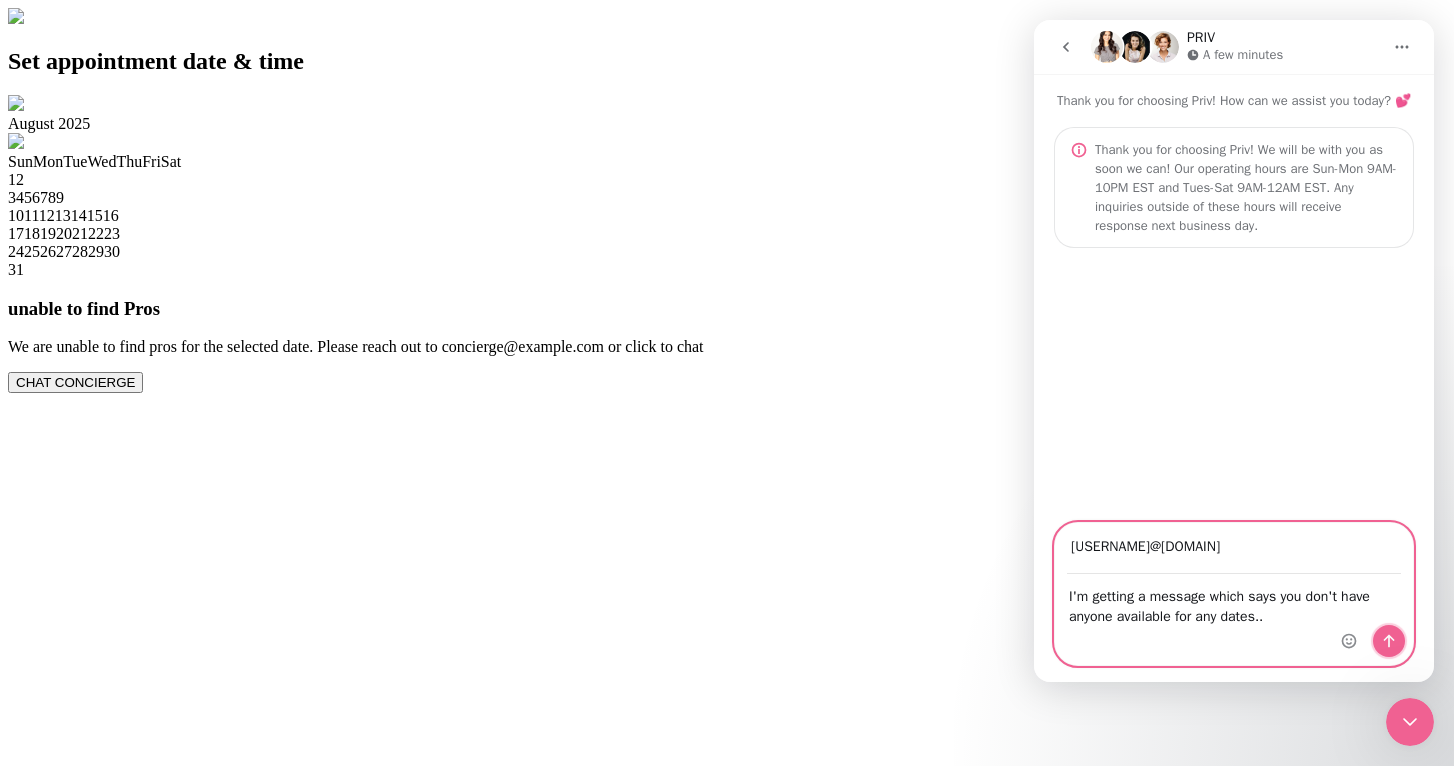 click at bounding box center (1389, 641) 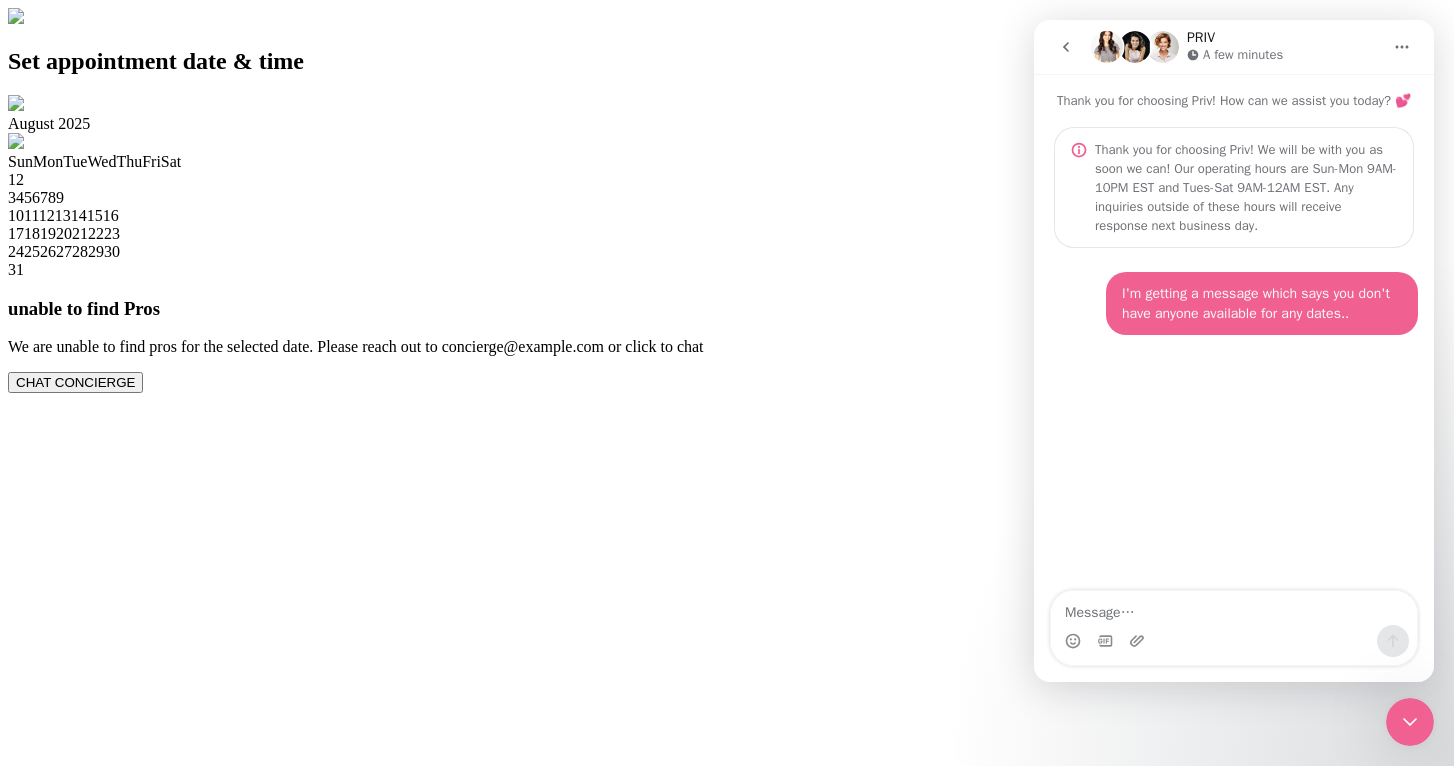 click on "August 2025 Sun Mon Tue Wed Thu Fri Sat 1 2 3 4 5 6 7 8 9 10 11 12 13 14 15 16 17 18 19 20 21 22 23 24 25 26 27 28 29 30 31 unable to find Pros We are unable to find pros for the selected date. Please reach out to concierge@gopriv.com or click to chat CHAT CONCIERGE" at bounding box center (727, 244) 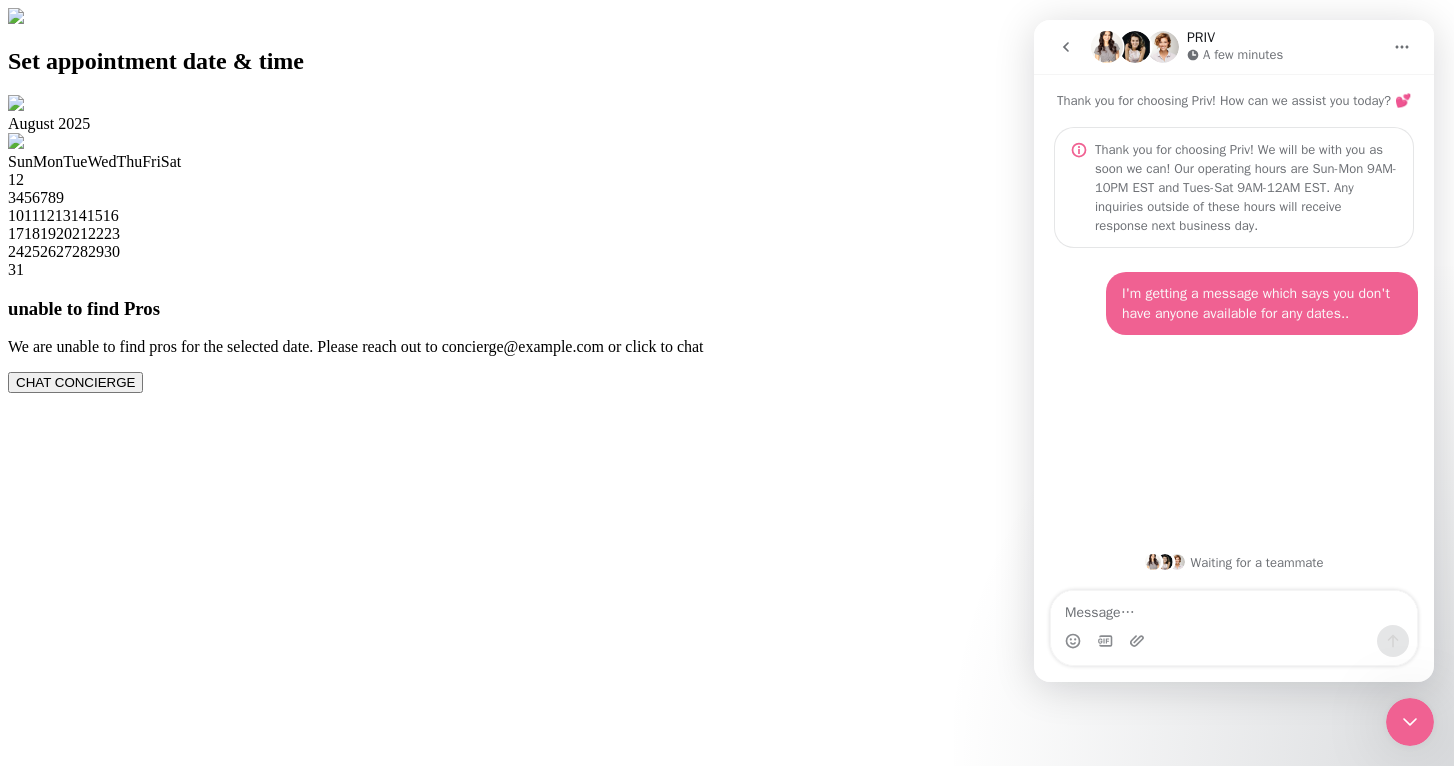 click 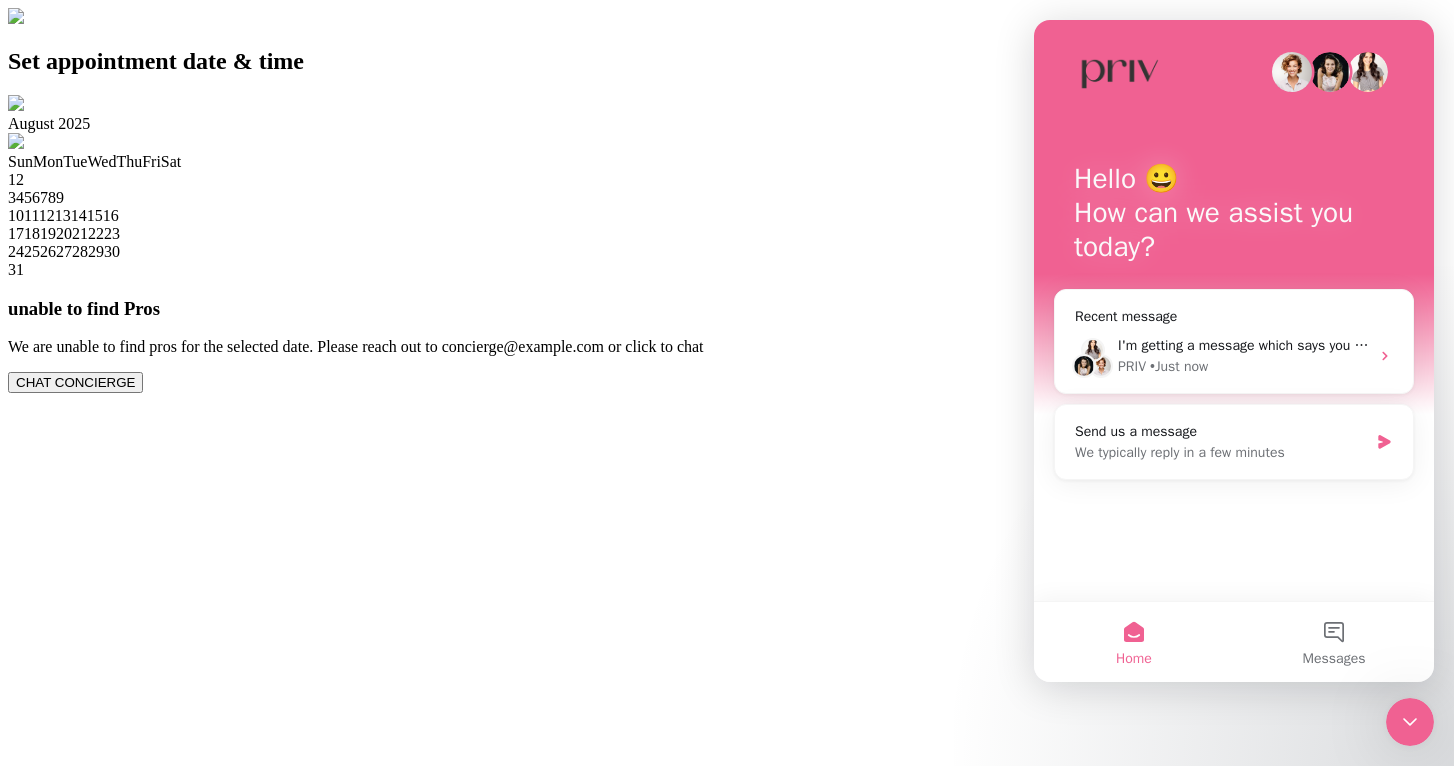 click on "unable to find Pros We are unable to find pros for the selected date. Please reach out to concierge@gopriv.com or click to chat CHAT CONCIERGE" at bounding box center (727, 346) 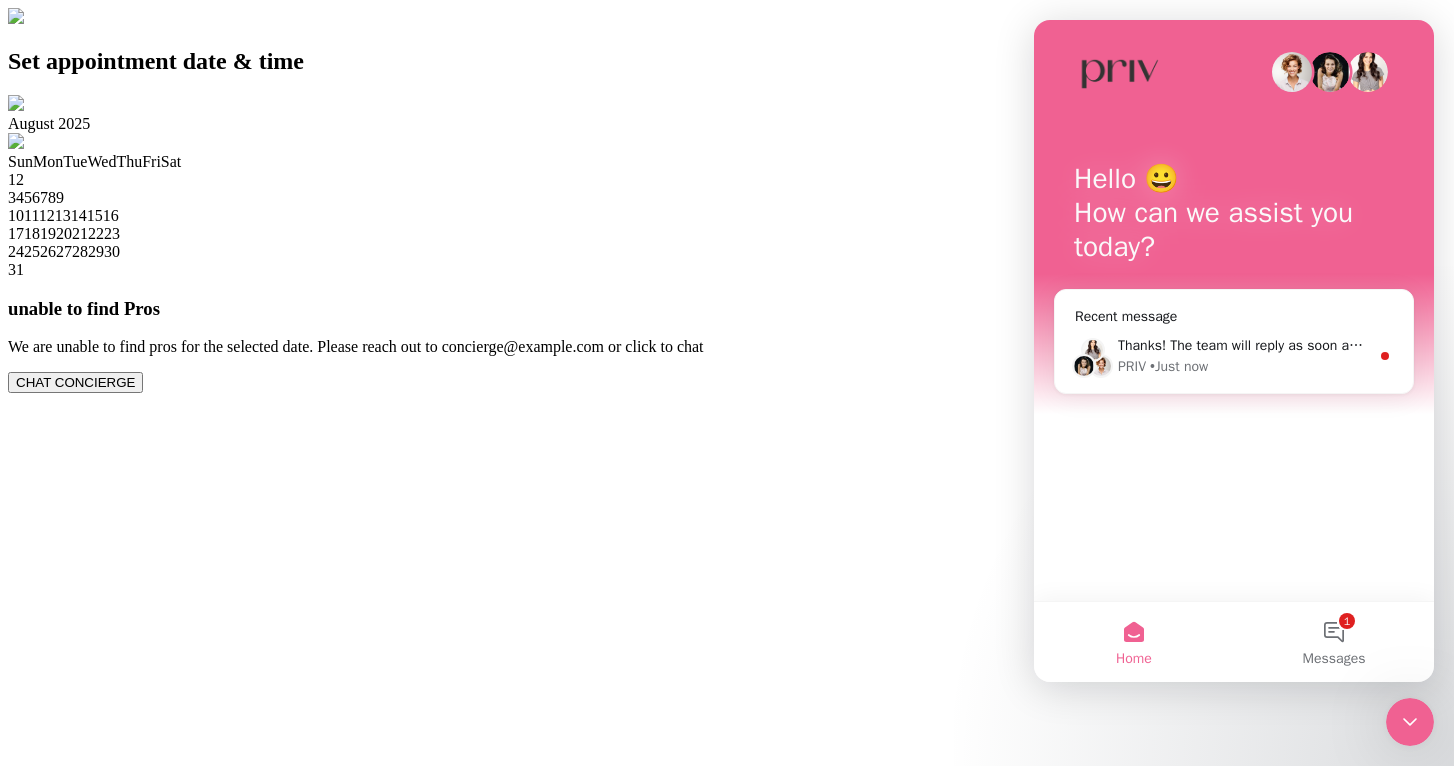 click on "We are unable to find pros for the selected date. Please reach out to [EMAIL] or click to chat" at bounding box center [727, 347] 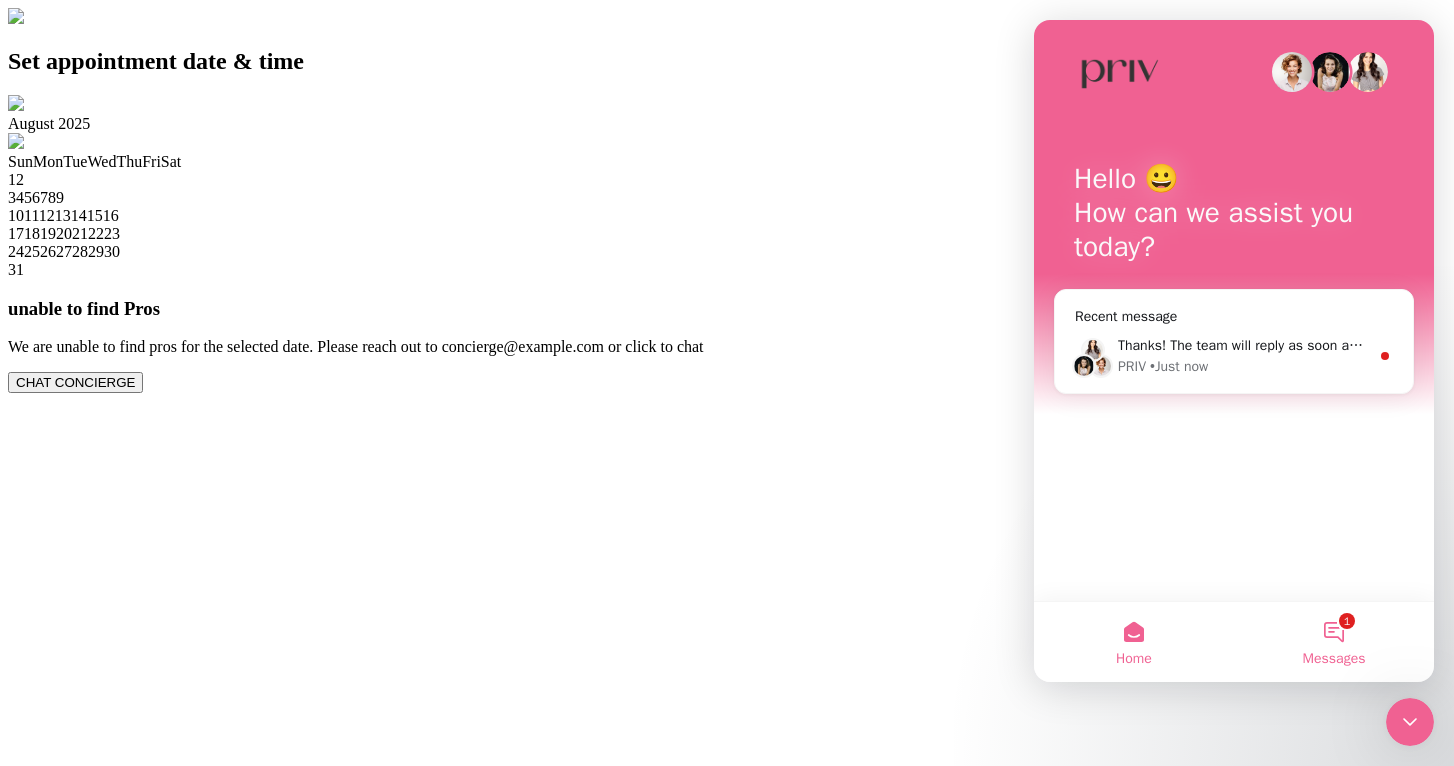 click on "1 Messages" at bounding box center (1334, 642) 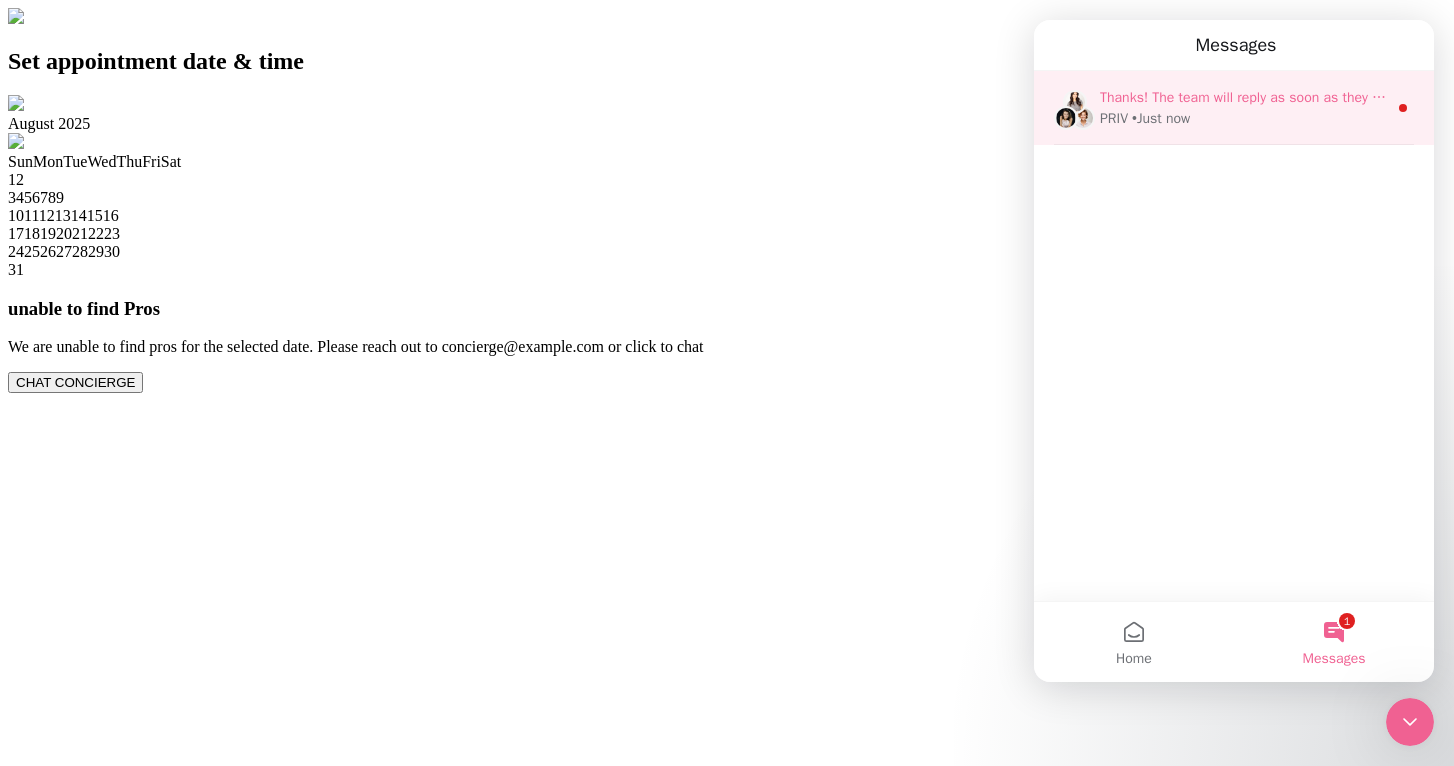 click on "PRIV •  Just now" at bounding box center [1243, 118] 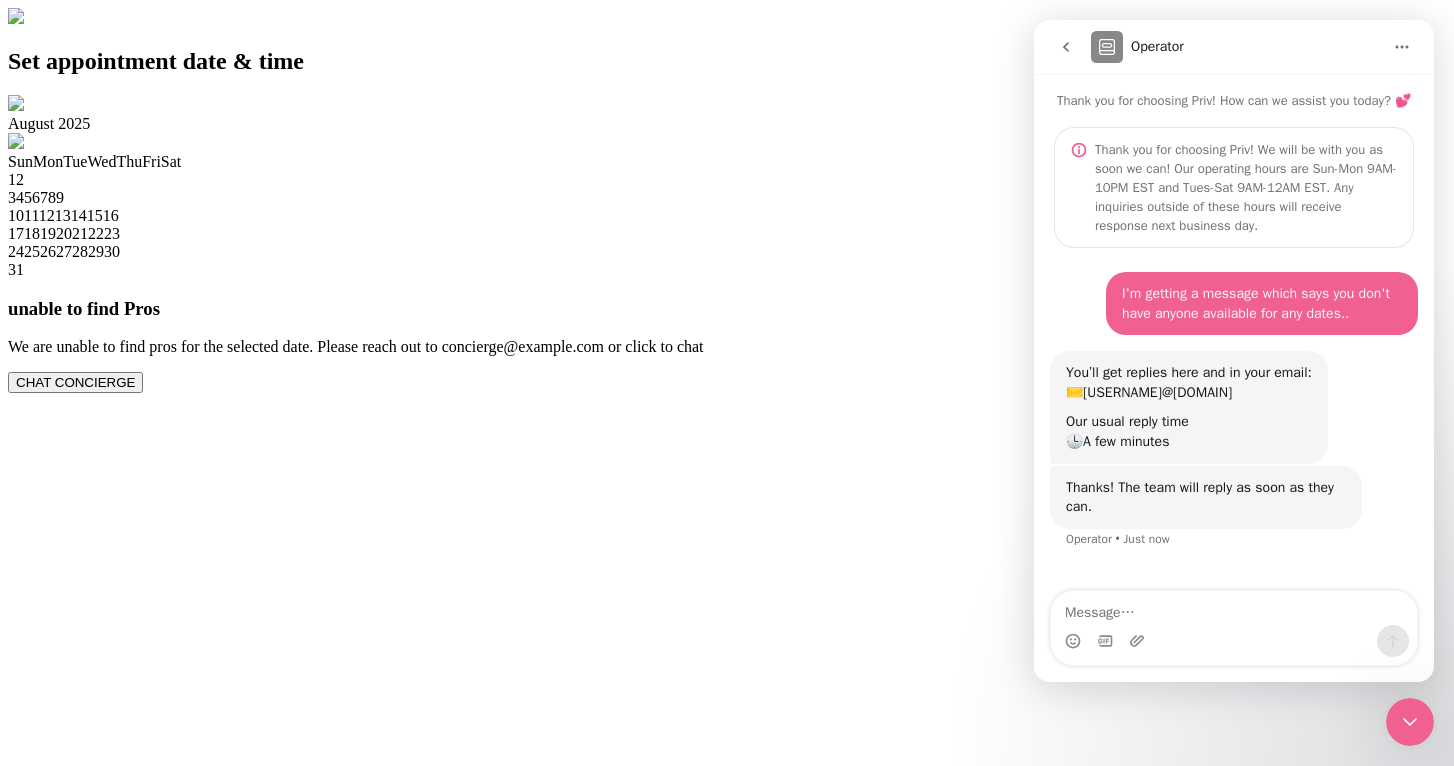 scroll, scrollTop: 1, scrollLeft: 0, axis: vertical 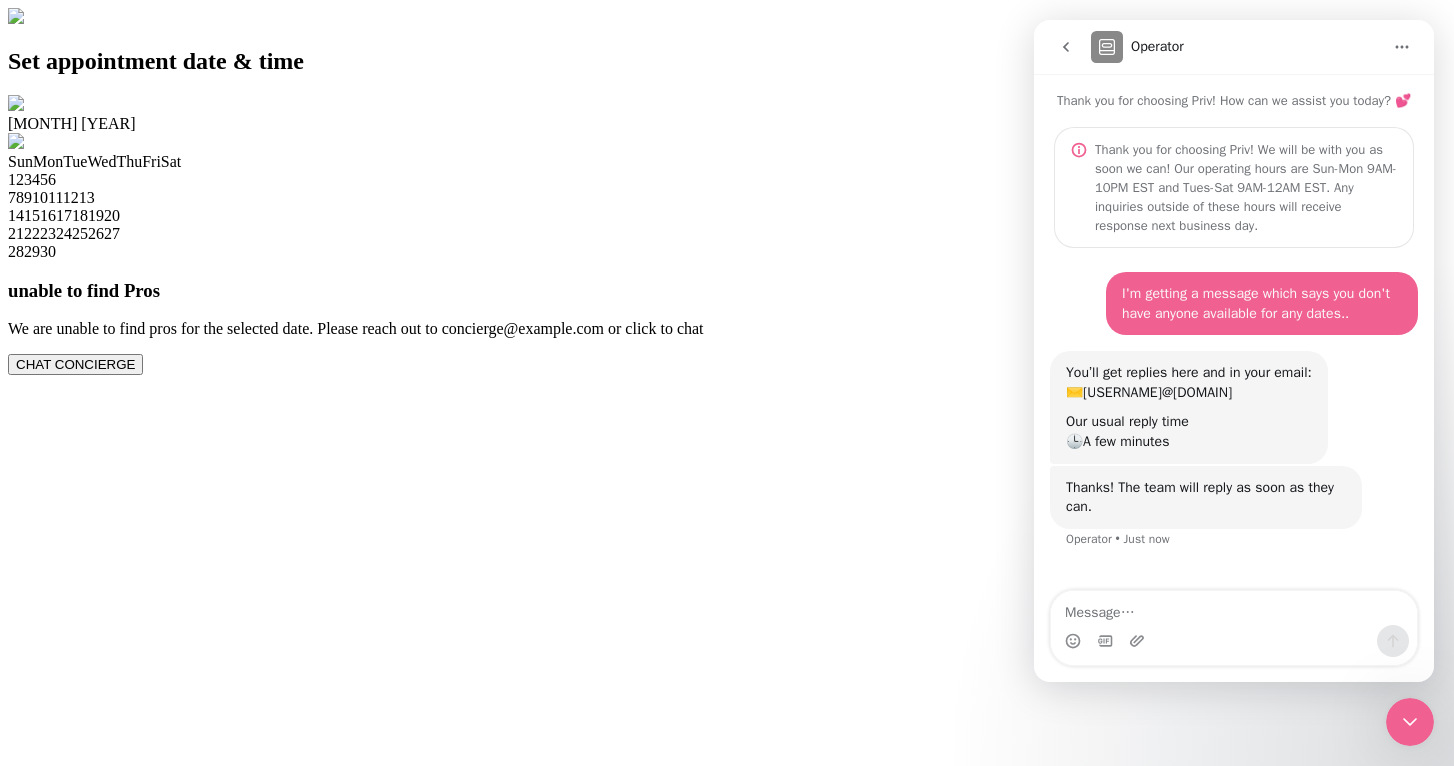 click on "18" at bounding box center [80, 215] 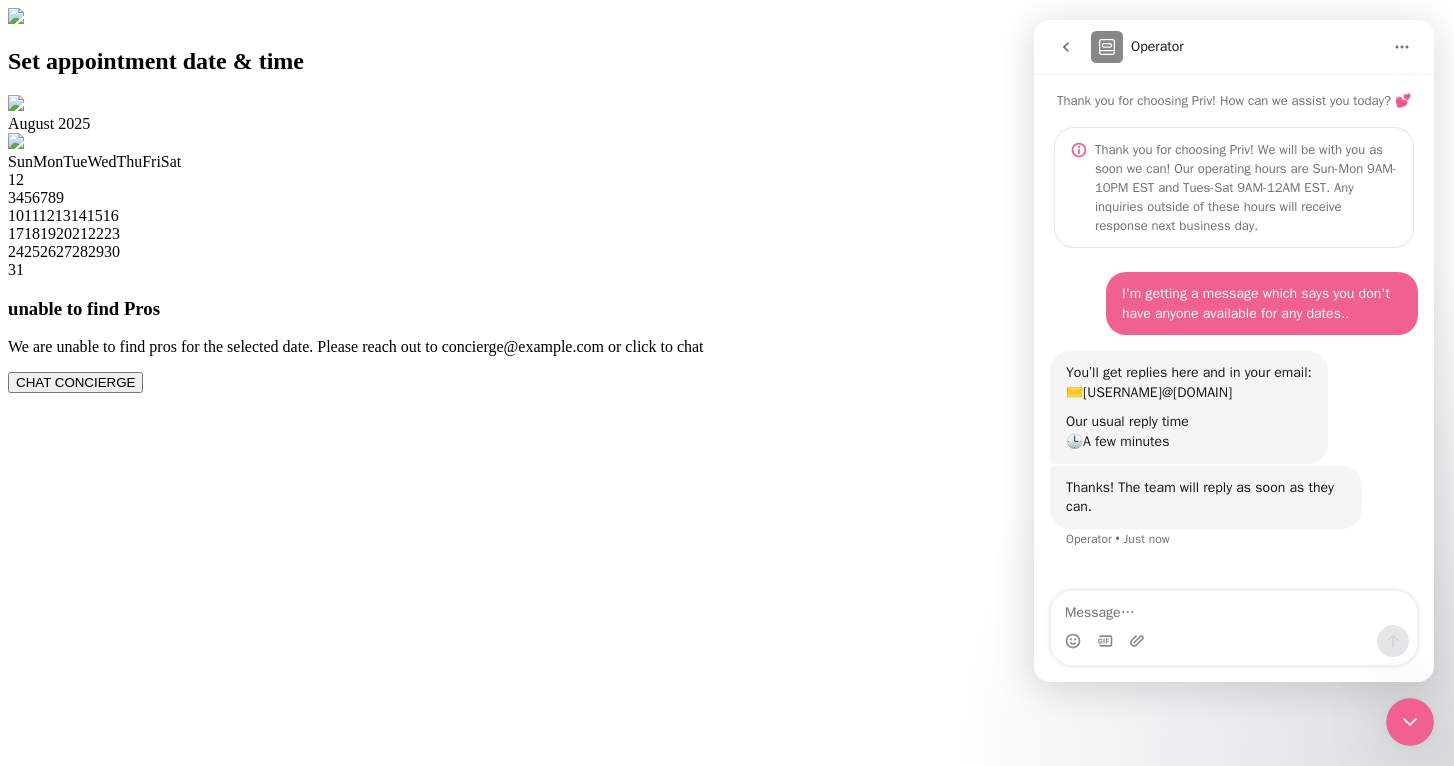 click on "11" at bounding box center [31, 215] 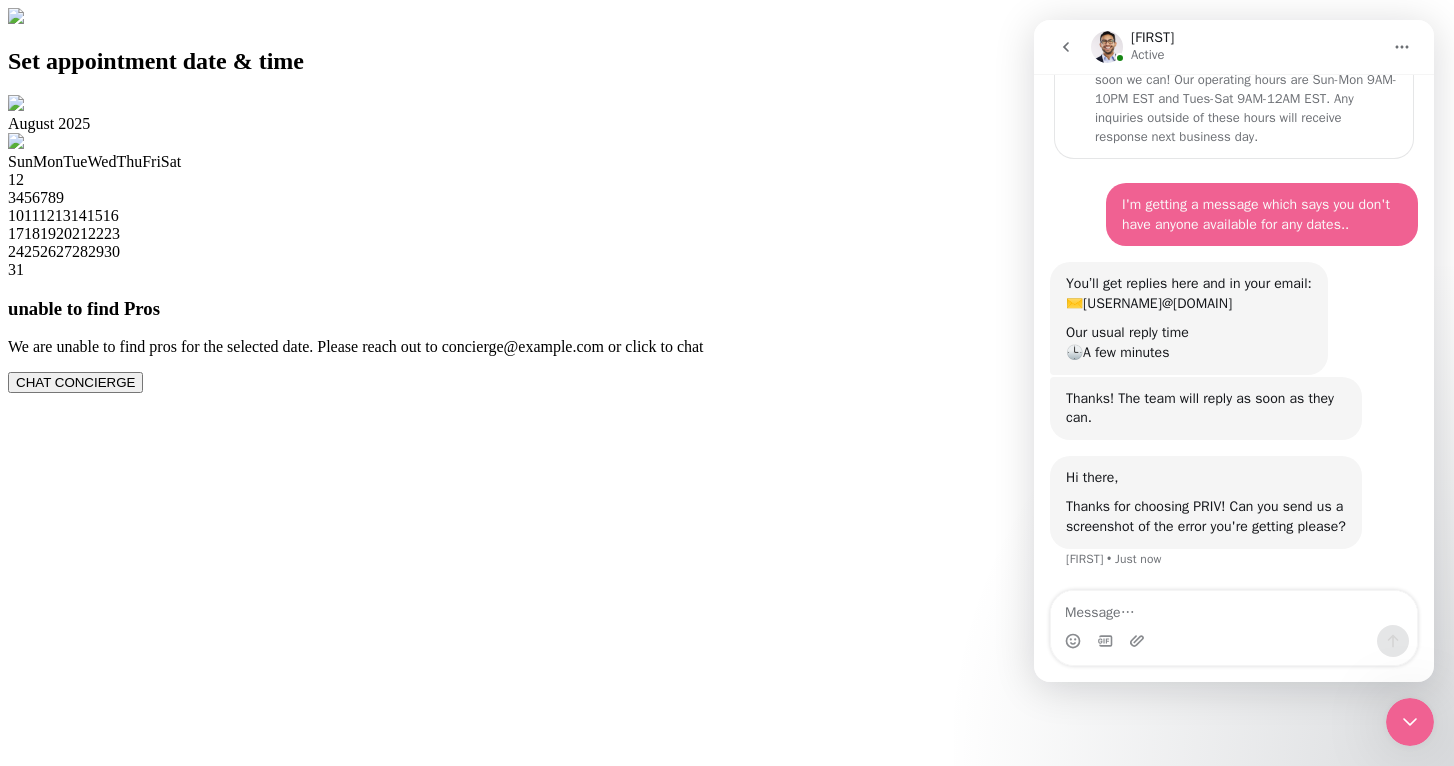 scroll, scrollTop: 129, scrollLeft: 0, axis: vertical 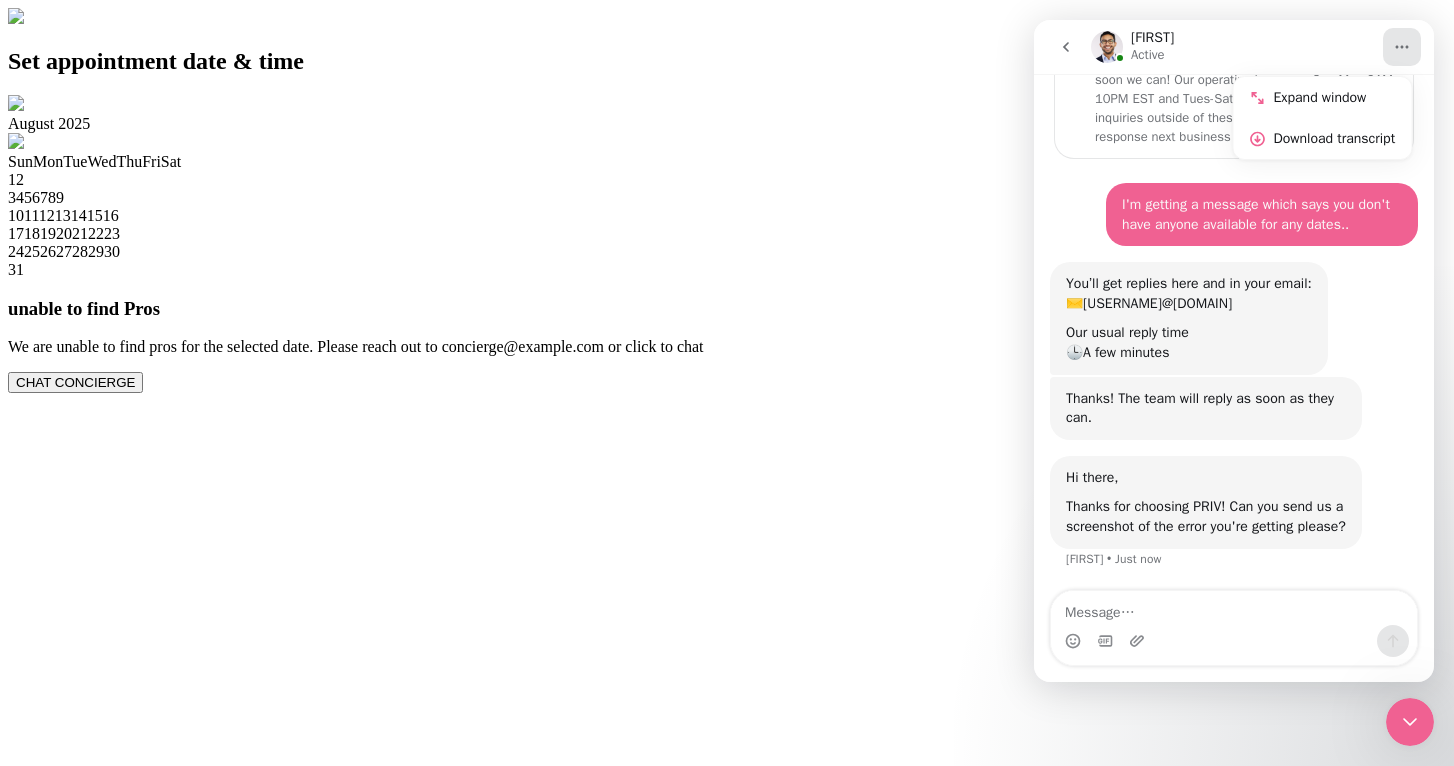click 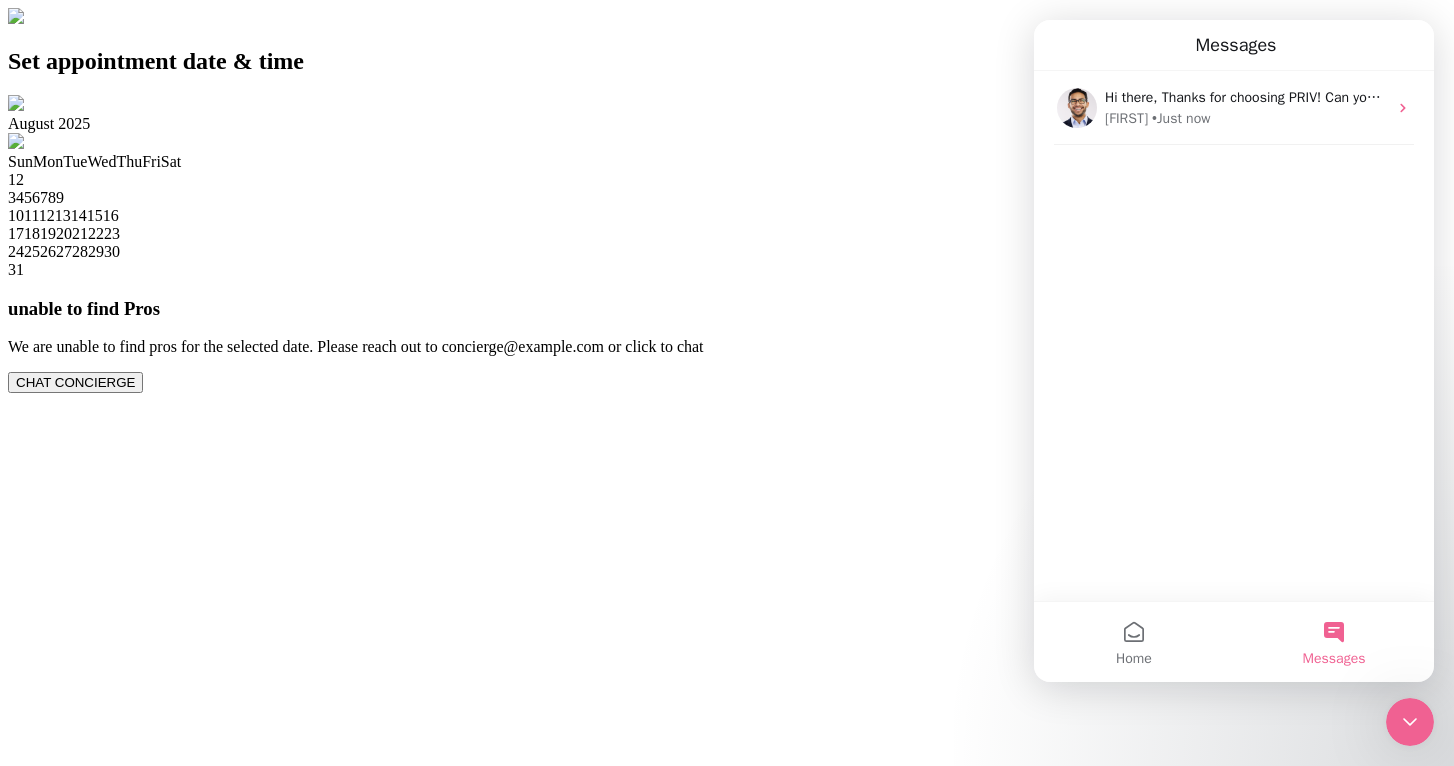 scroll, scrollTop: 91, scrollLeft: 0, axis: vertical 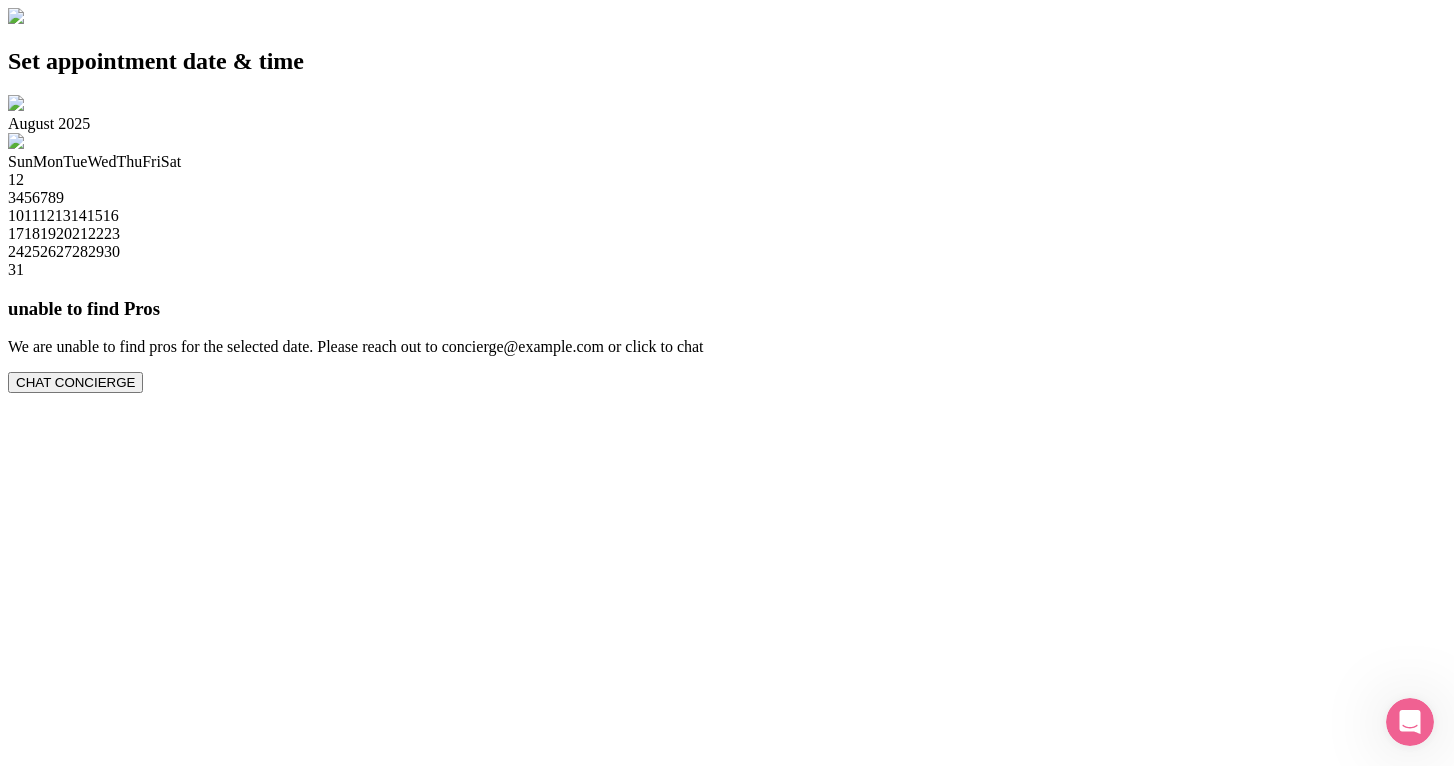 click 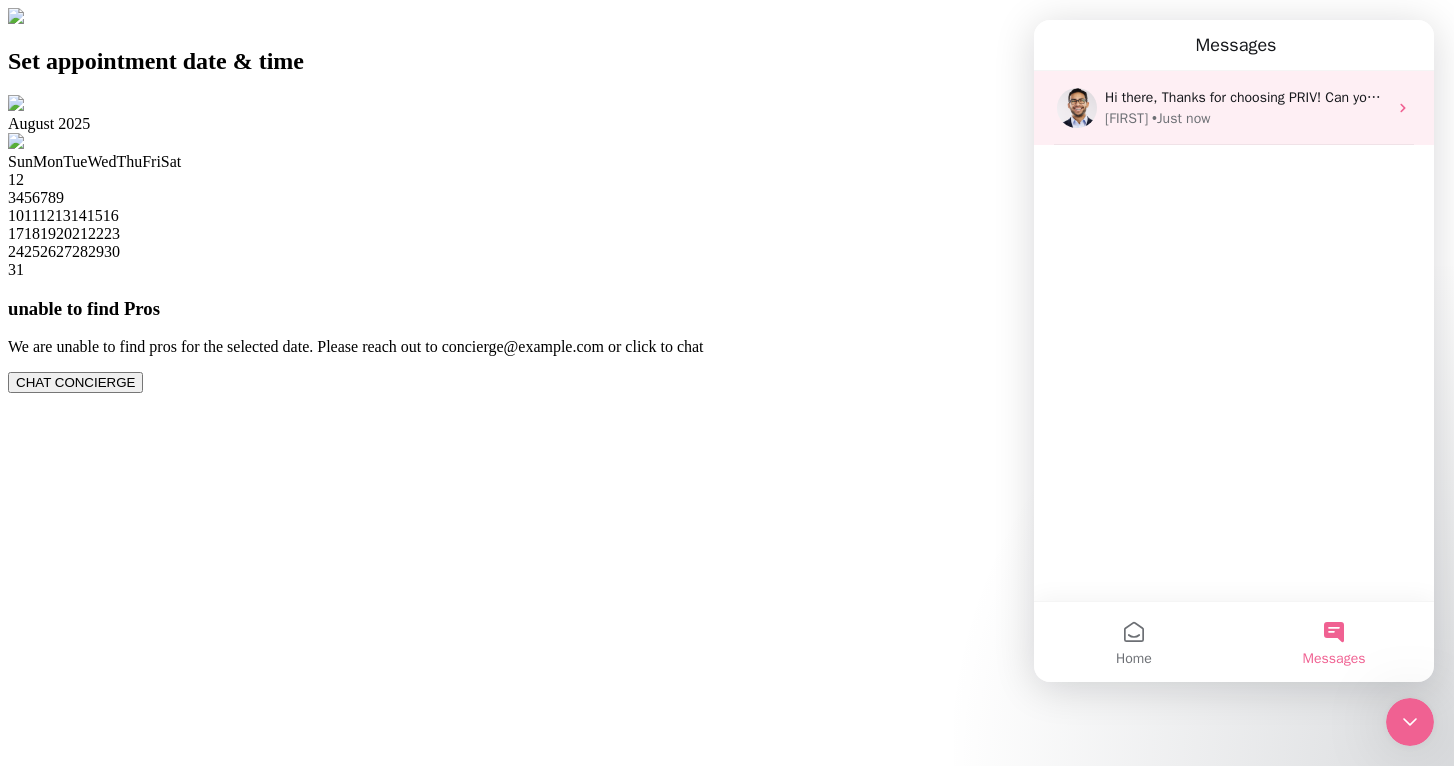 click on "Hi there,   Thanks for choosing PRIV! Can you send us a screenshot of the error you're getting please? John •  Just now" at bounding box center [1234, 108] 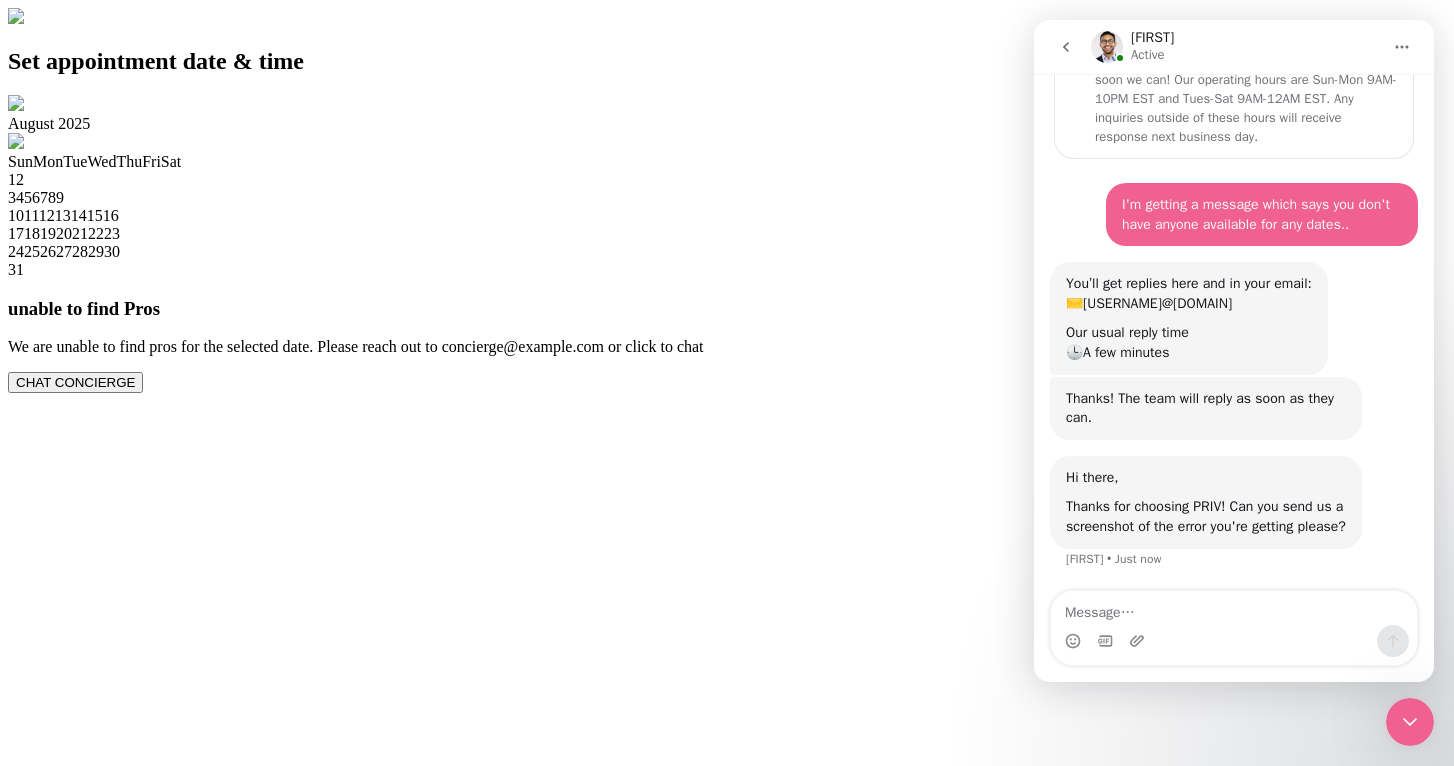scroll, scrollTop: 129, scrollLeft: 0, axis: vertical 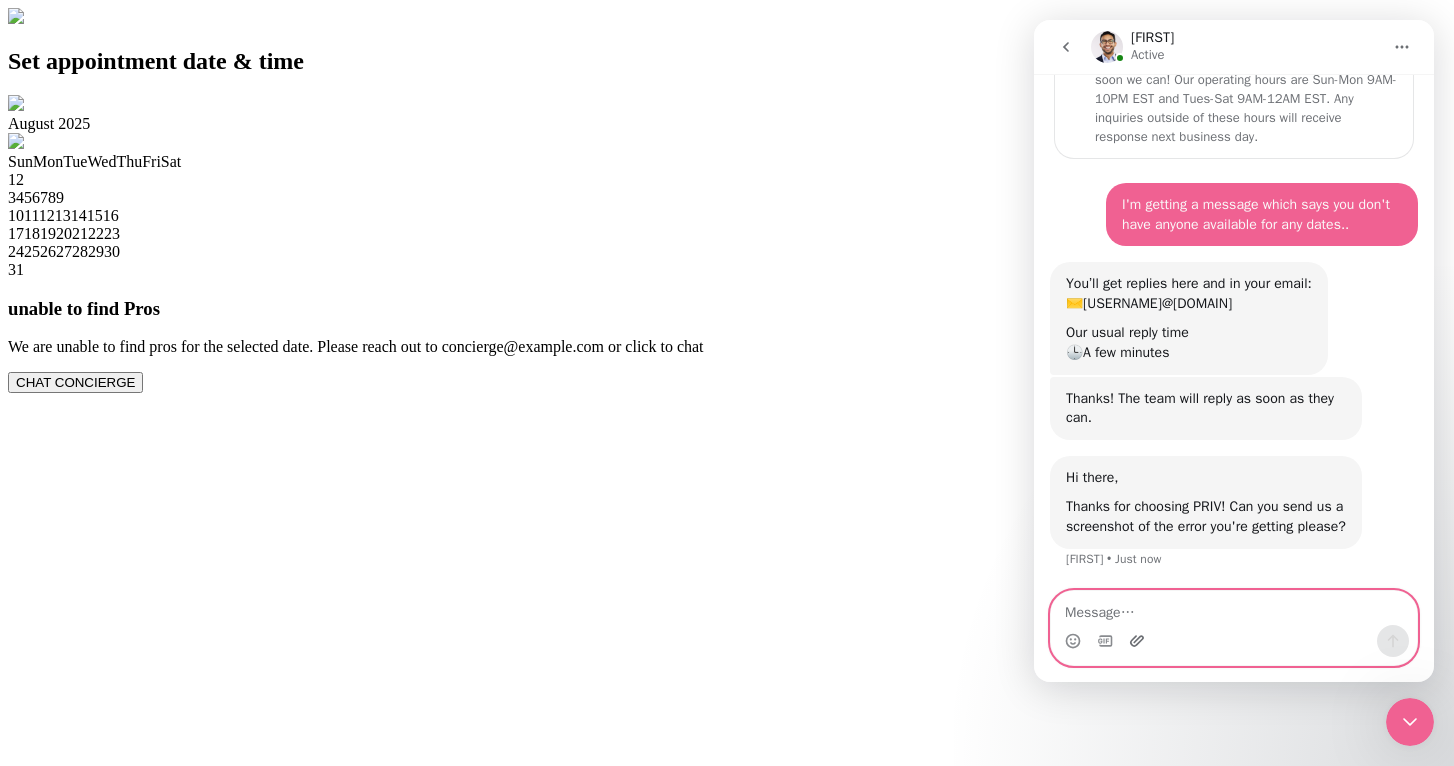 click 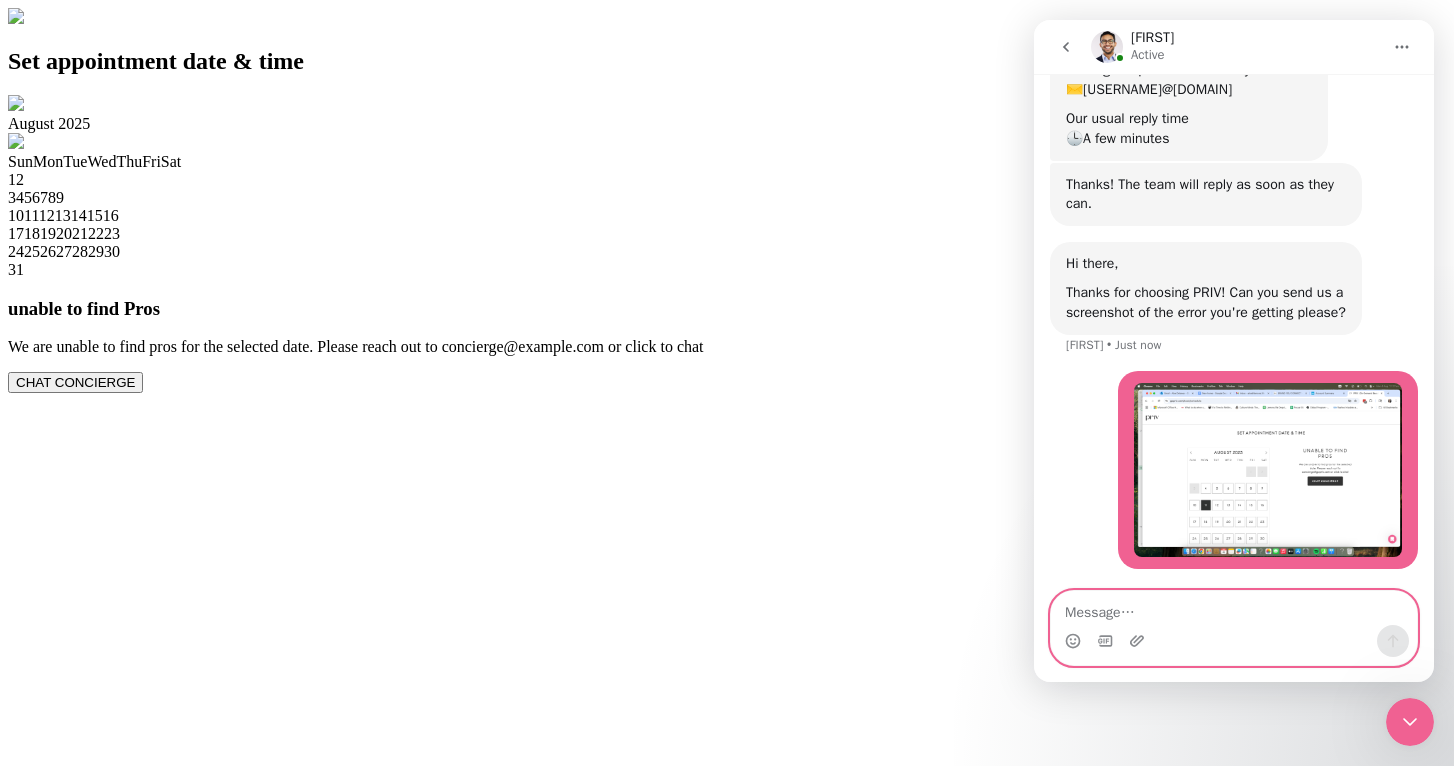 scroll, scrollTop: 343, scrollLeft: 0, axis: vertical 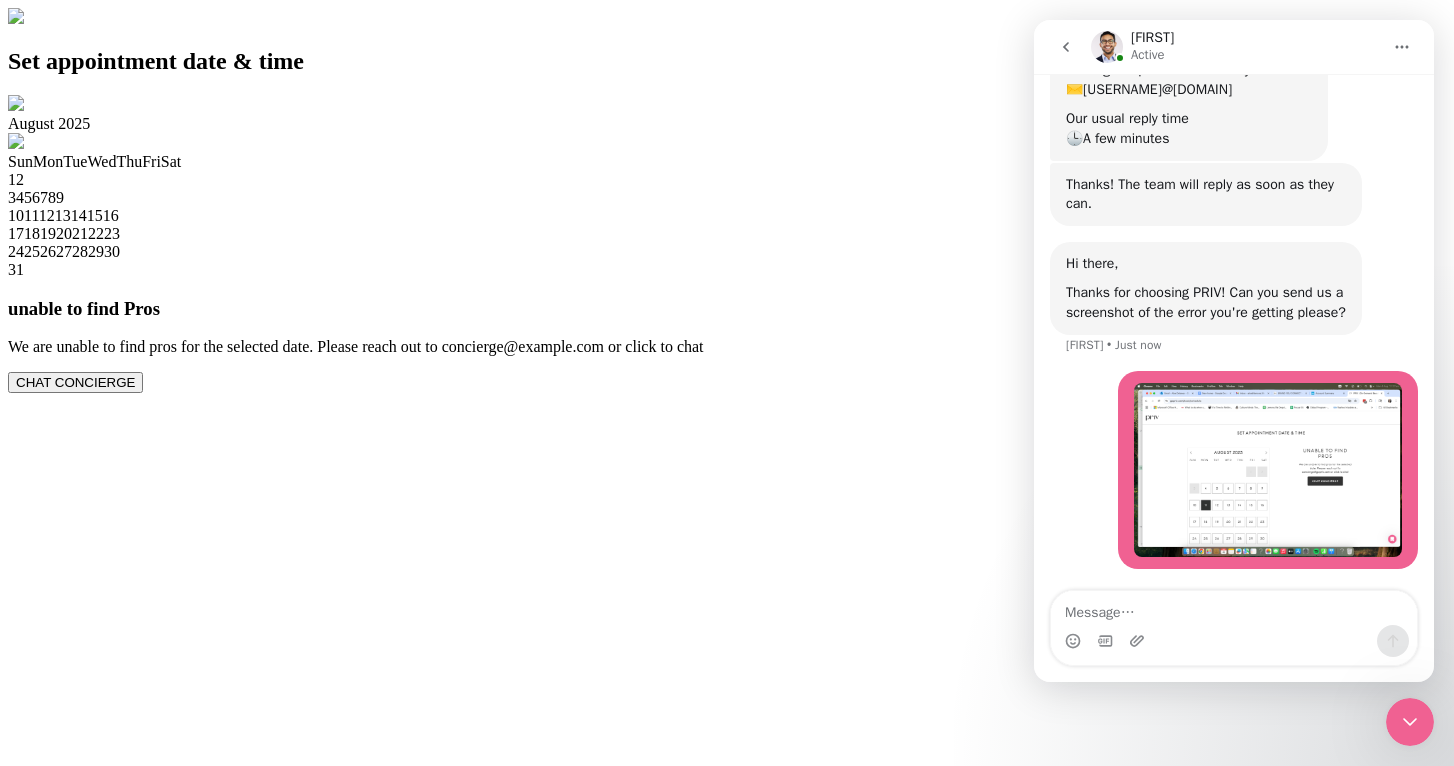 click at bounding box center (1268, 470) 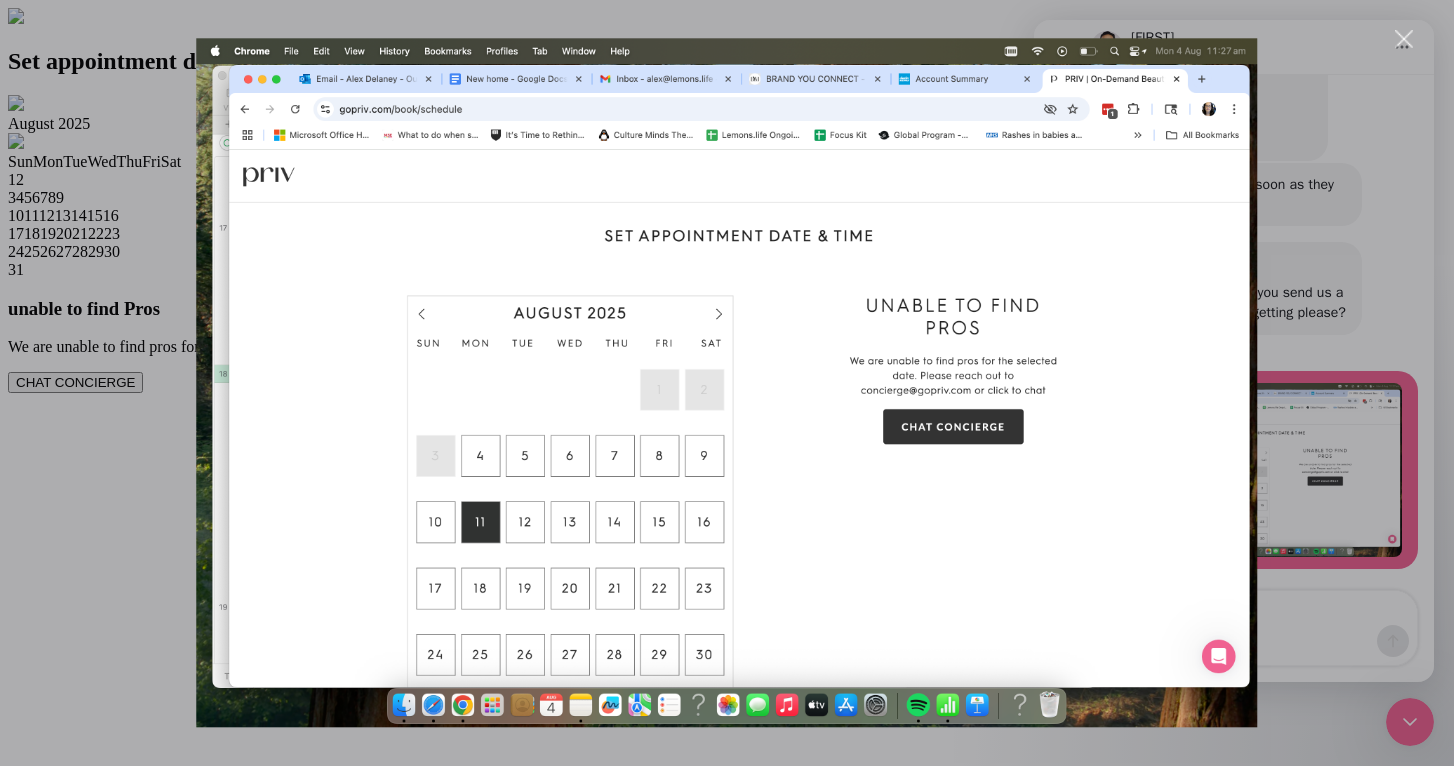 click at bounding box center (727, 383) 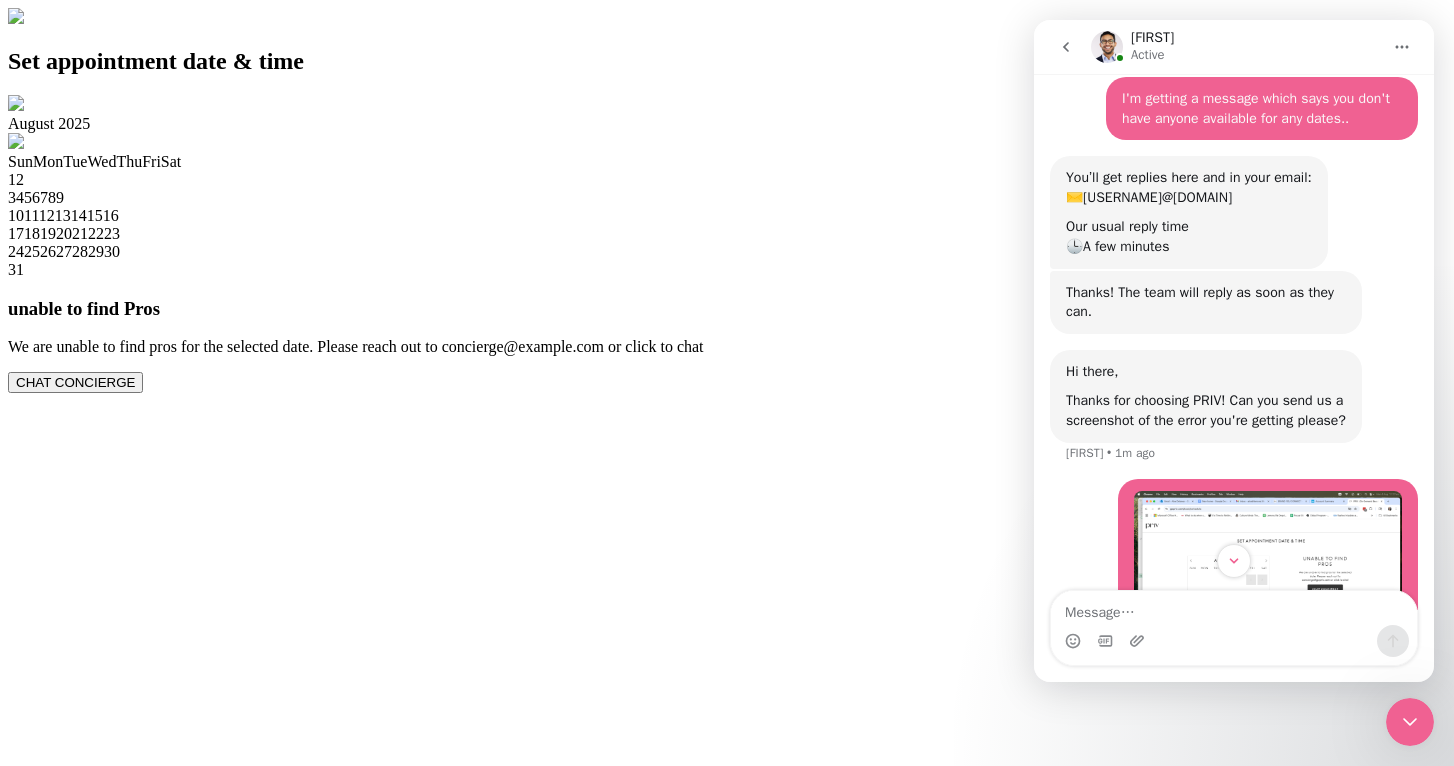 scroll, scrollTop: 343, scrollLeft: 0, axis: vertical 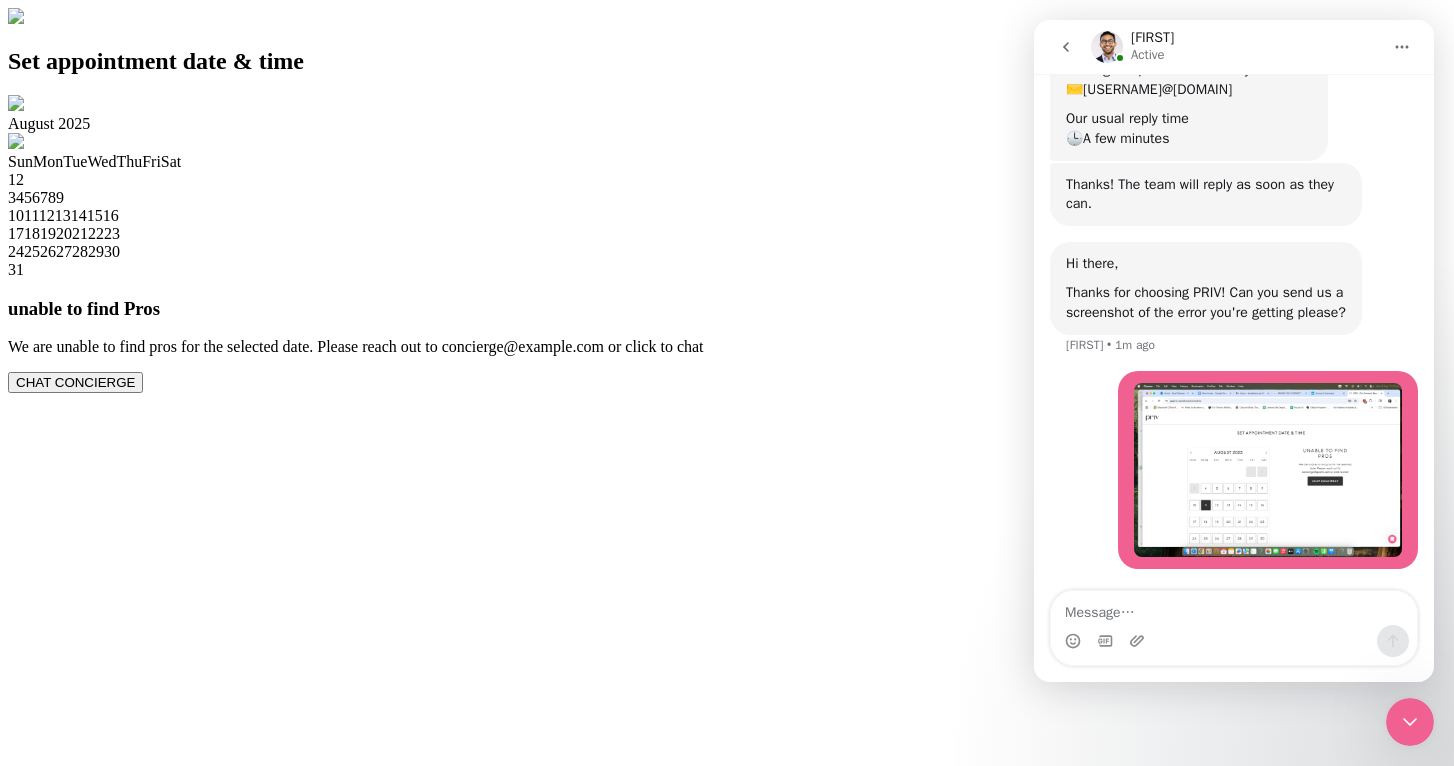 click on "13" at bounding box center [63, 215] 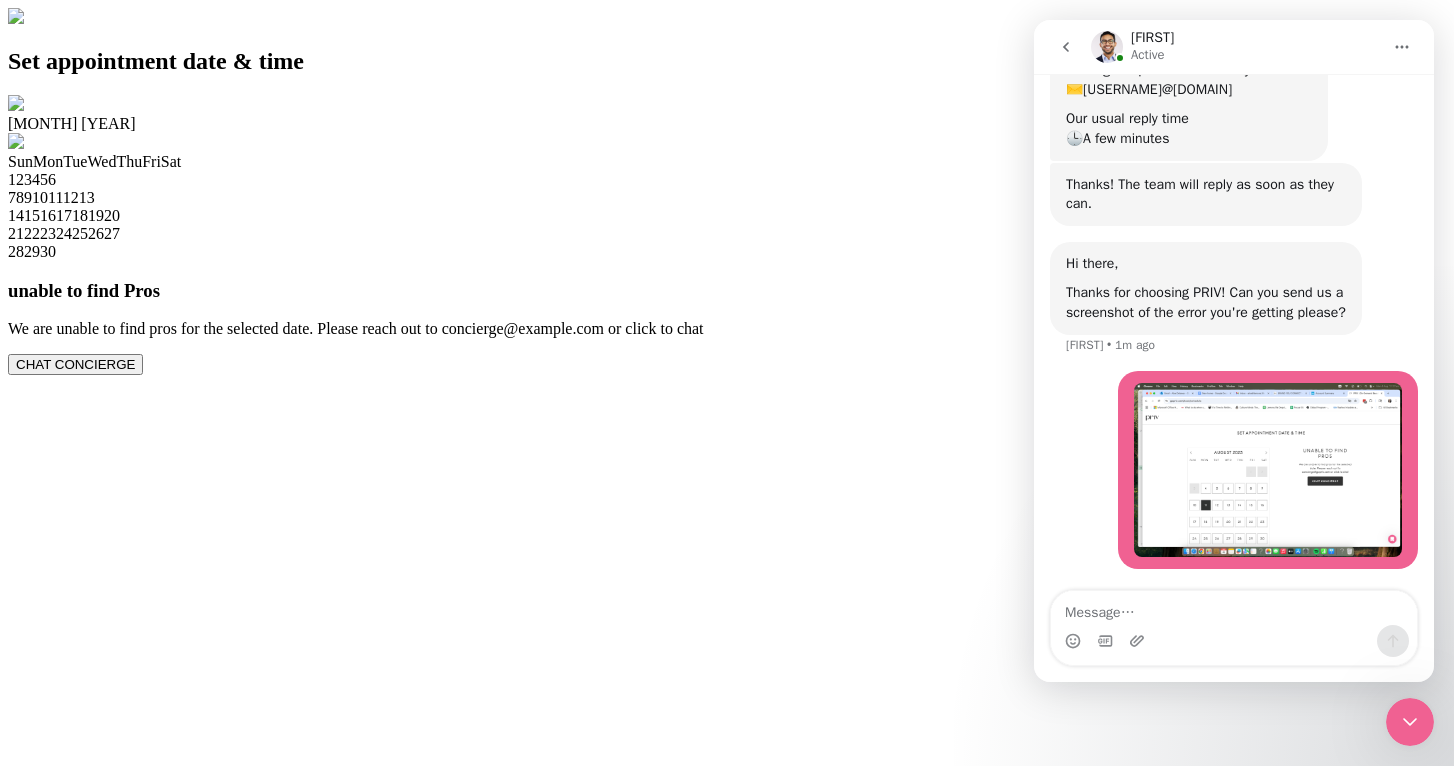 click at bounding box center [16, 141] 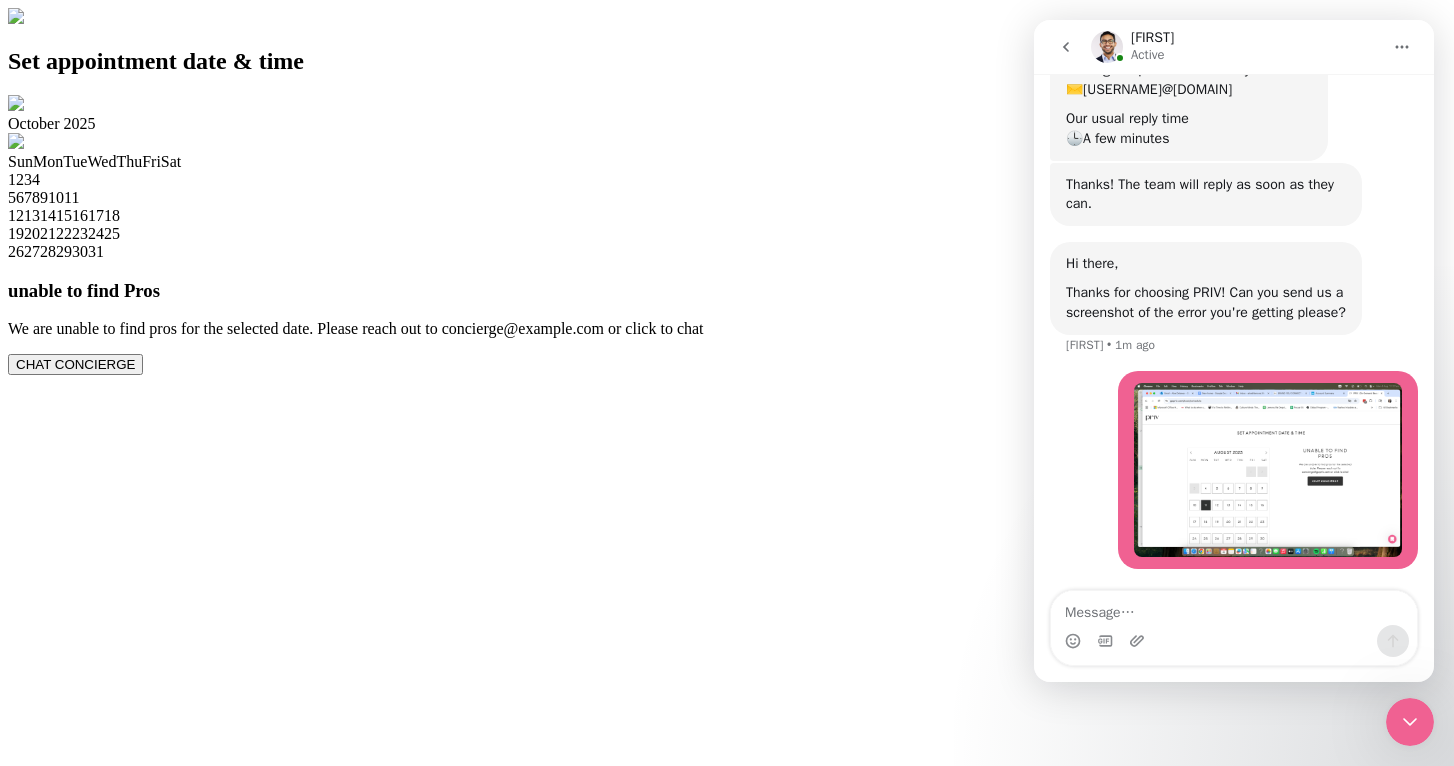 click on "10" at bounding box center [56, 197] 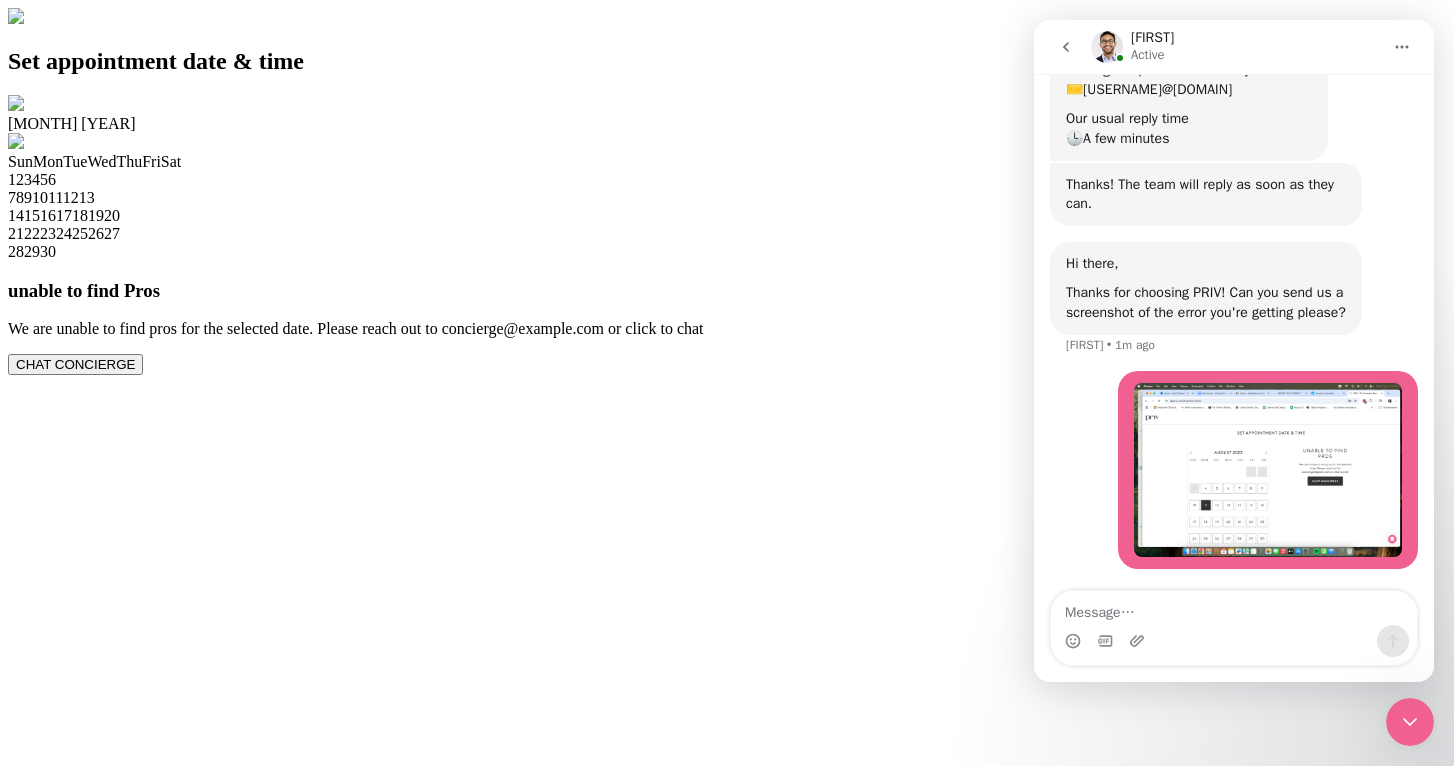 click at bounding box center [16, 103] 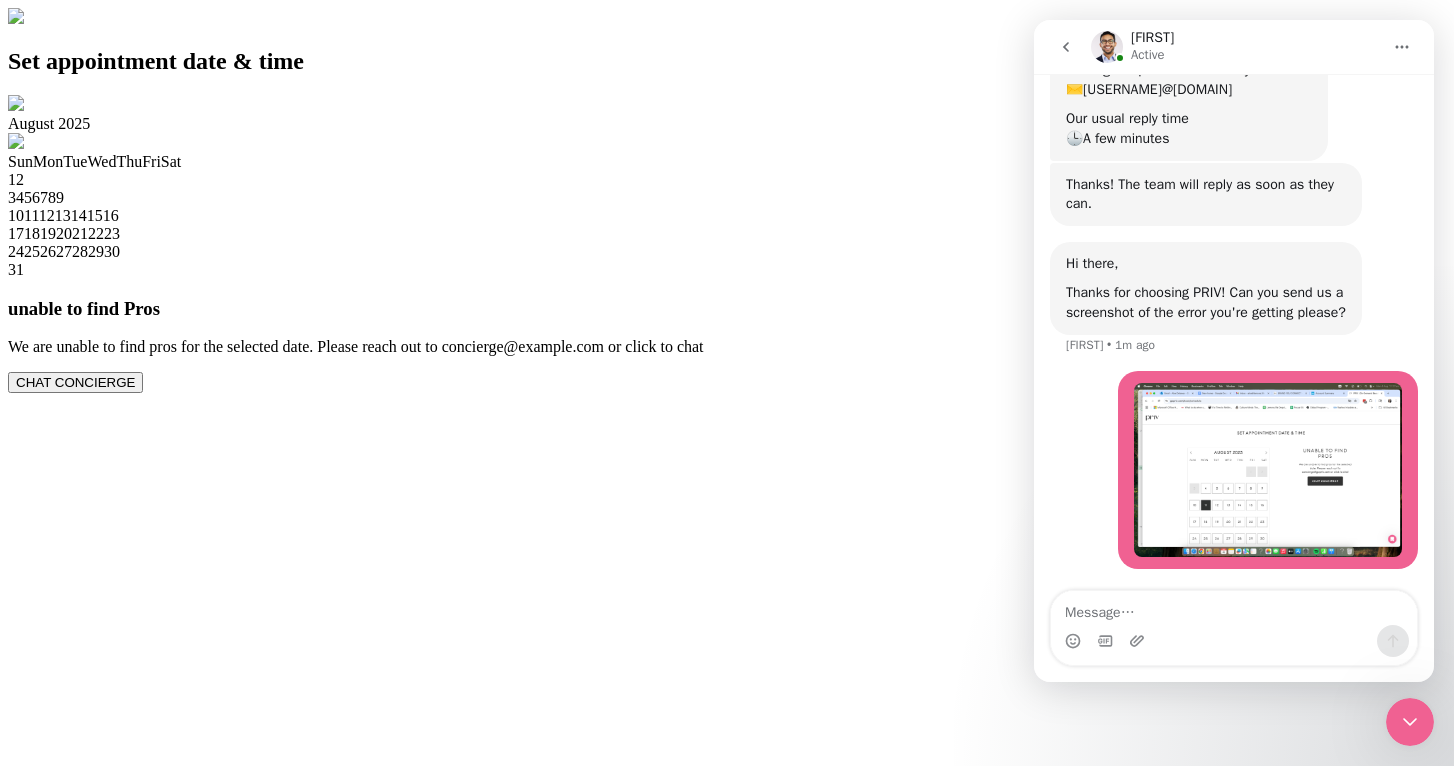 click on "4" at bounding box center [20, 197] 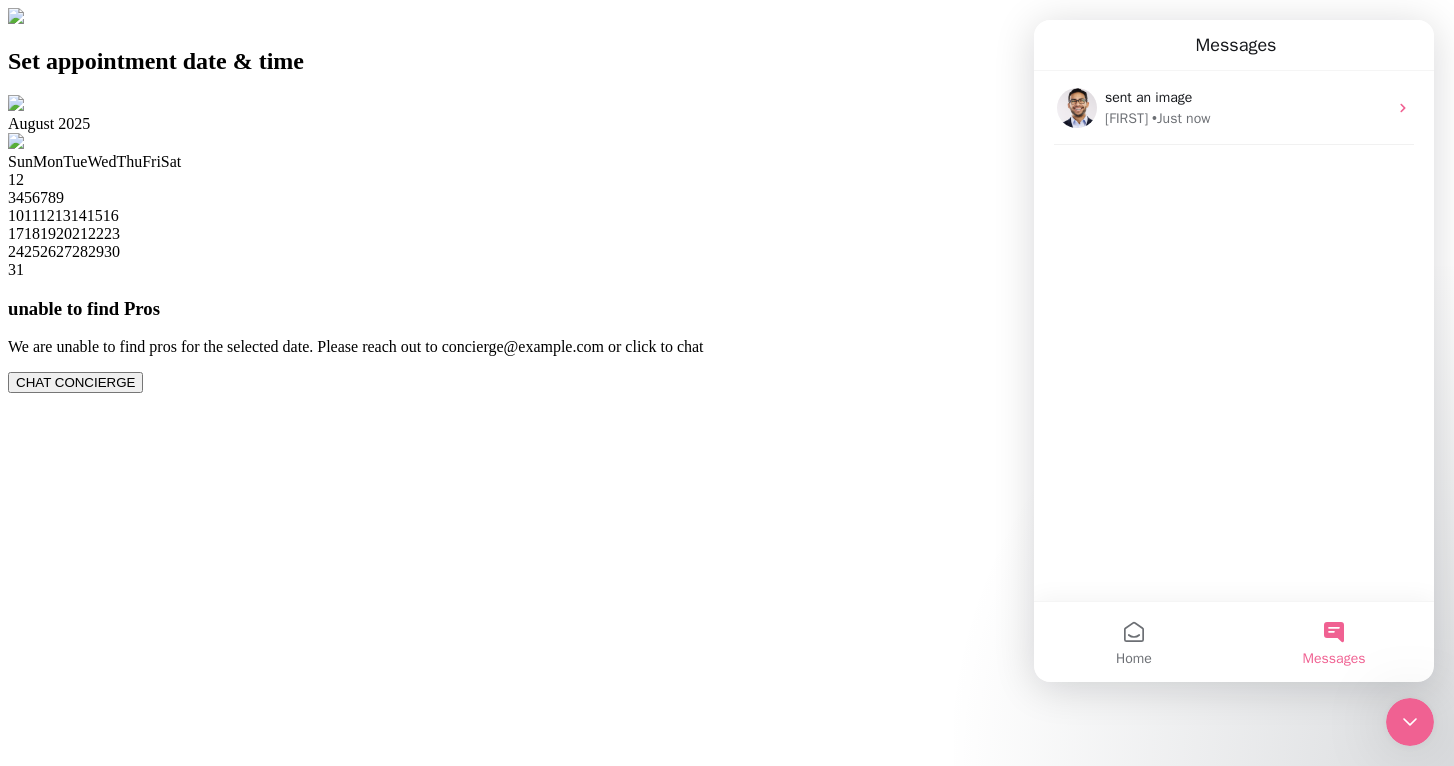 scroll, scrollTop: 0, scrollLeft: 0, axis: both 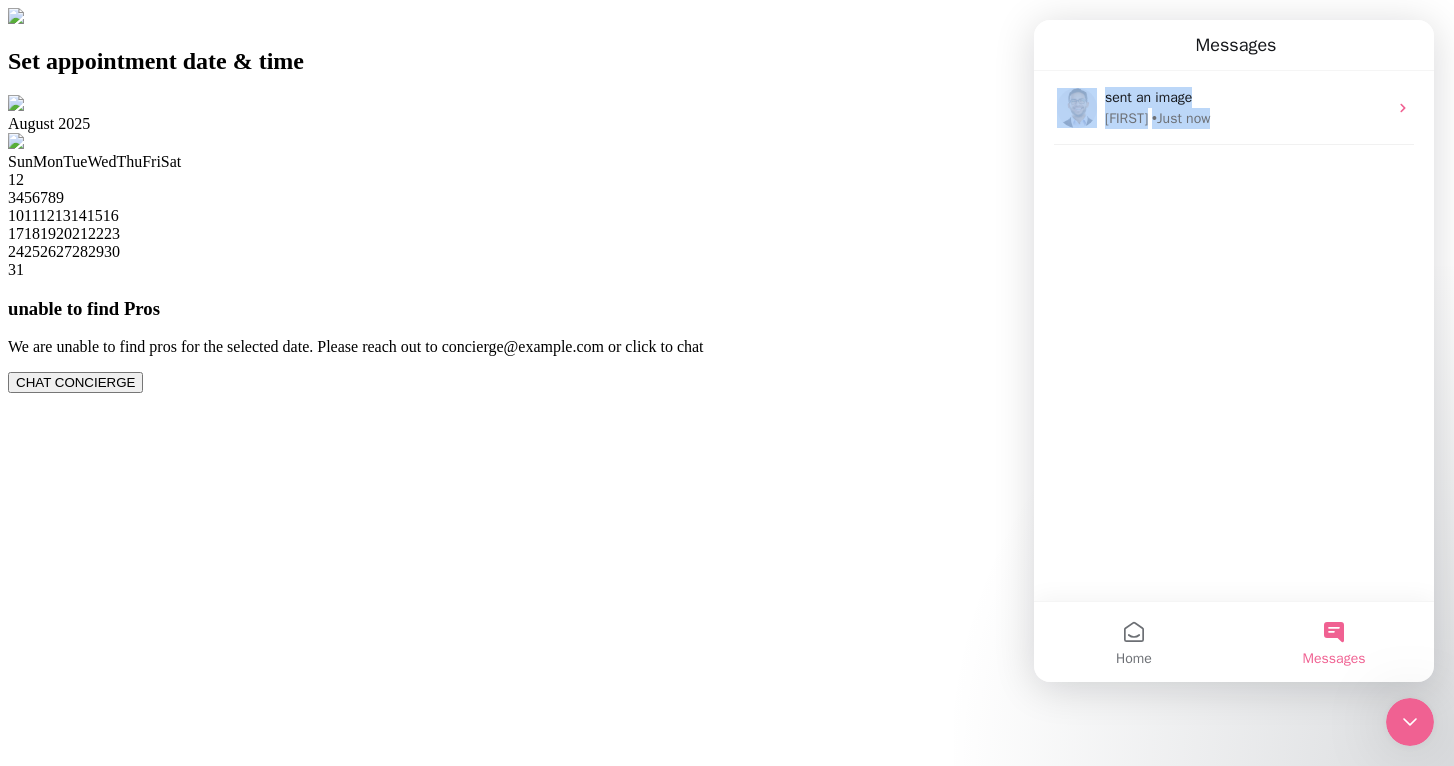 drag, startPoint x: 1402, startPoint y: 47, endPoint x: 1170, endPoint y: 543, distance: 547.5765 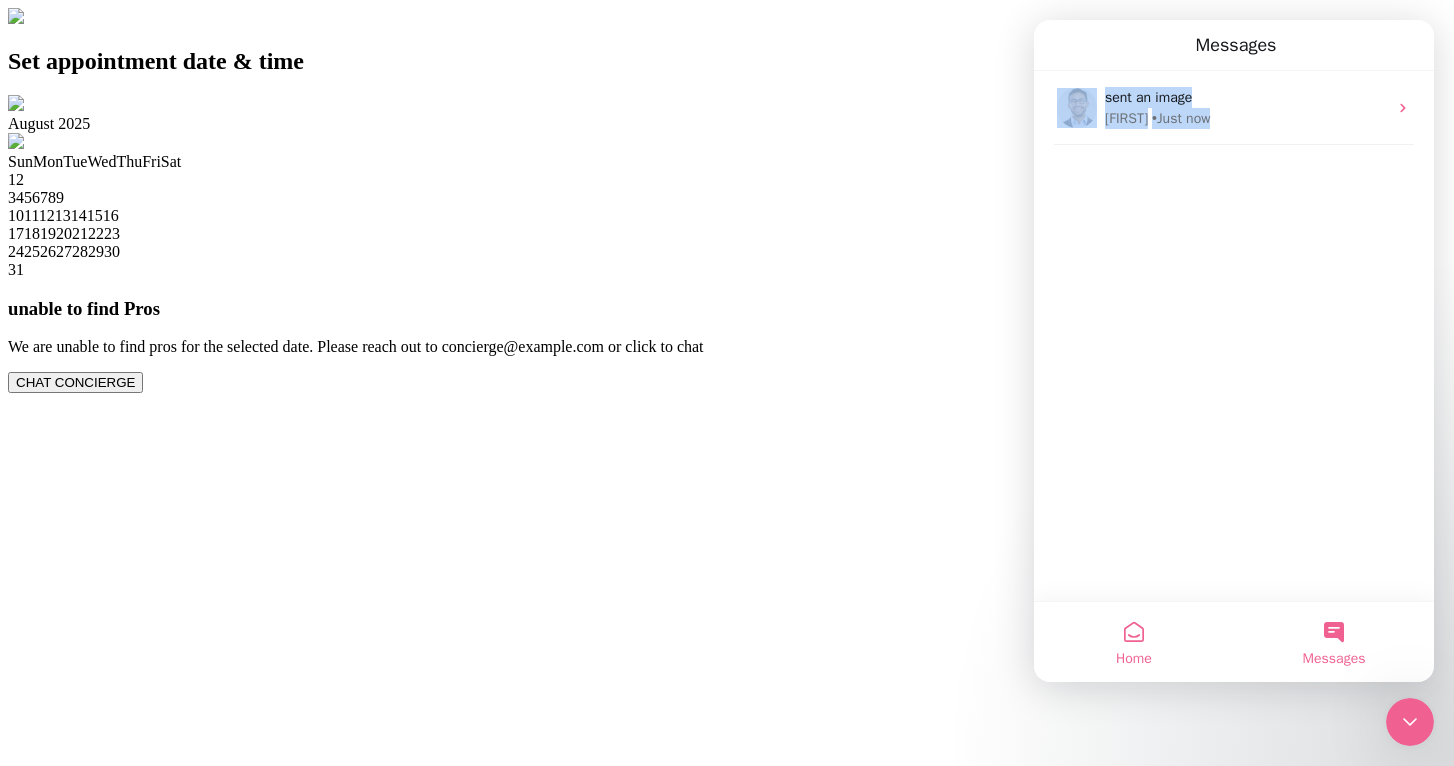 click on "Home" at bounding box center (1134, 642) 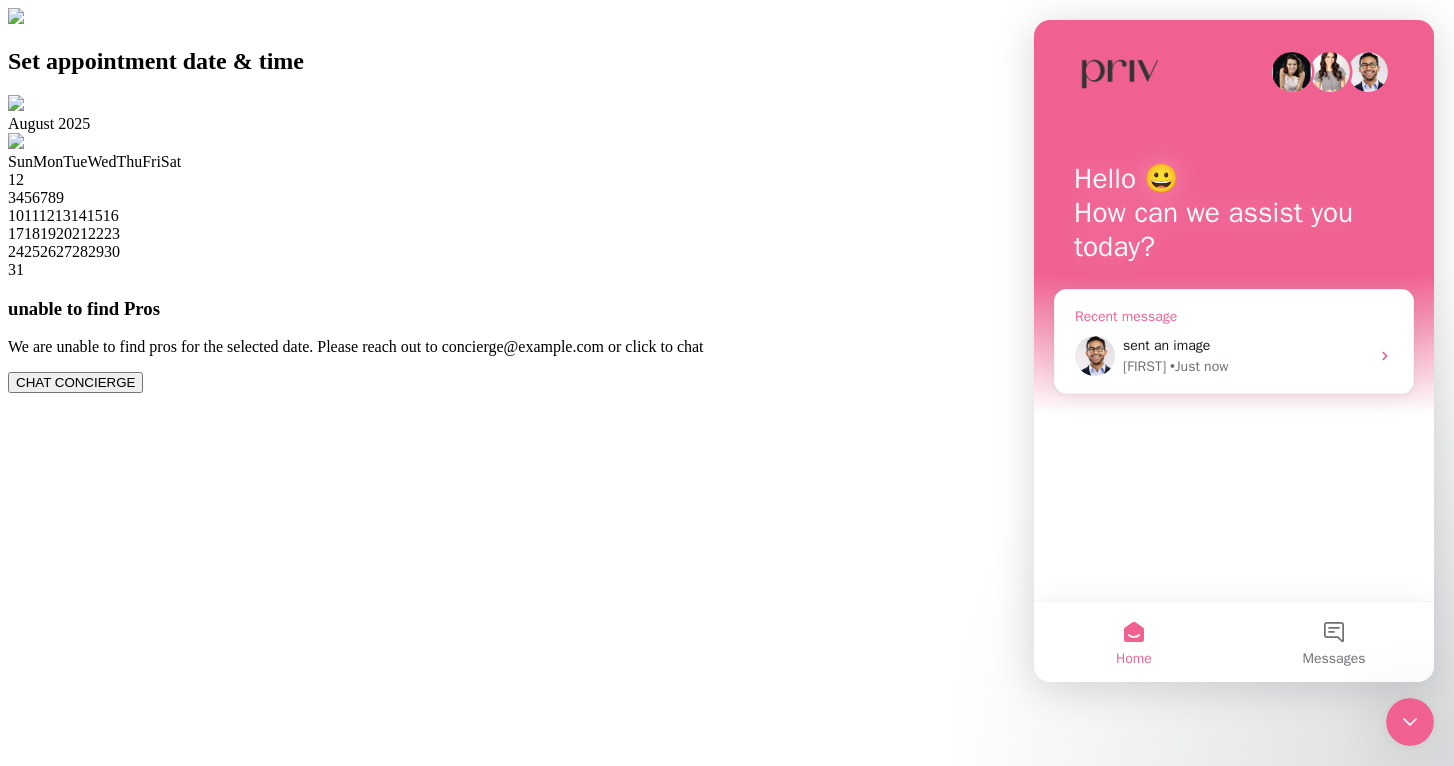 scroll, scrollTop: 91, scrollLeft: 0, axis: vertical 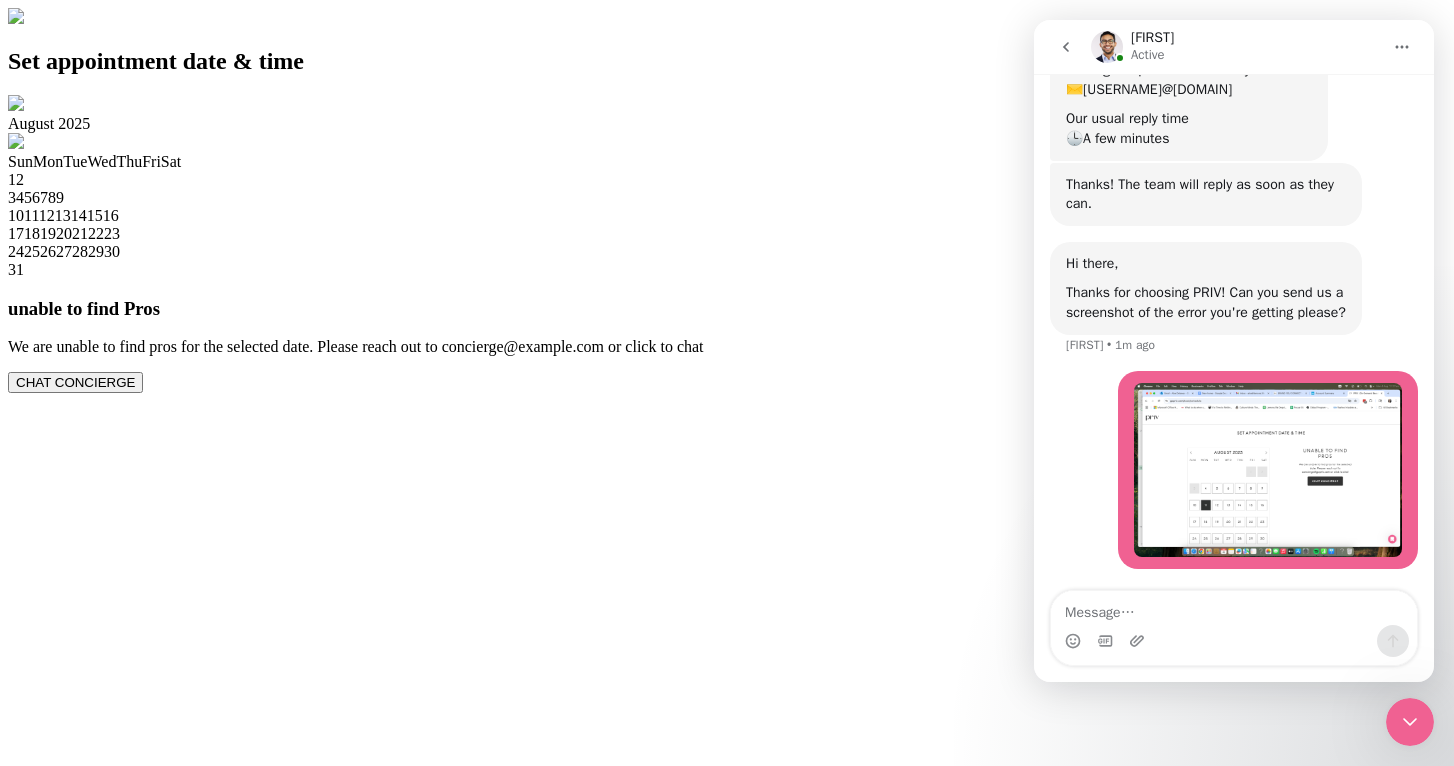 click at bounding box center [1066, 47] 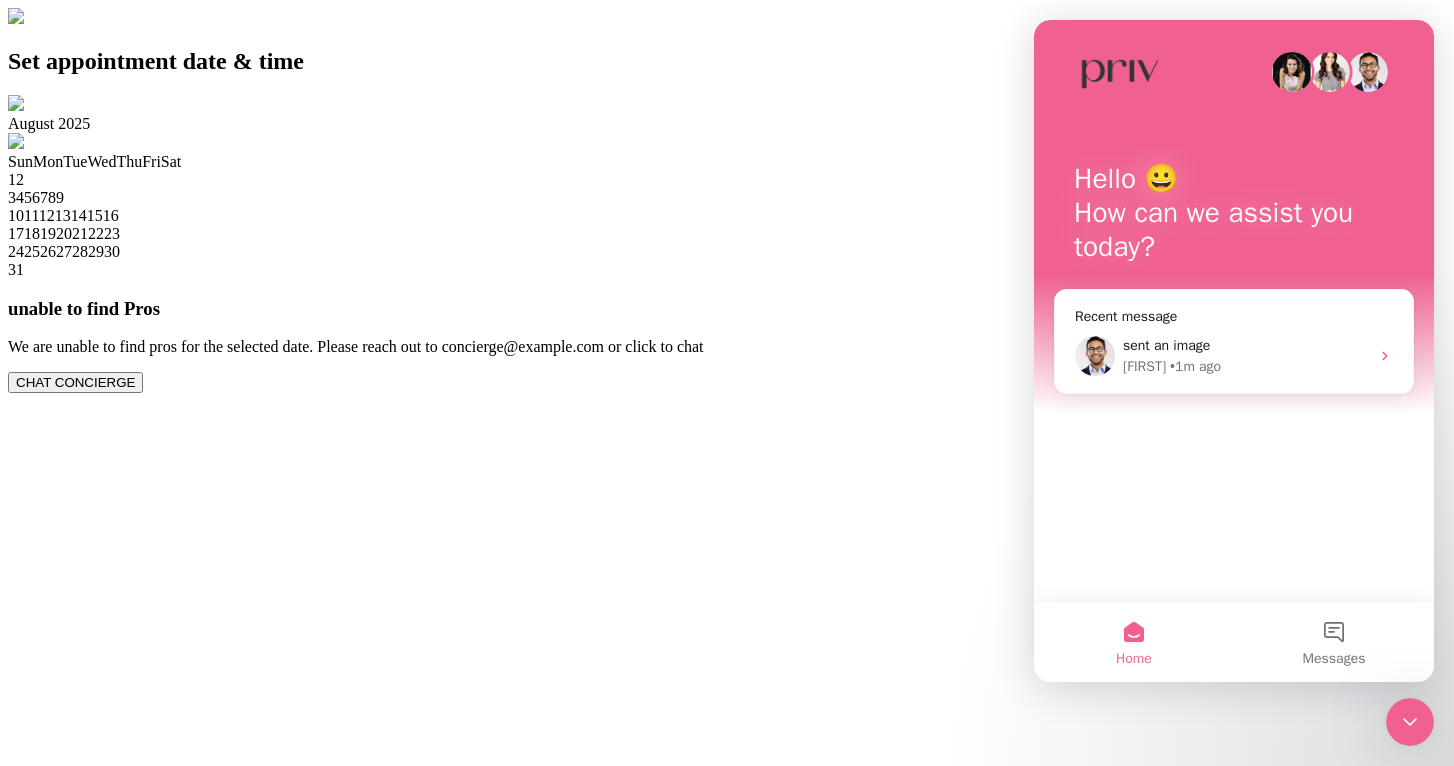 scroll, scrollTop: 0, scrollLeft: 0, axis: both 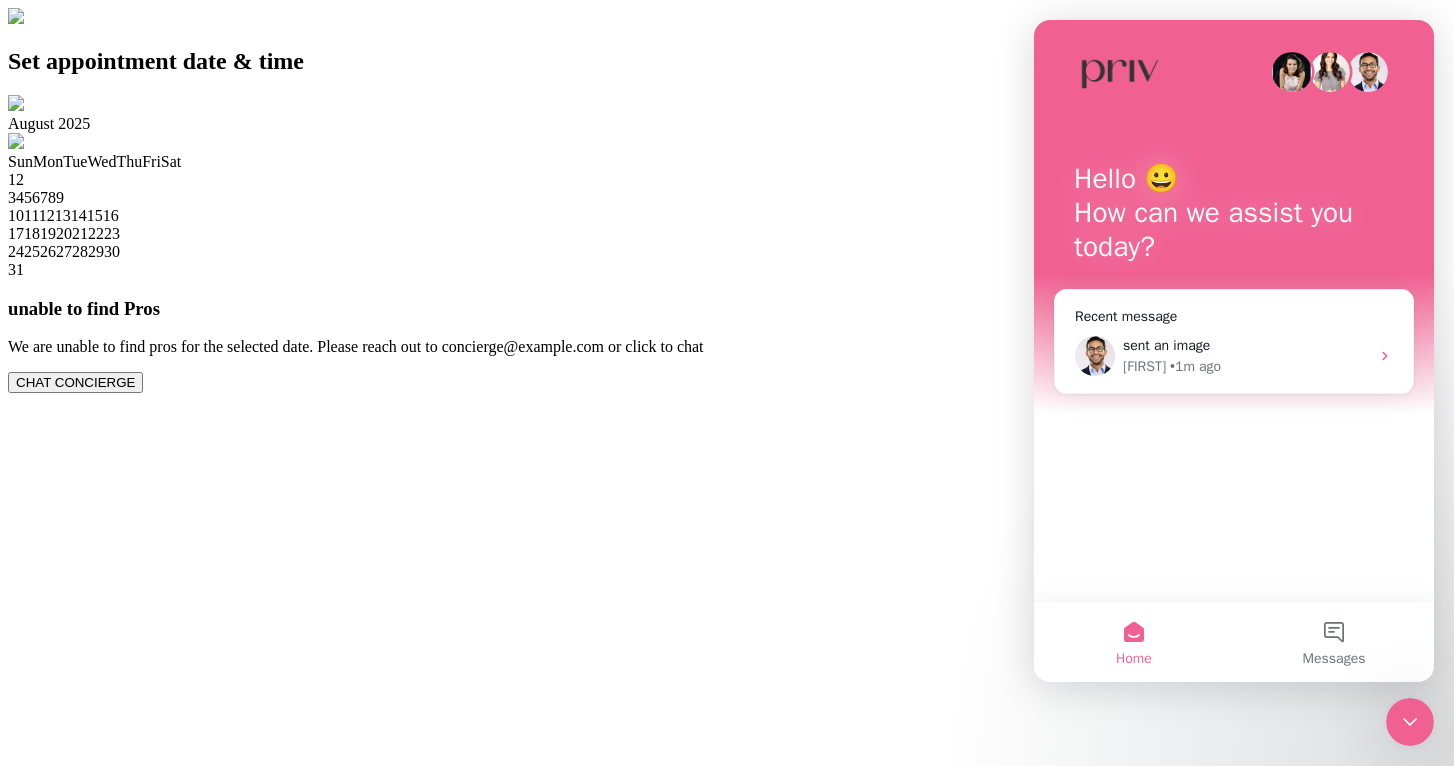 click on "unable to find Pros We are unable to find pros for the selected date. Please reach out to concierge@gopriv.com or click to chat CHAT CONCIERGE" at bounding box center [727, 346] 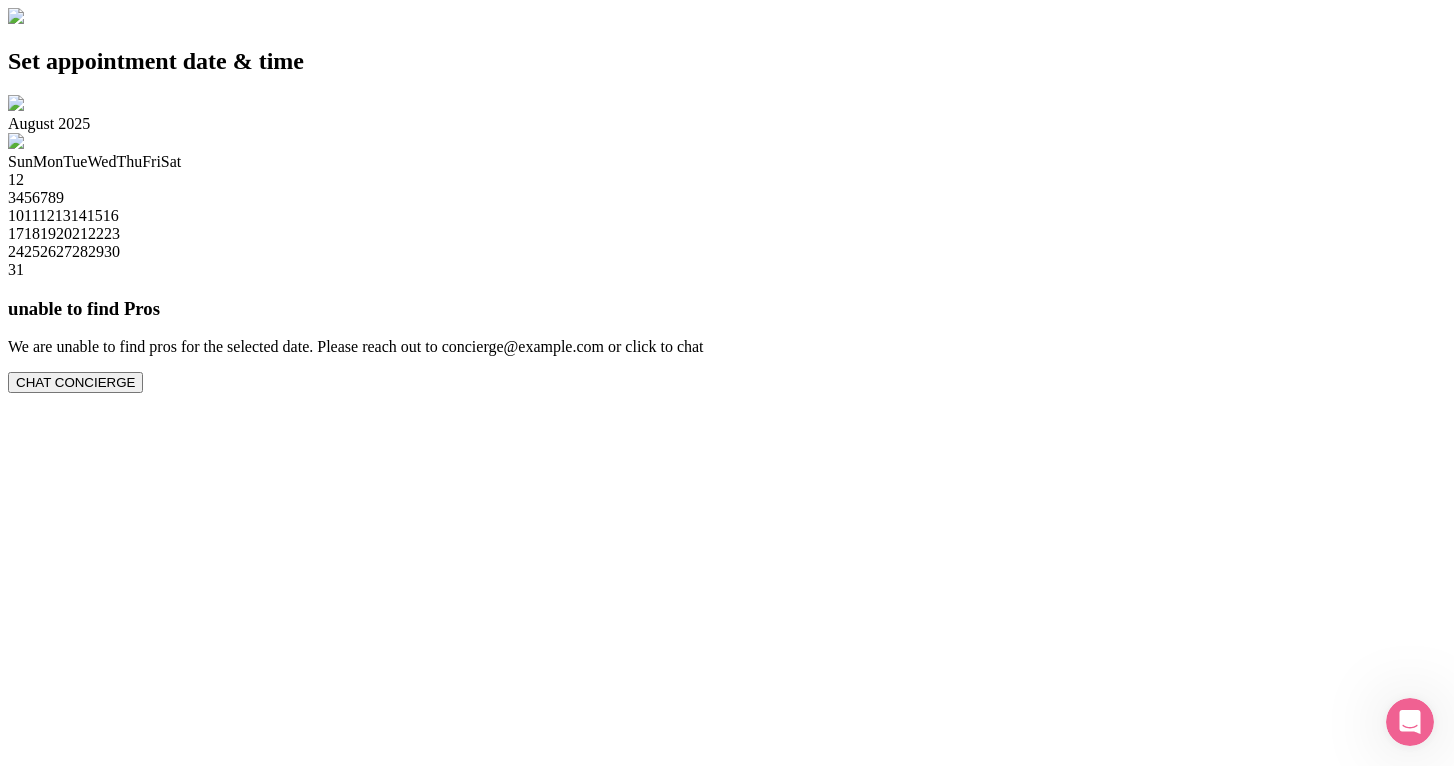 scroll, scrollTop: 0, scrollLeft: 0, axis: both 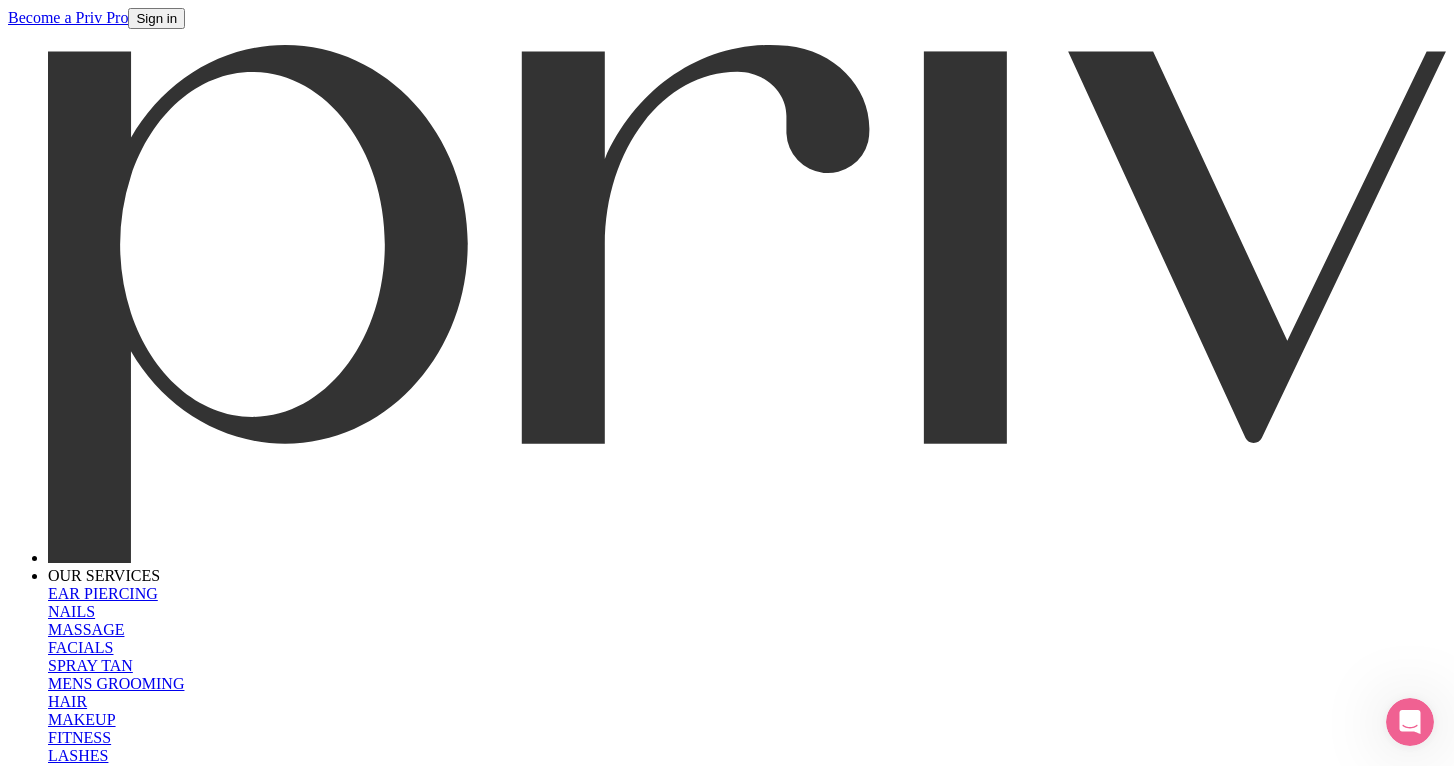 click on "Become a Priv Pro Sign in" at bounding box center (727, 18) 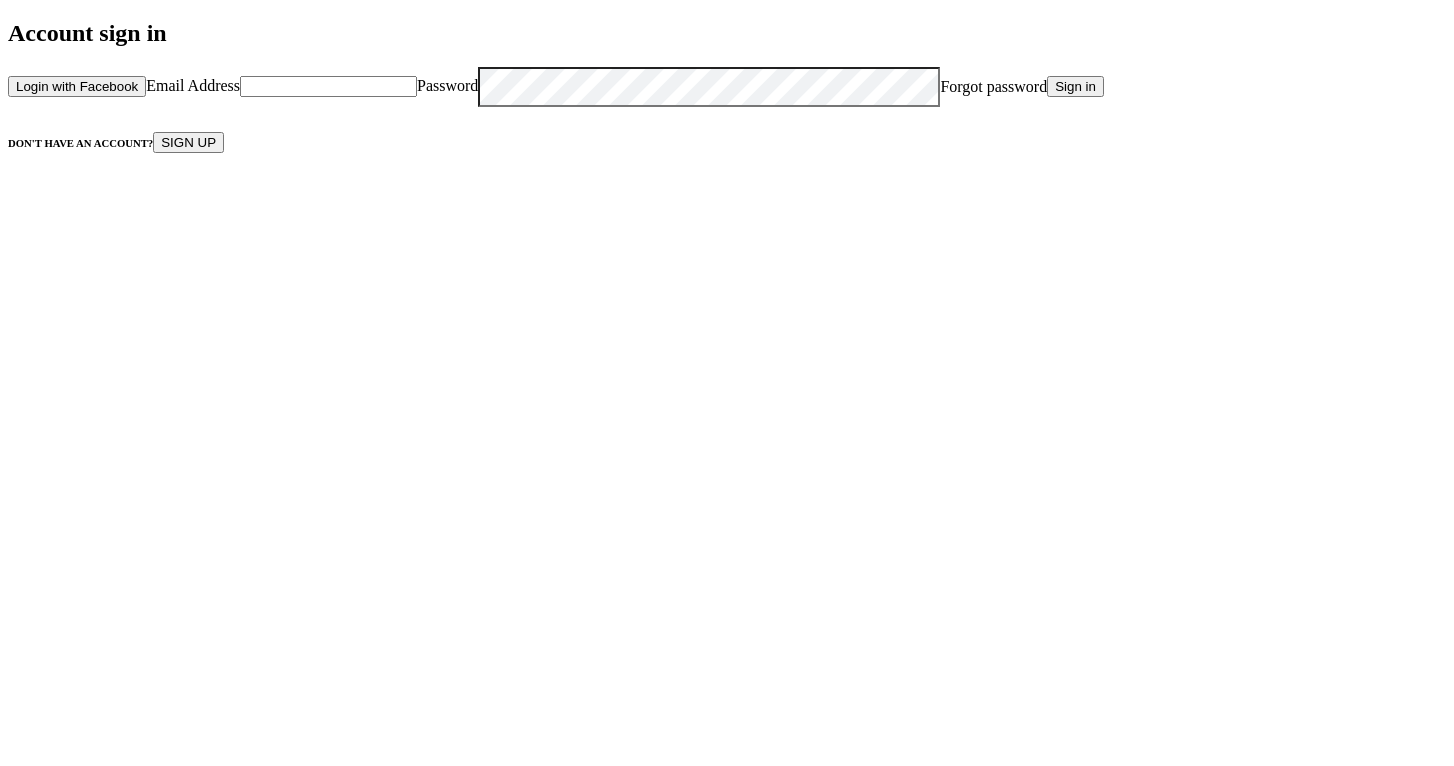 scroll, scrollTop: 0, scrollLeft: 0, axis: both 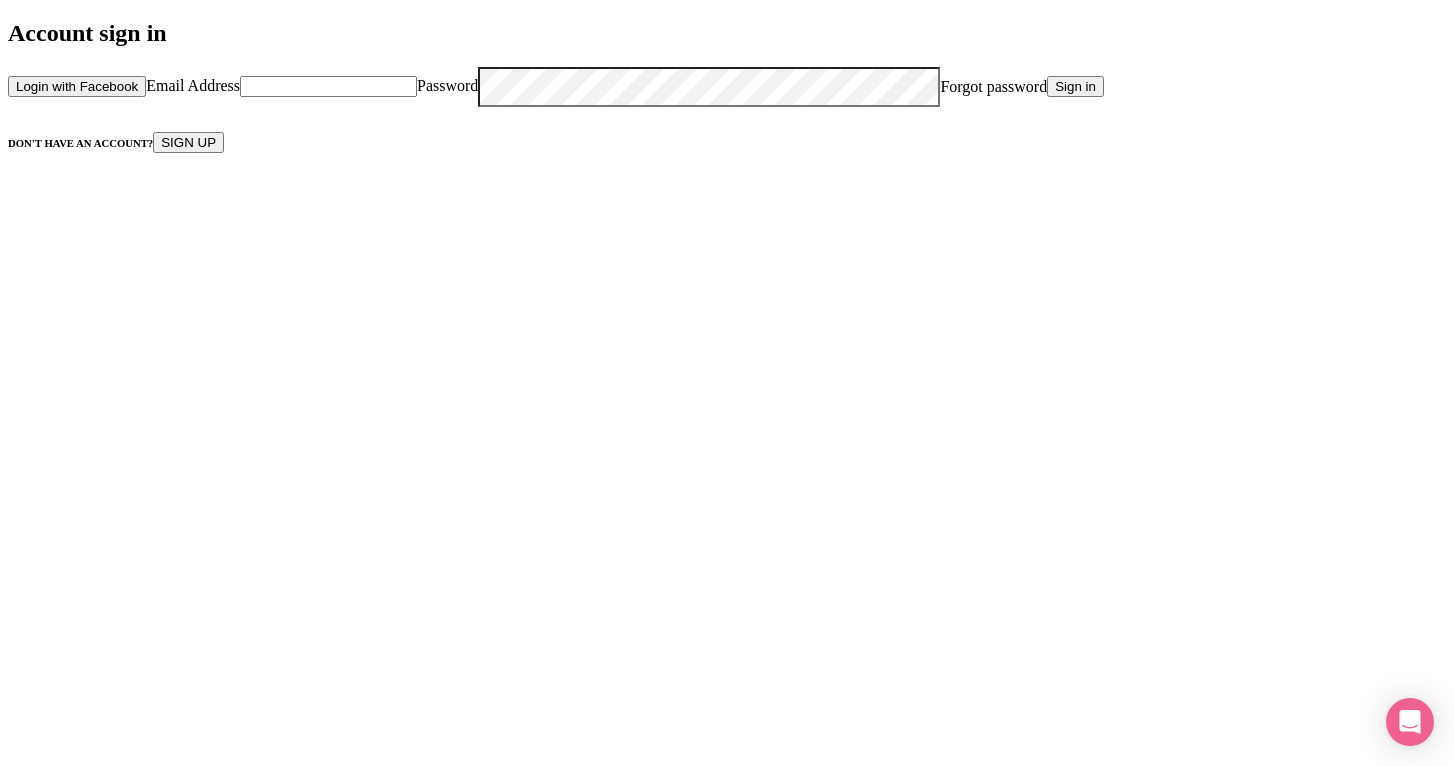 click on "Email Address" at bounding box center (328, 86) 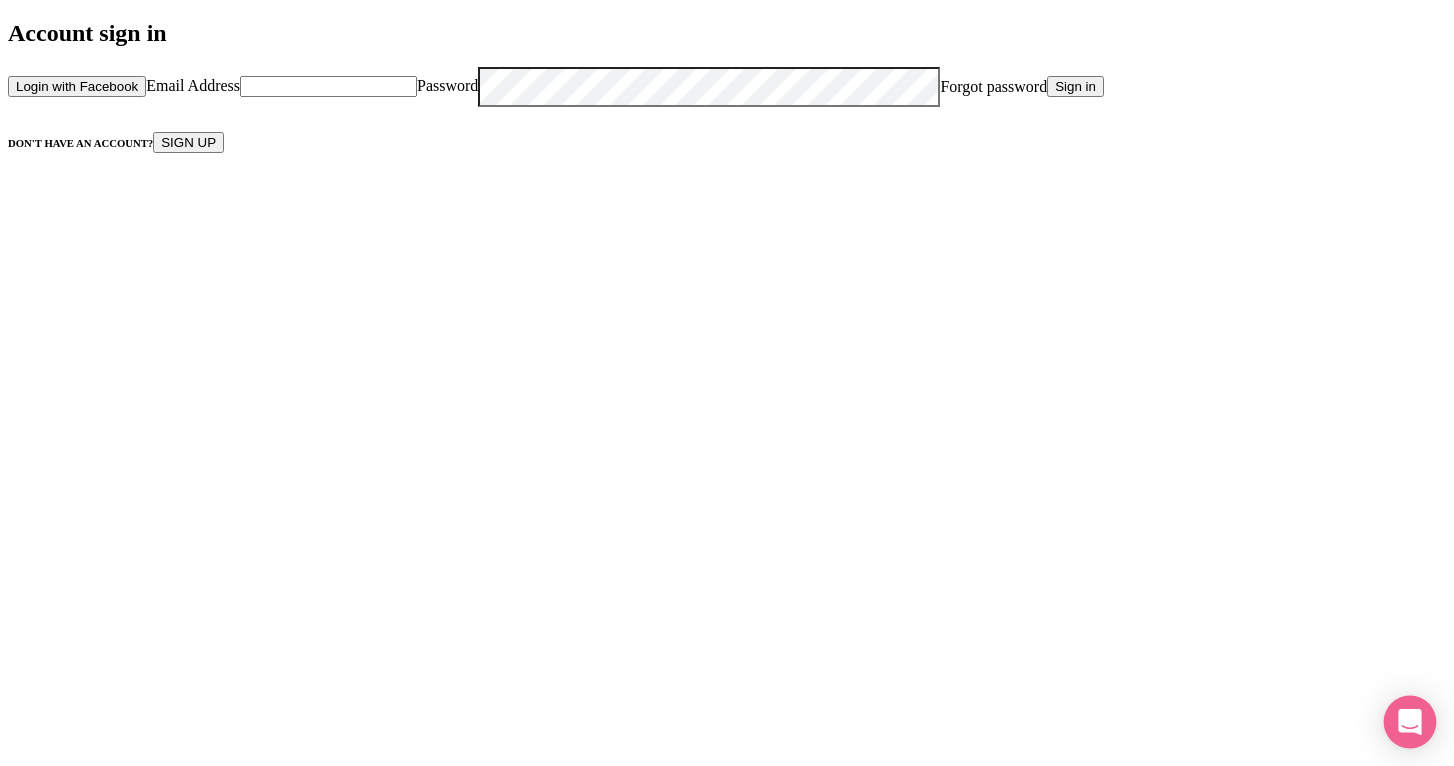 click at bounding box center [1410, 722] 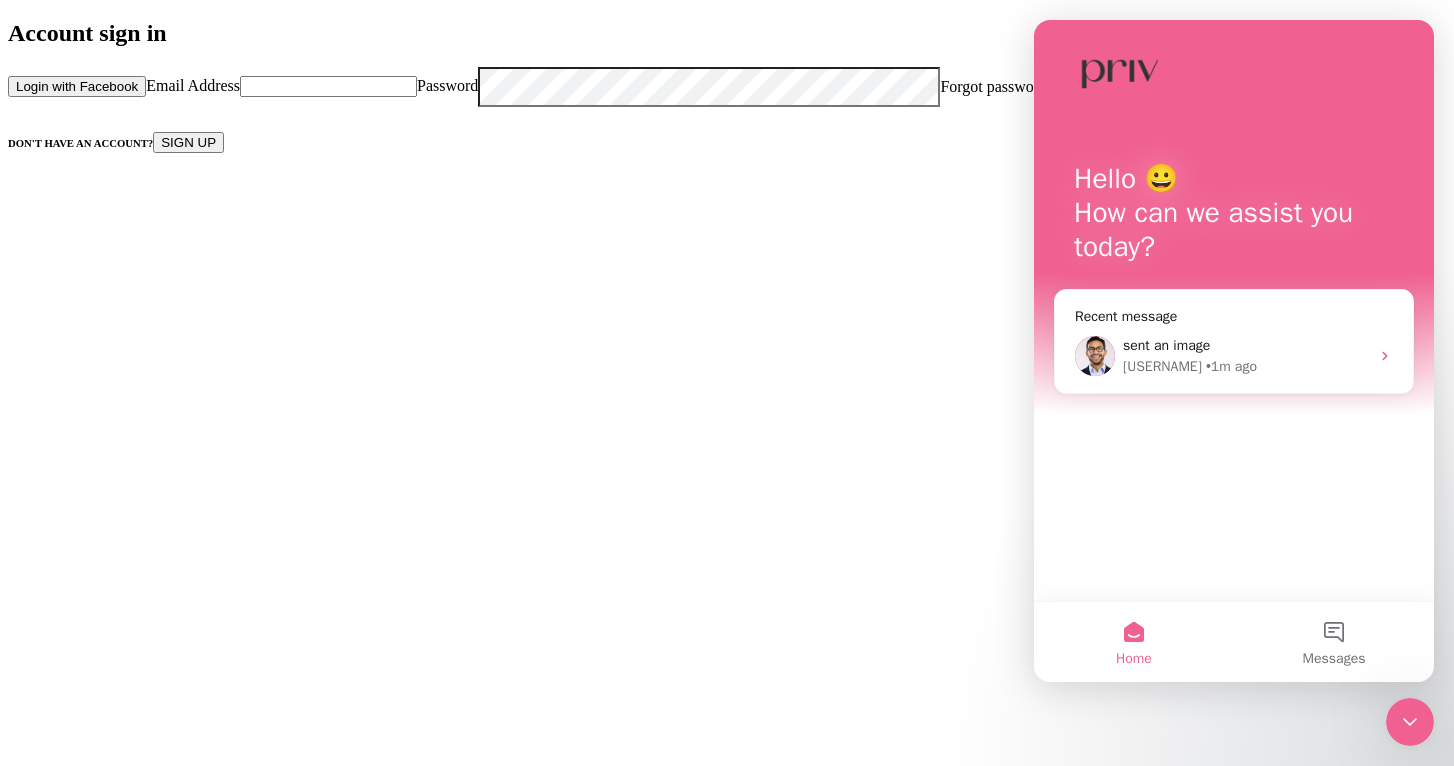 scroll, scrollTop: 0, scrollLeft: 0, axis: both 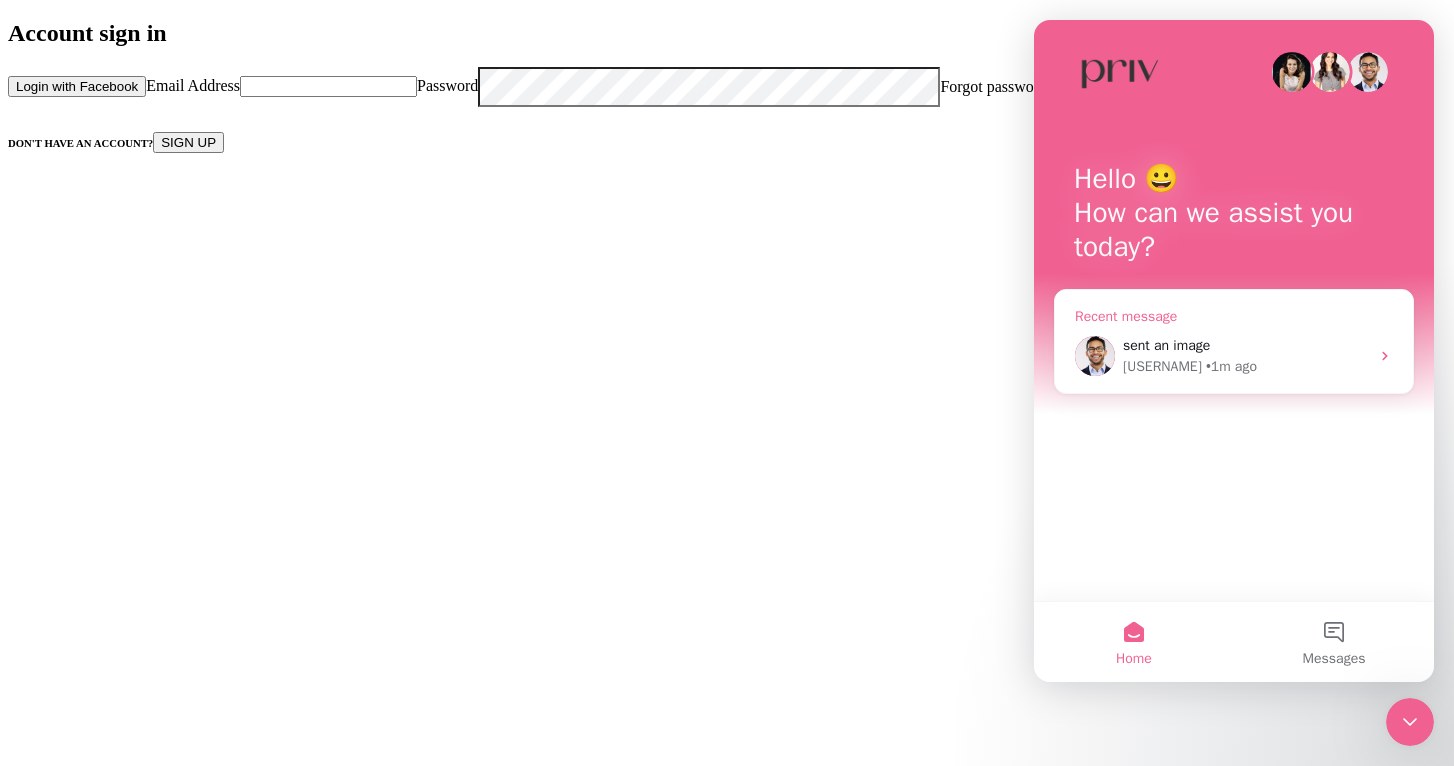 click on "sent an image" at bounding box center (1246, 345) 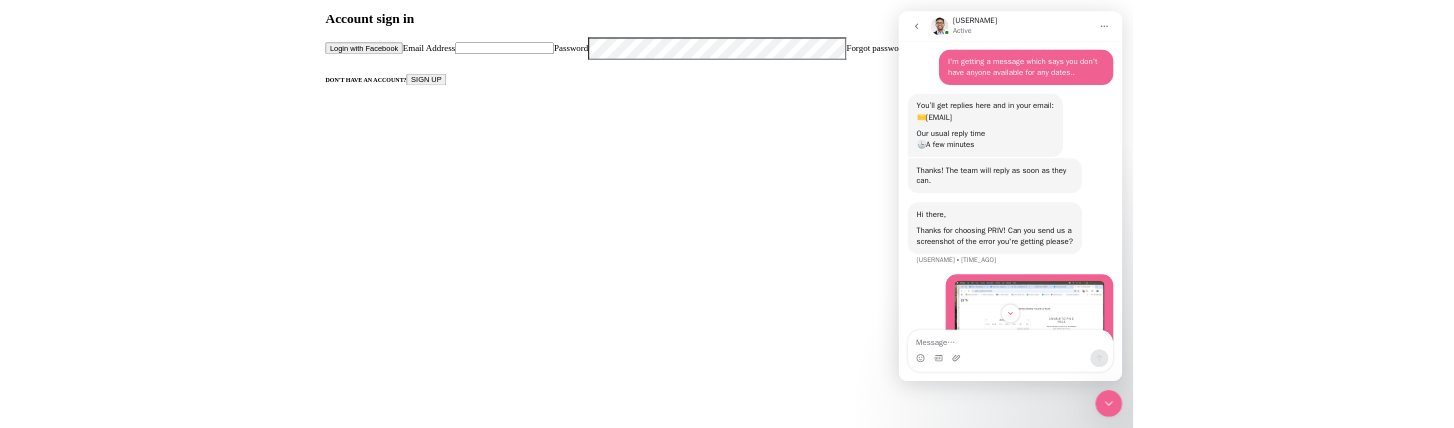 scroll, scrollTop: 343, scrollLeft: 0, axis: vertical 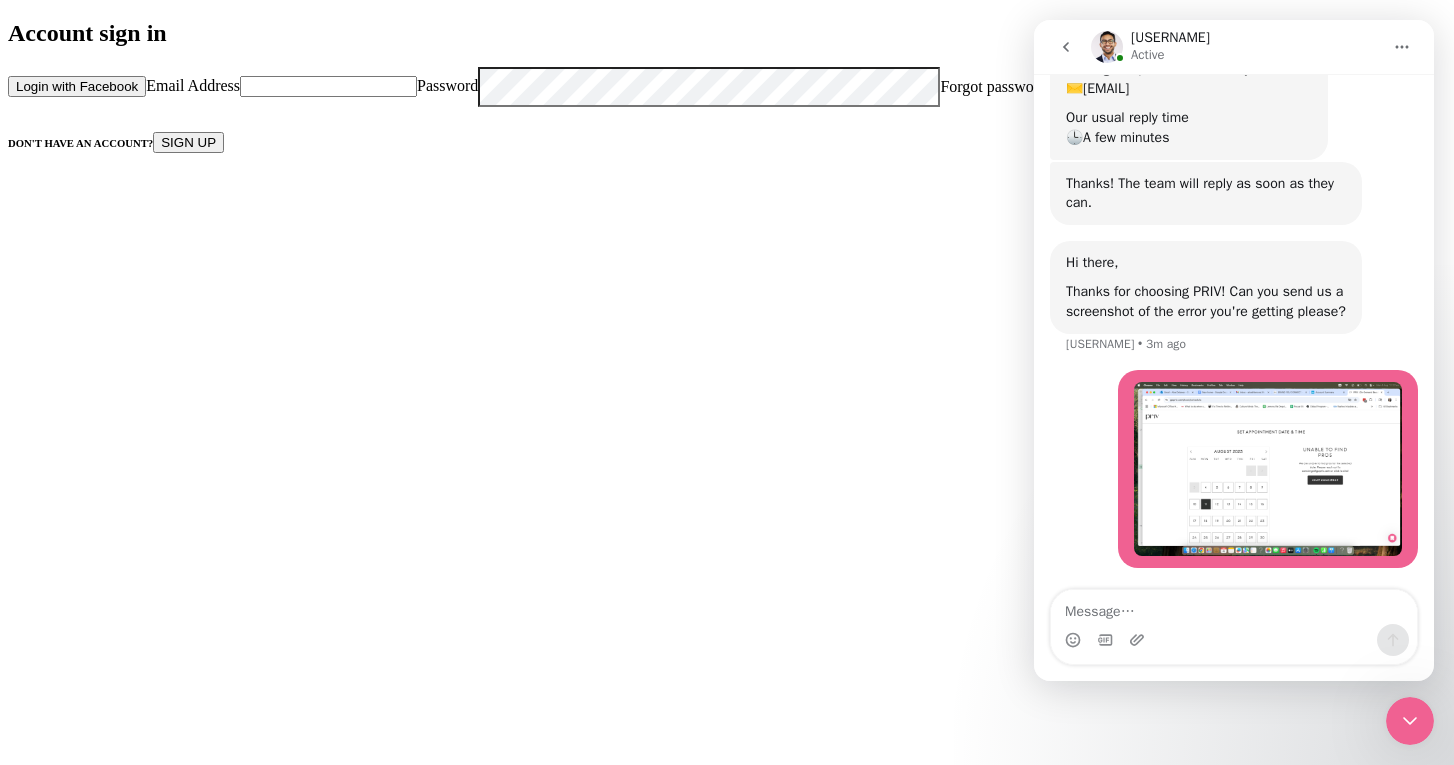 click on "Email Address" at bounding box center (328, 86) 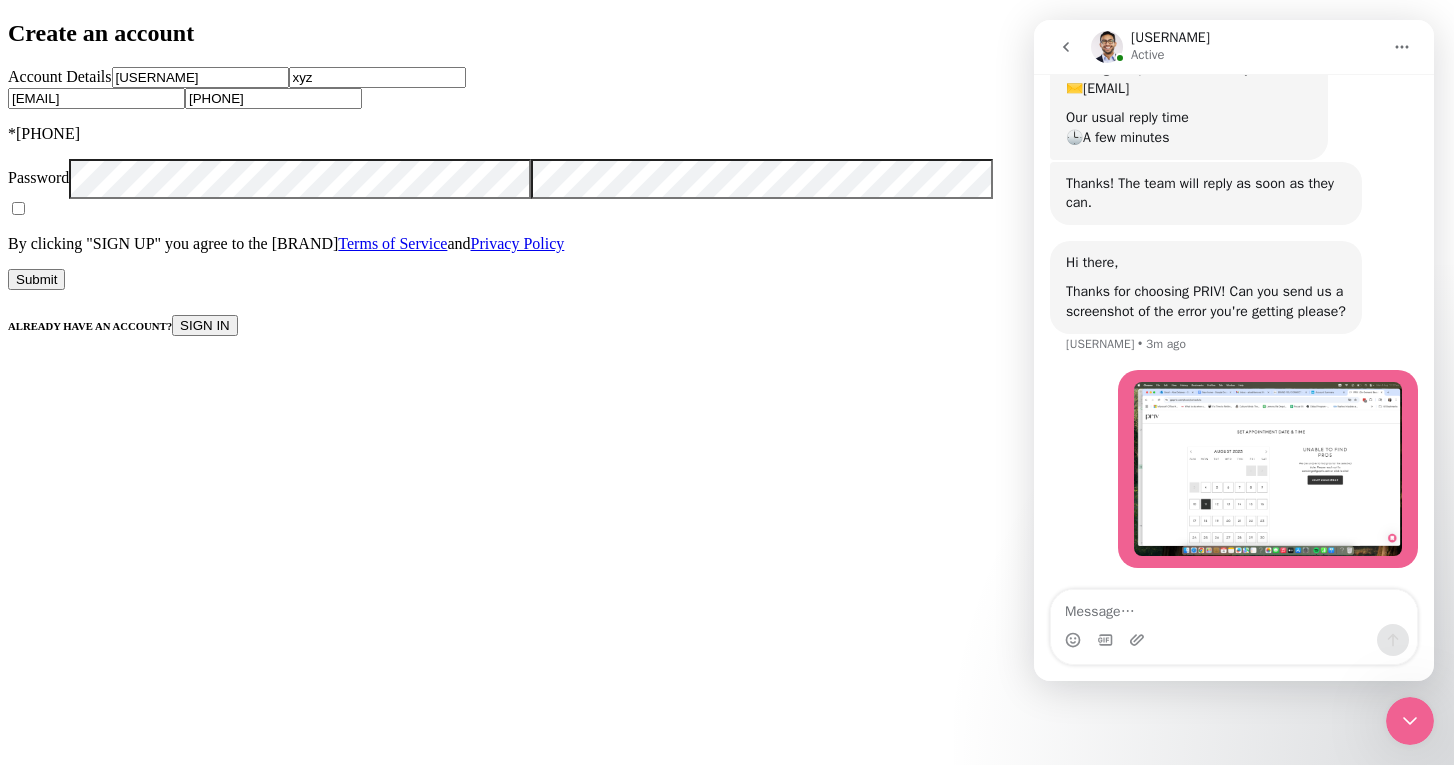 click on "tester" at bounding box center (200, 77) 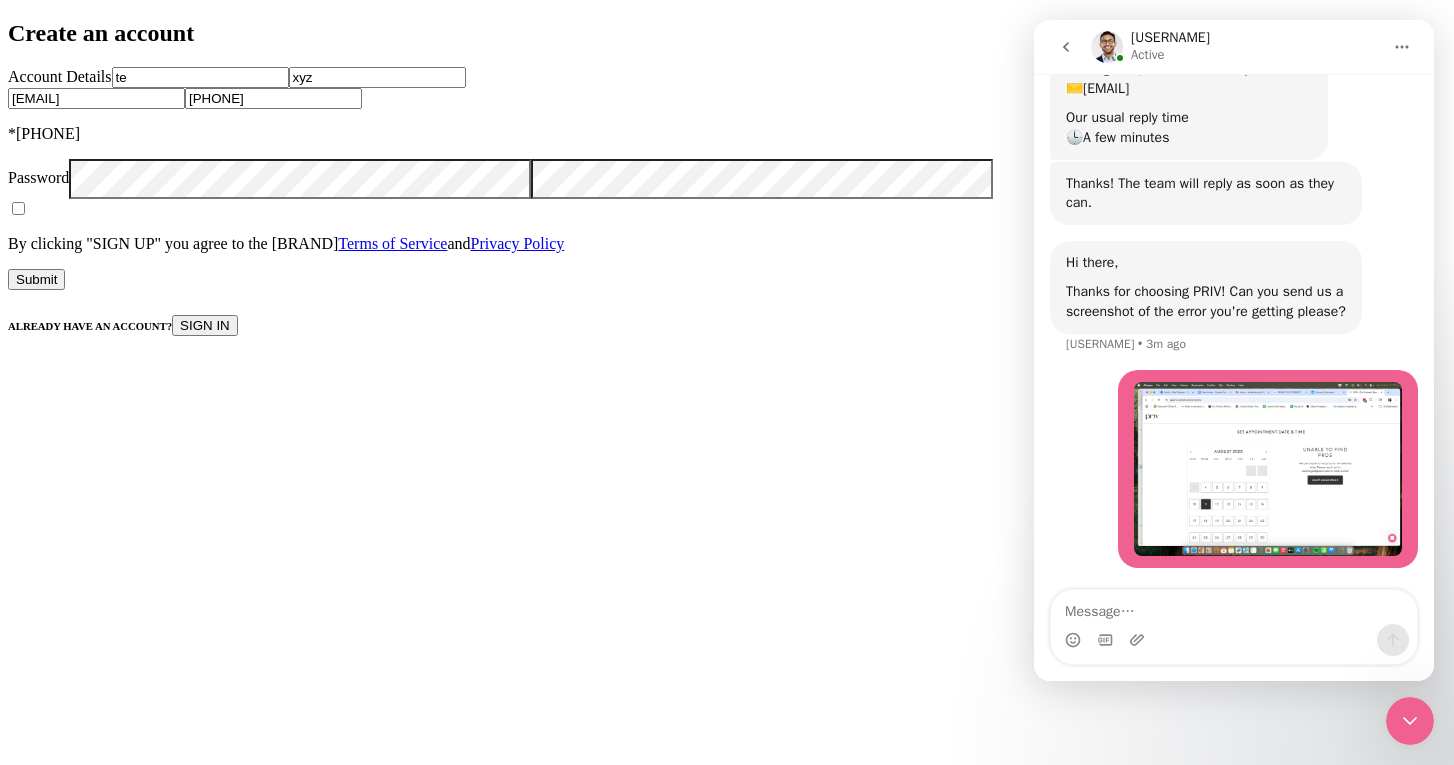 type on "t" 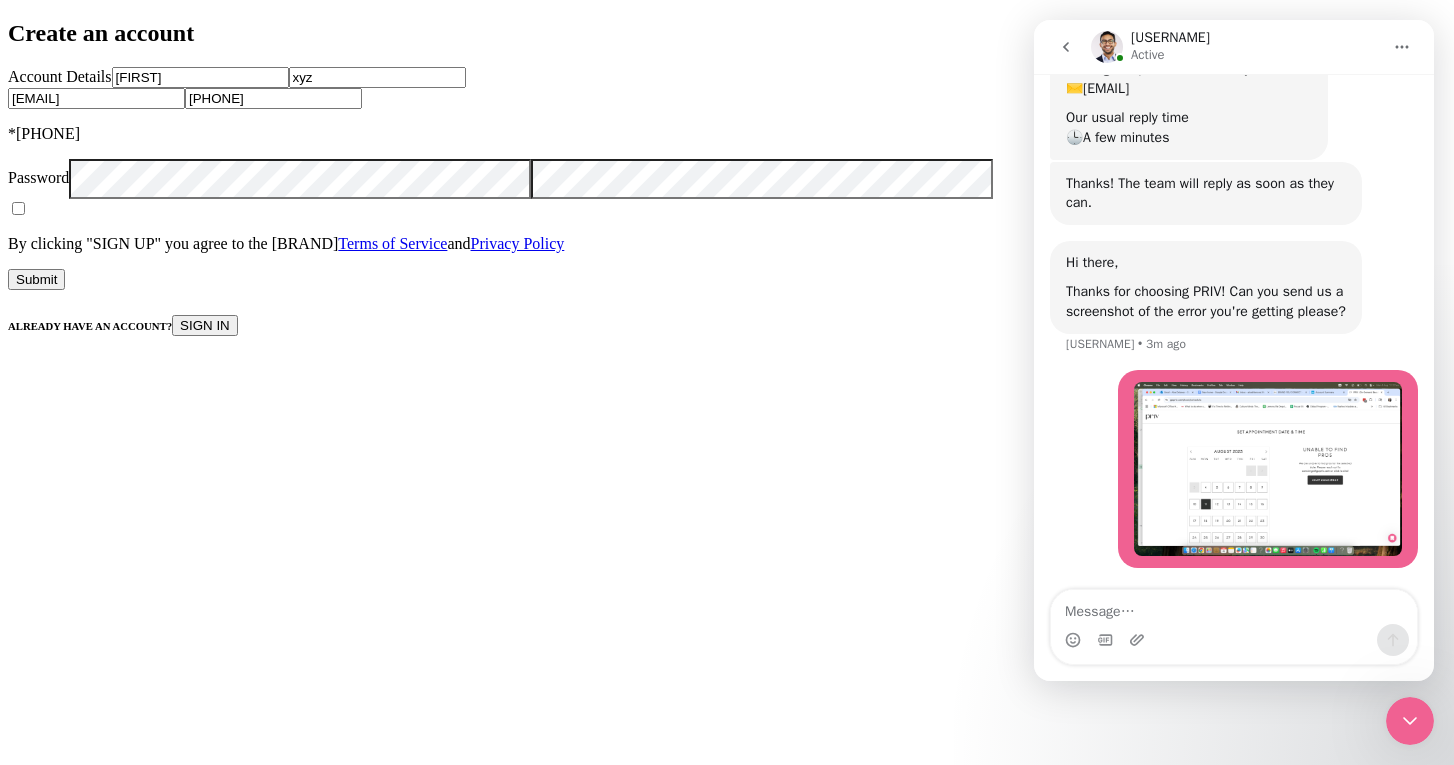 type on "Alex" 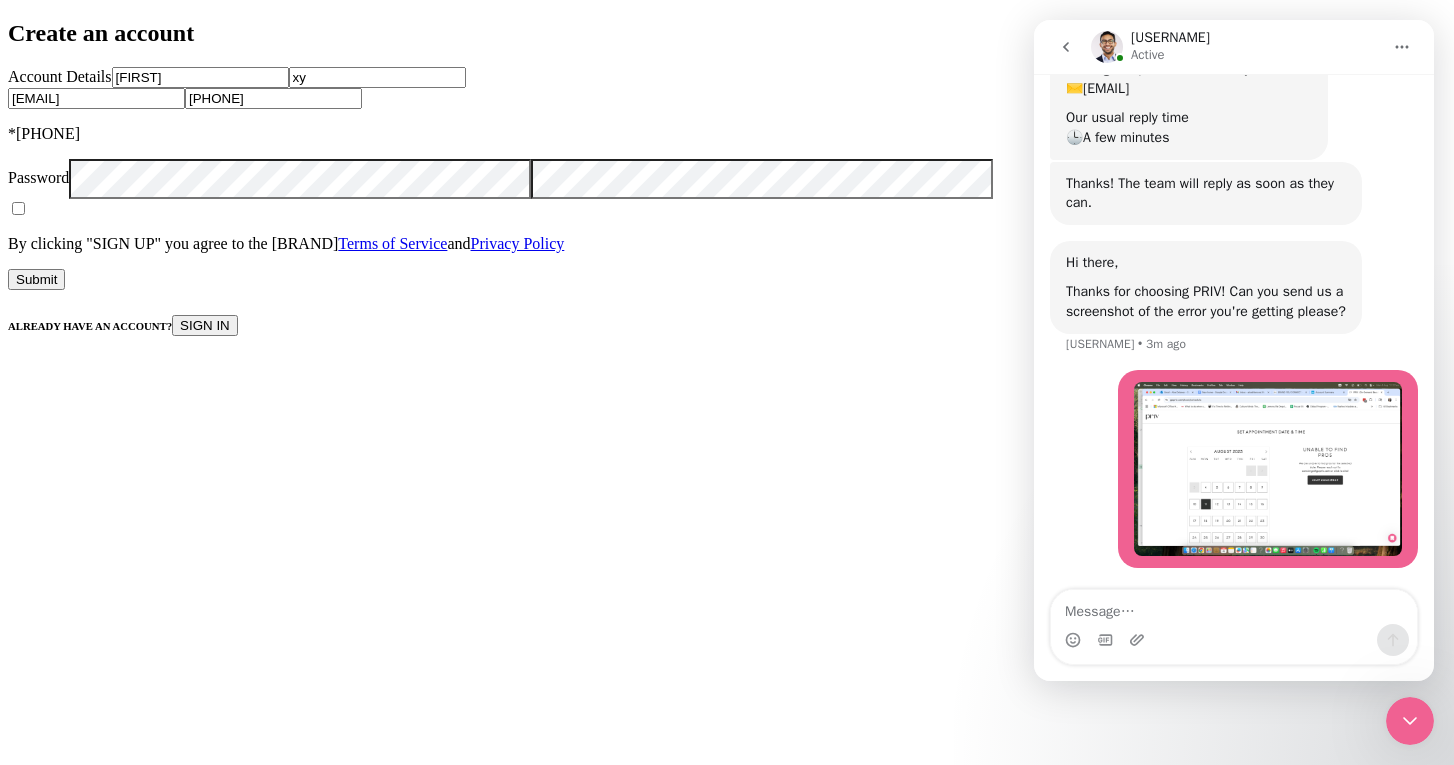 type on "x" 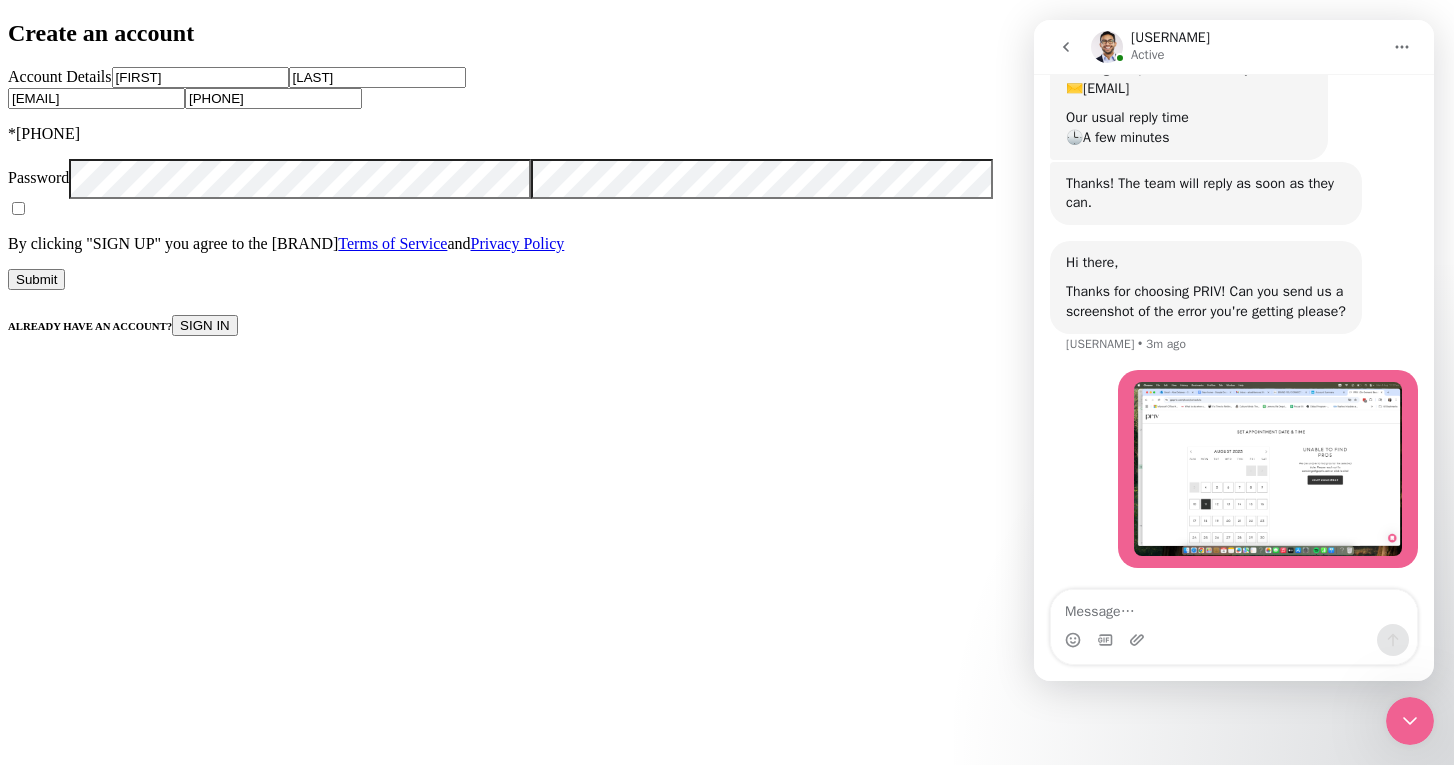 type on "Delaney" 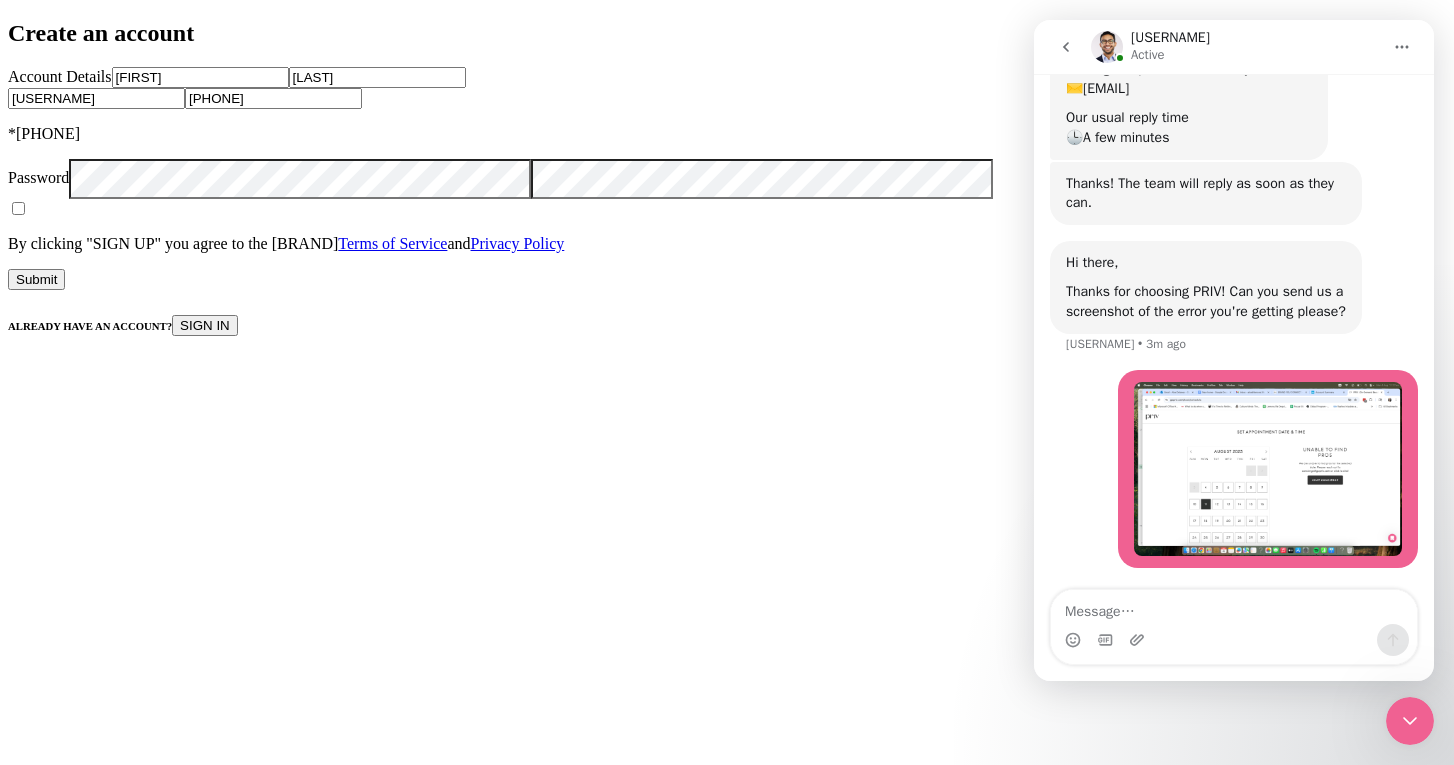 type on "j" 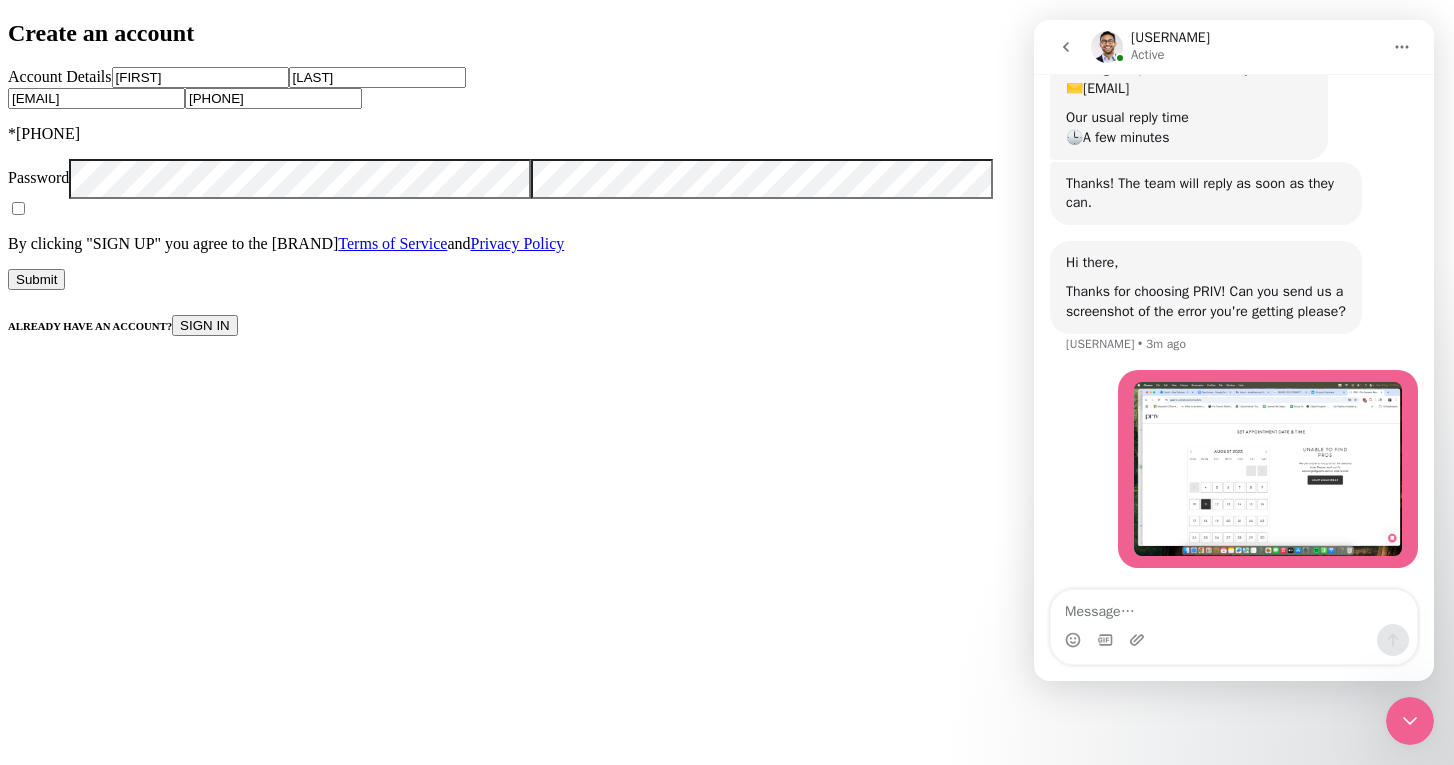 type on "alex_delaney@outlook.com" 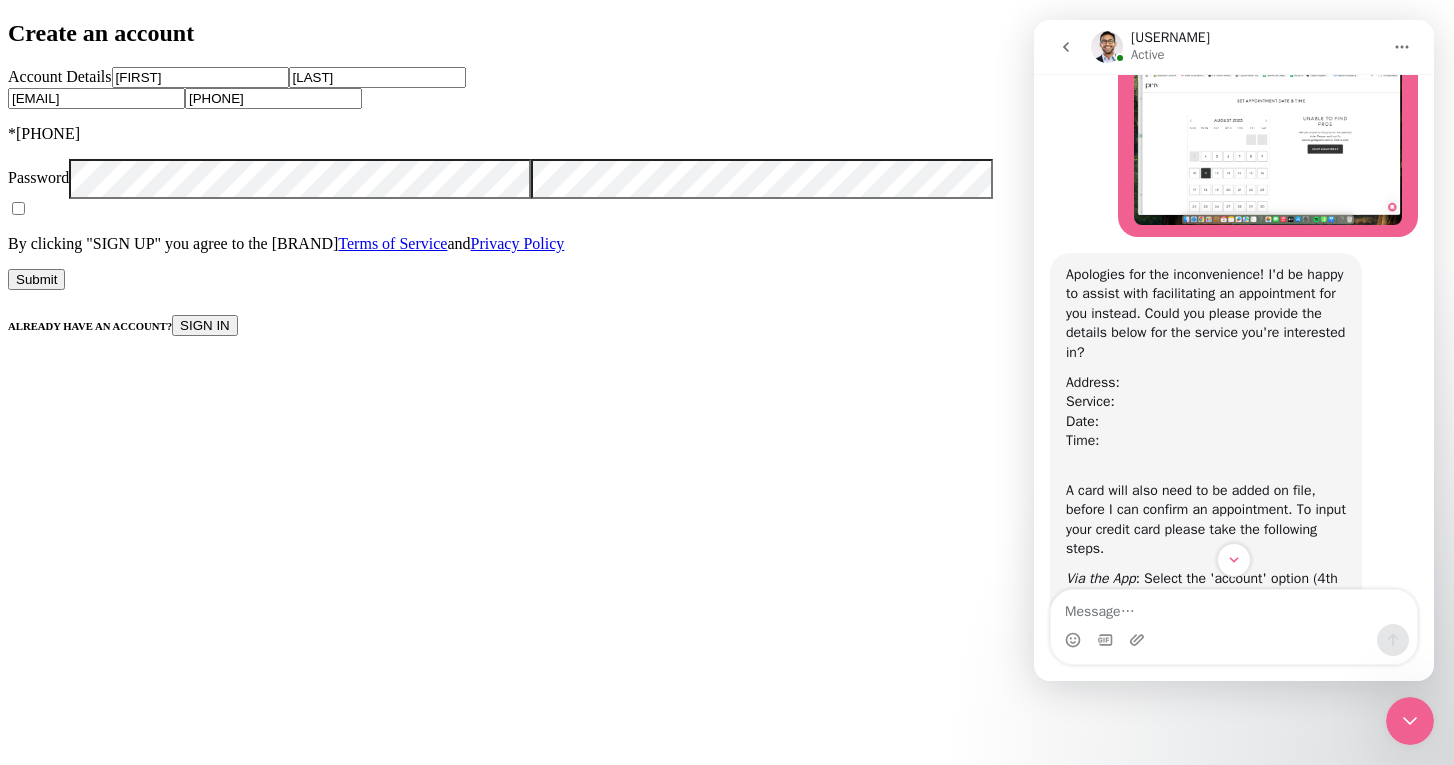 scroll, scrollTop: 806, scrollLeft: 0, axis: vertical 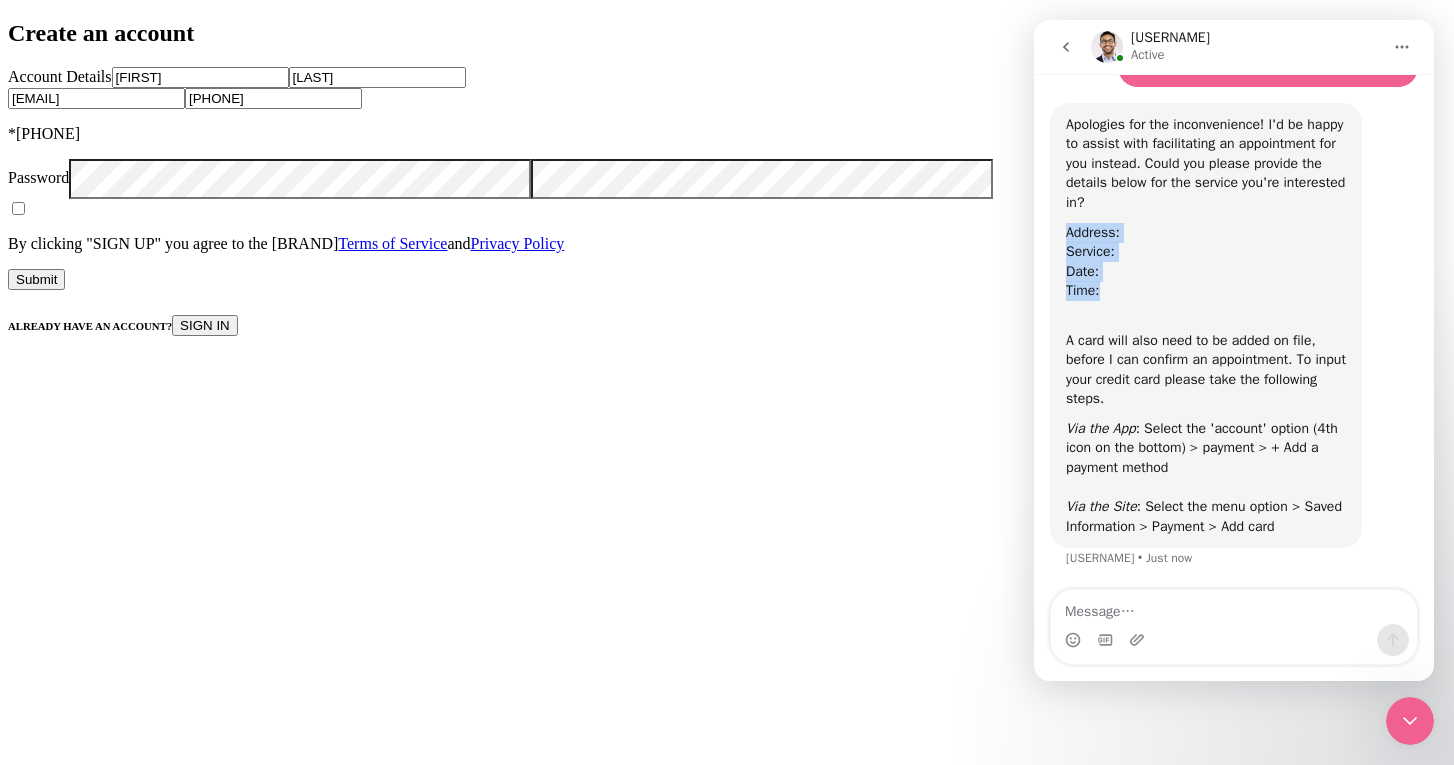 drag, startPoint x: 1126, startPoint y: 300, endPoint x: 1061, endPoint y: 225, distance: 99.24717 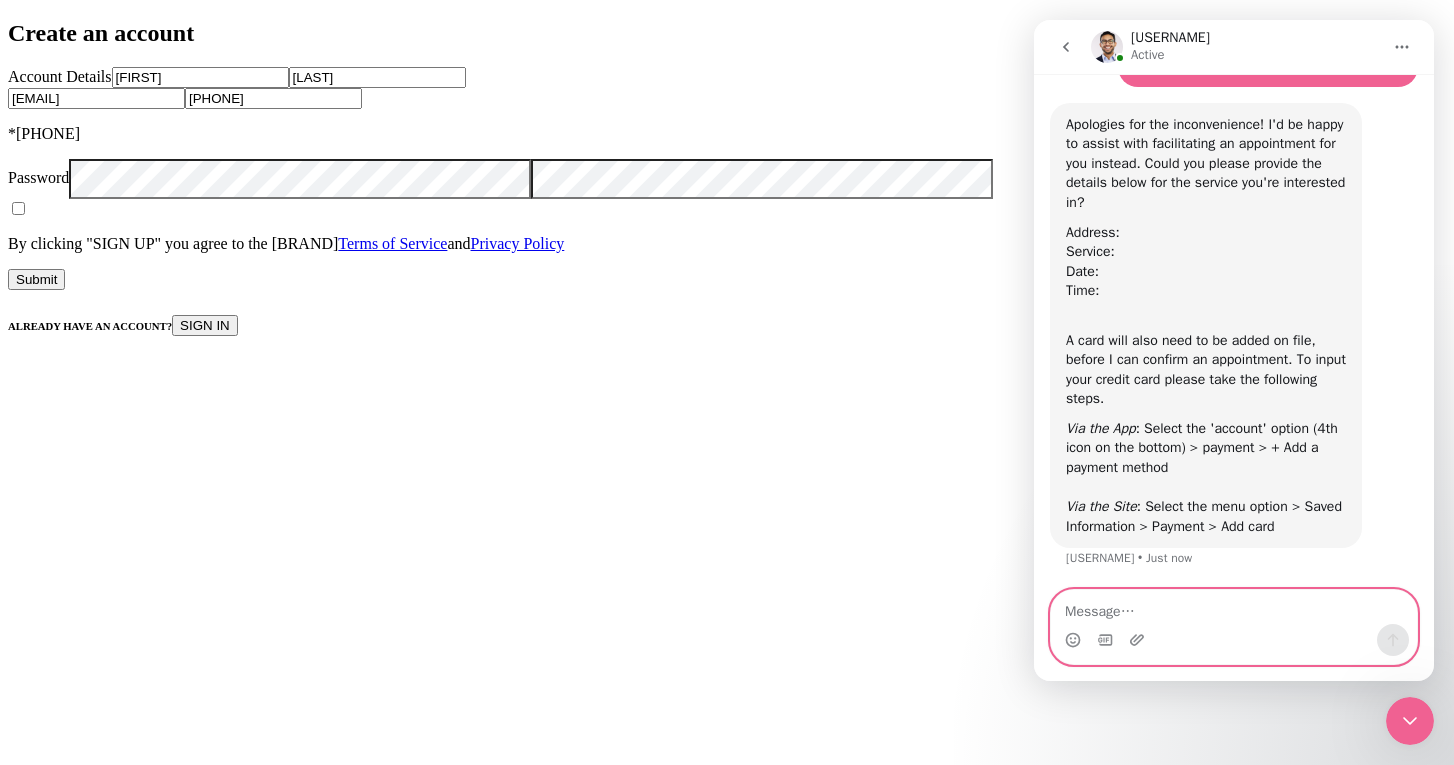 click at bounding box center [1234, 607] 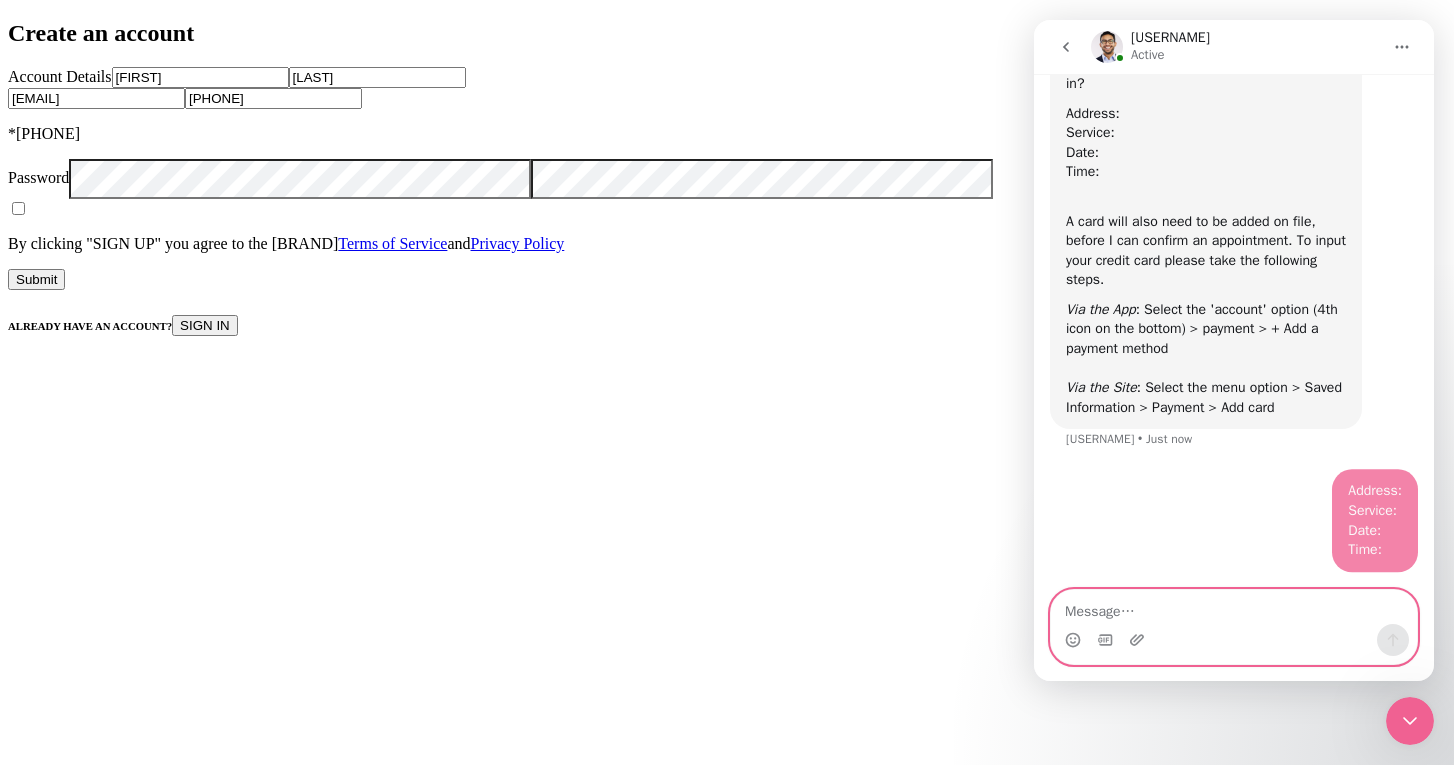 scroll, scrollTop: 924, scrollLeft: 0, axis: vertical 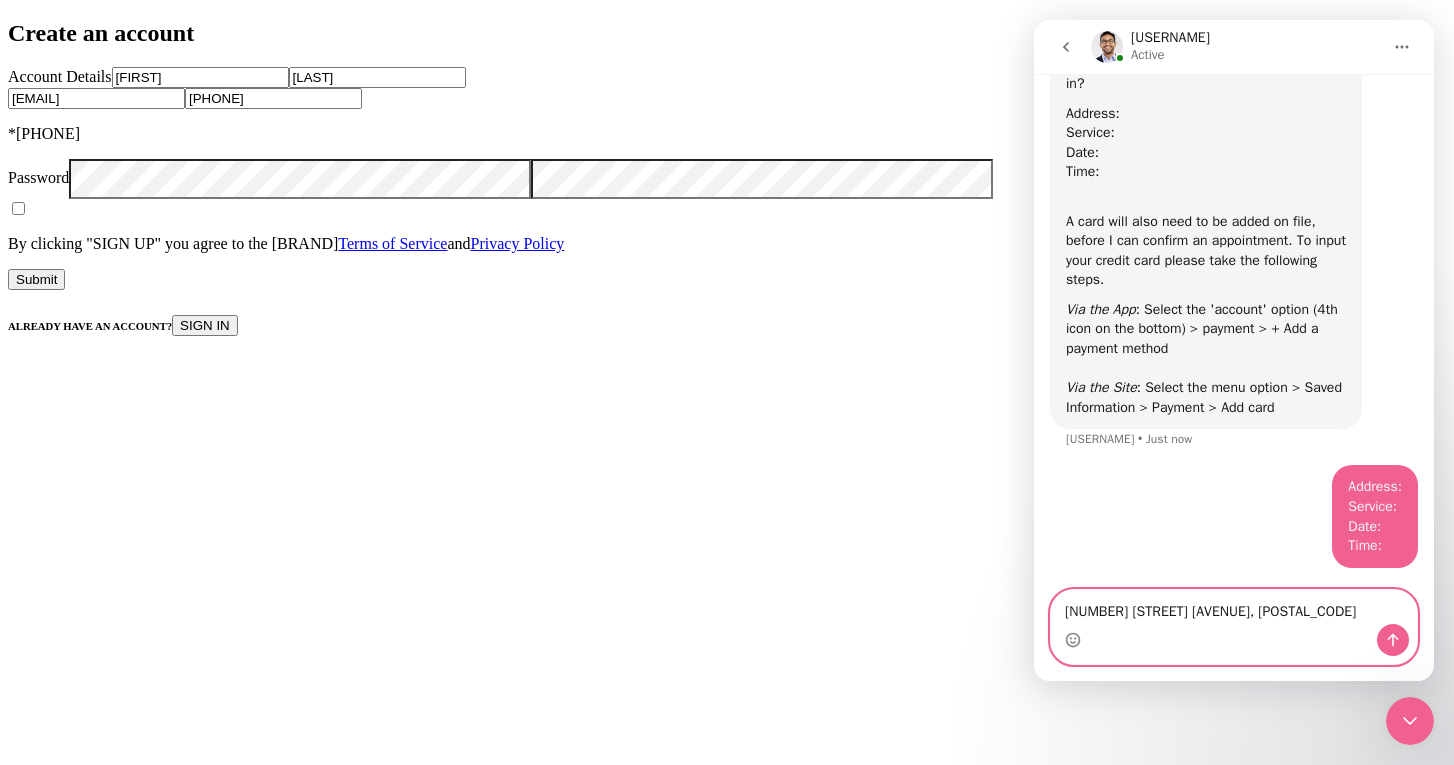 type on "5448 S dorchester av, 60615" 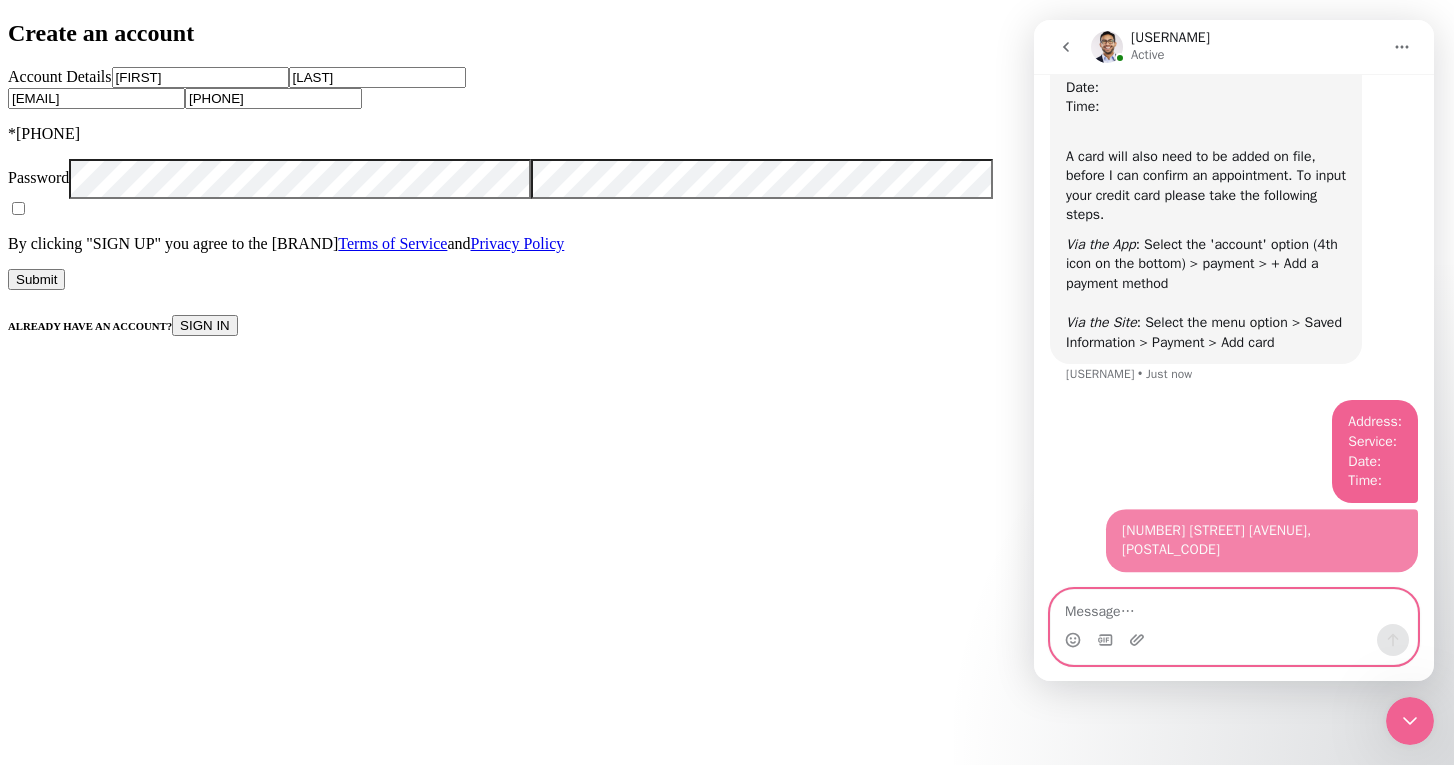 scroll, scrollTop: 970, scrollLeft: 0, axis: vertical 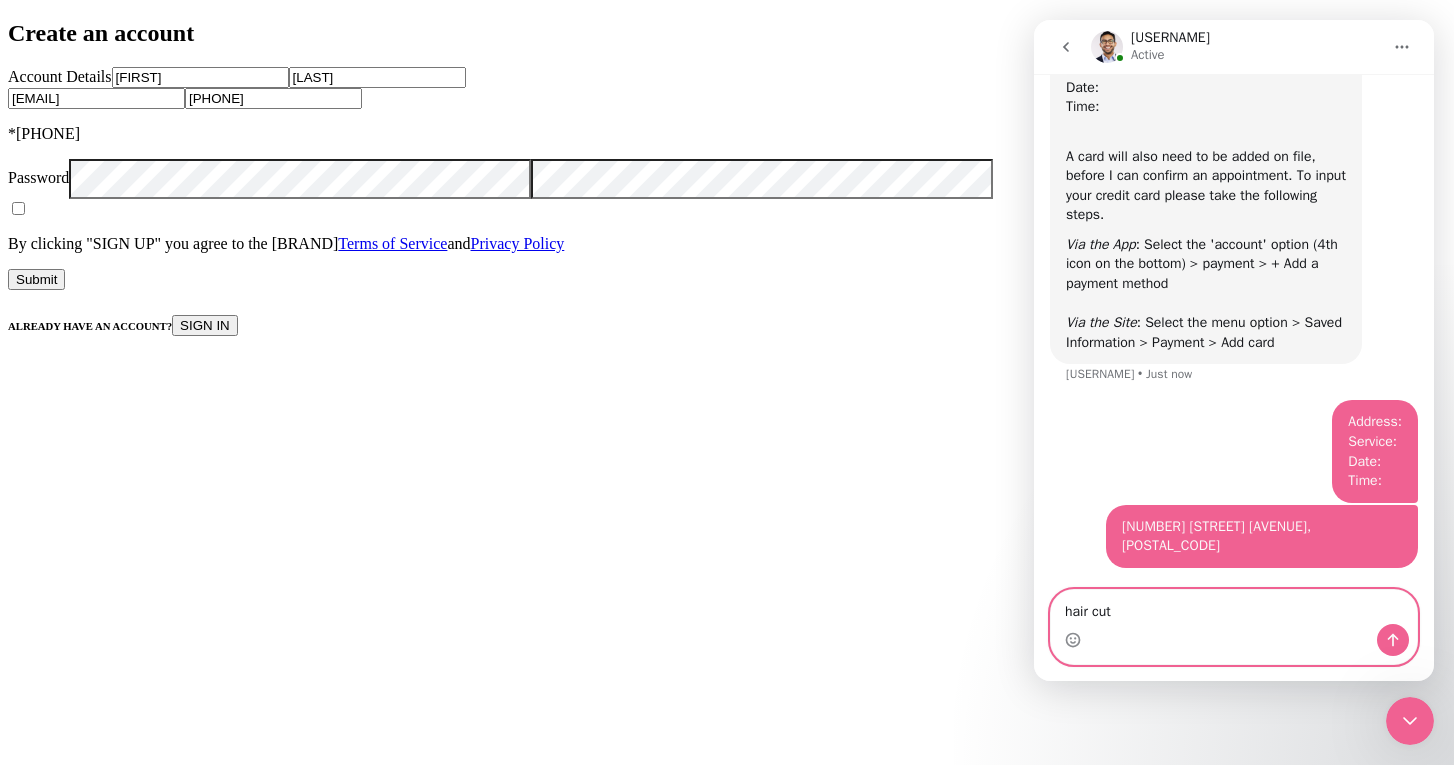 type on "hair cut" 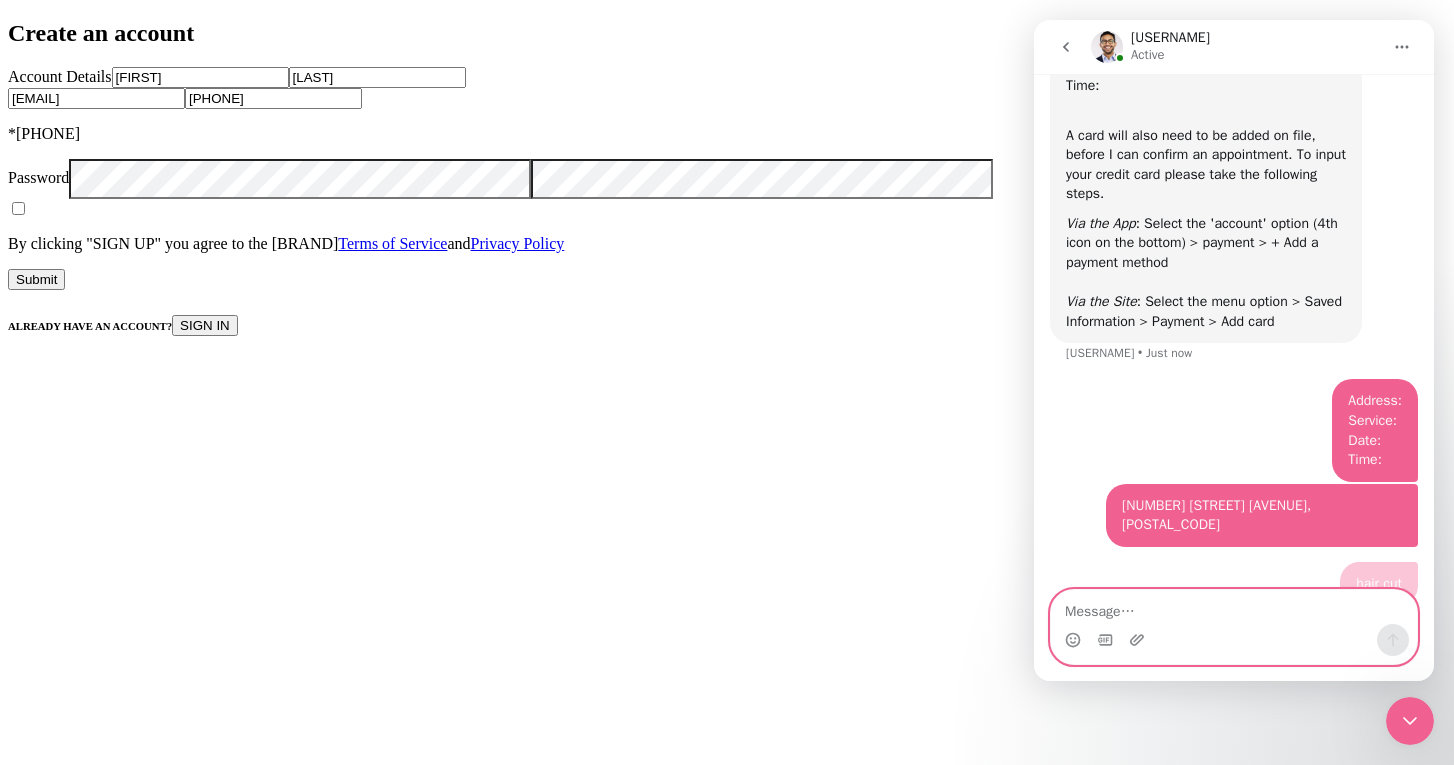 scroll, scrollTop: 1015, scrollLeft: 0, axis: vertical 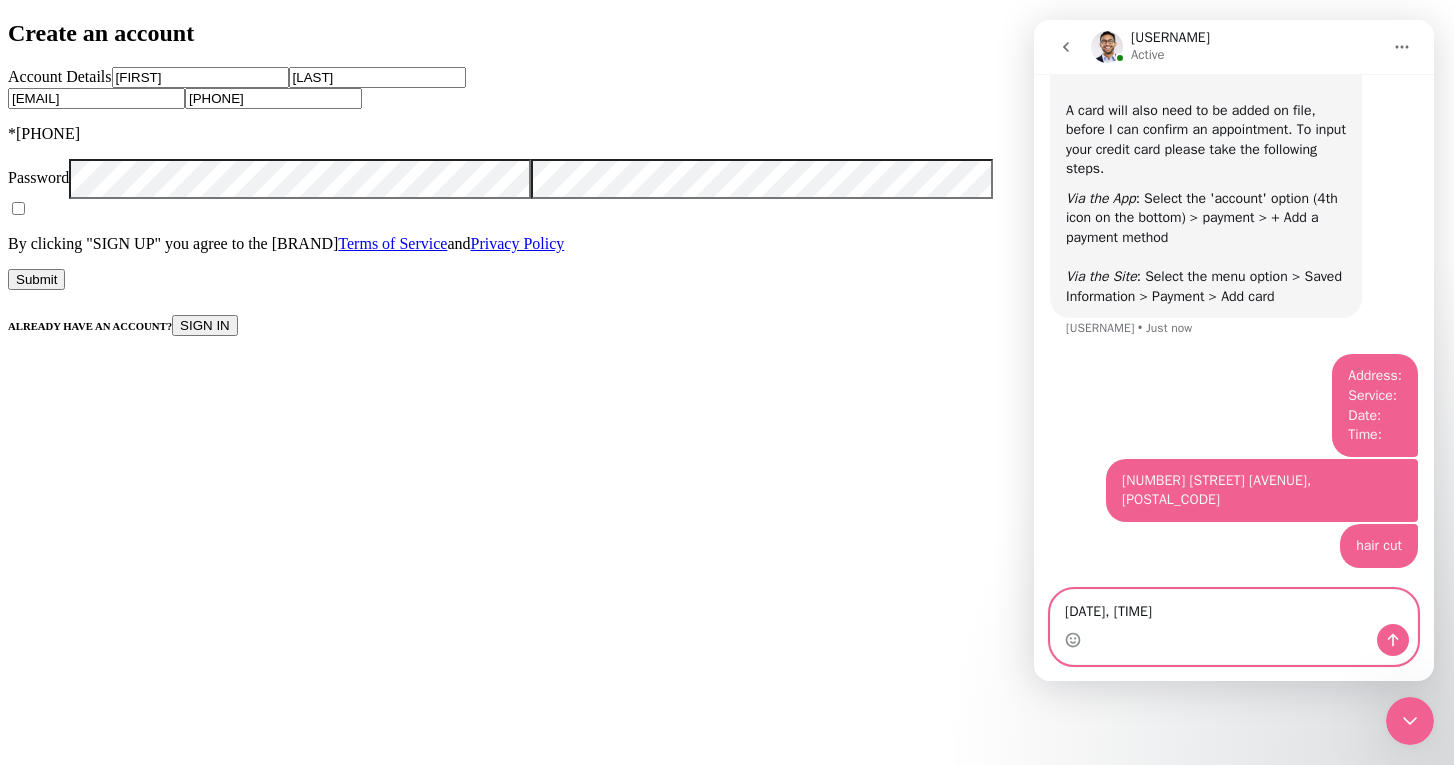 type on "12 Aug, after 7.30 pm" 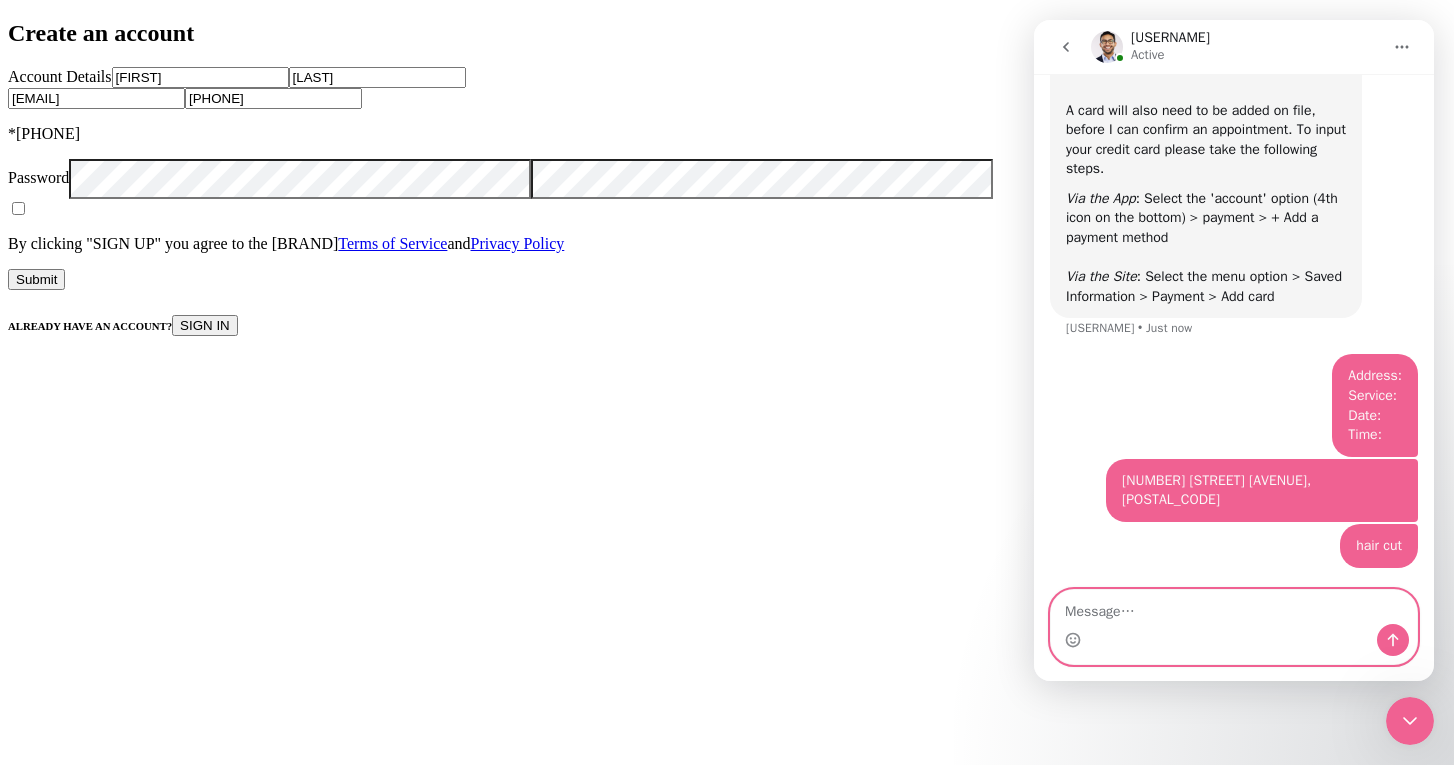 scroll, scrollTop: 1061, scrollLeft: 0, axis: vertical 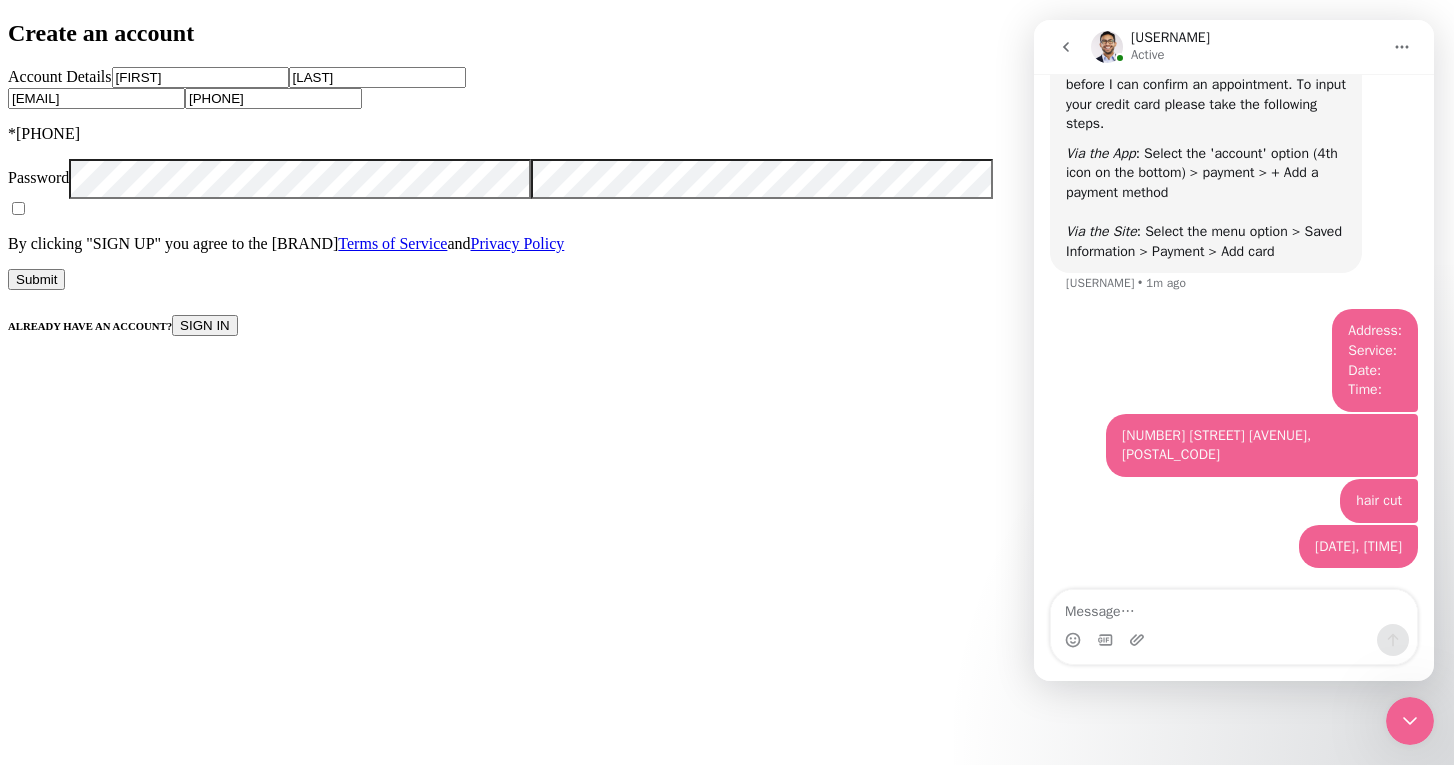 click on "SIGN IN" at bounding box center [205, 325] 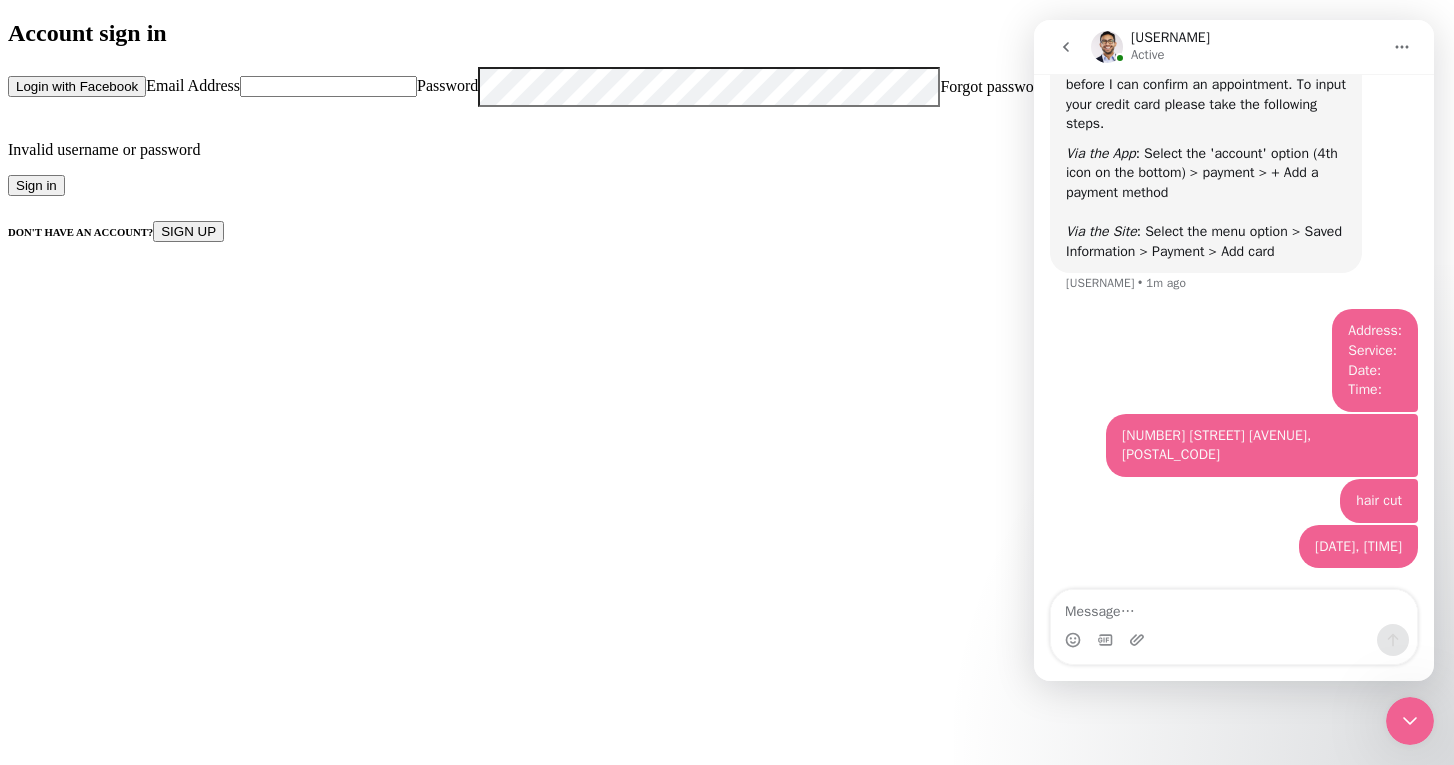 click on "Email Address" at bounding box center (328, 86) 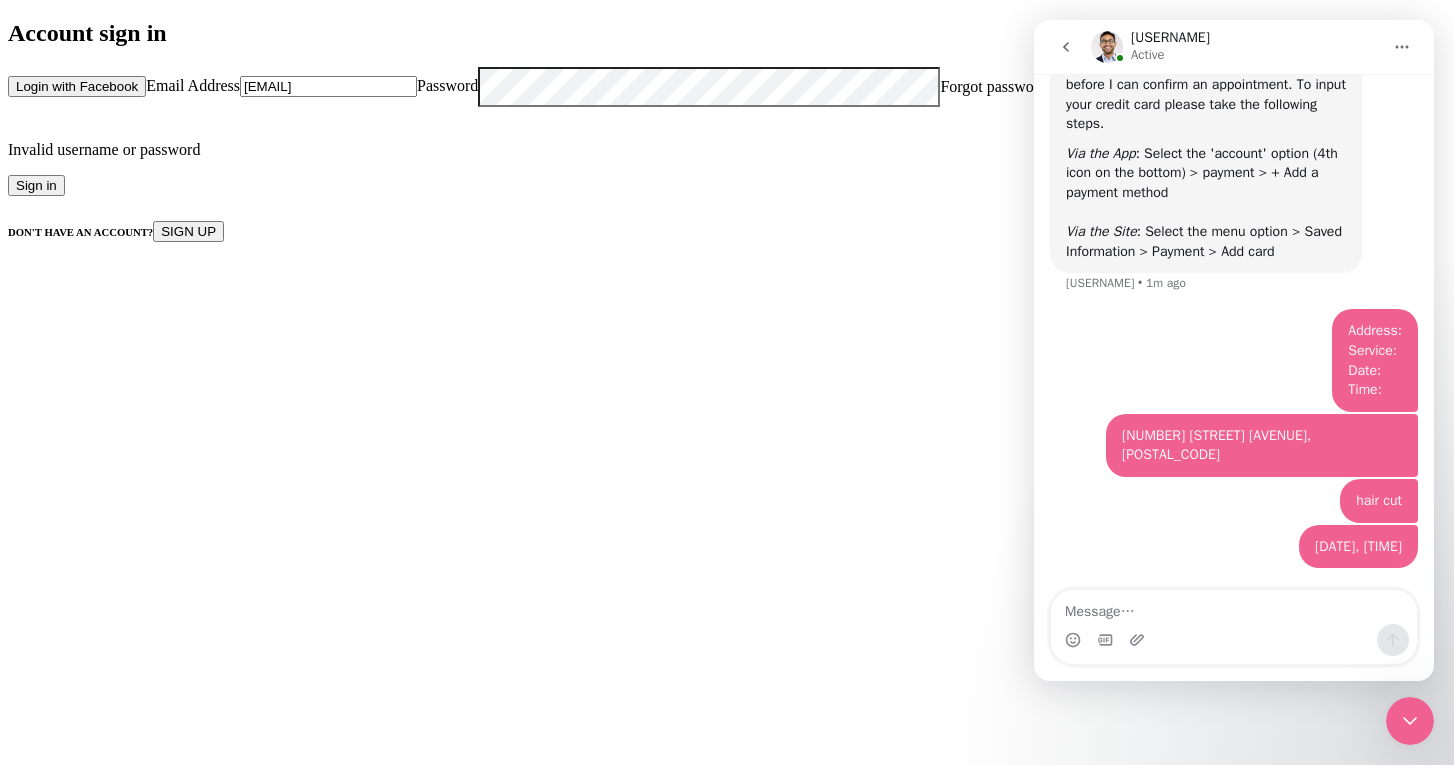 type on "alex_delaney@outlok.com" 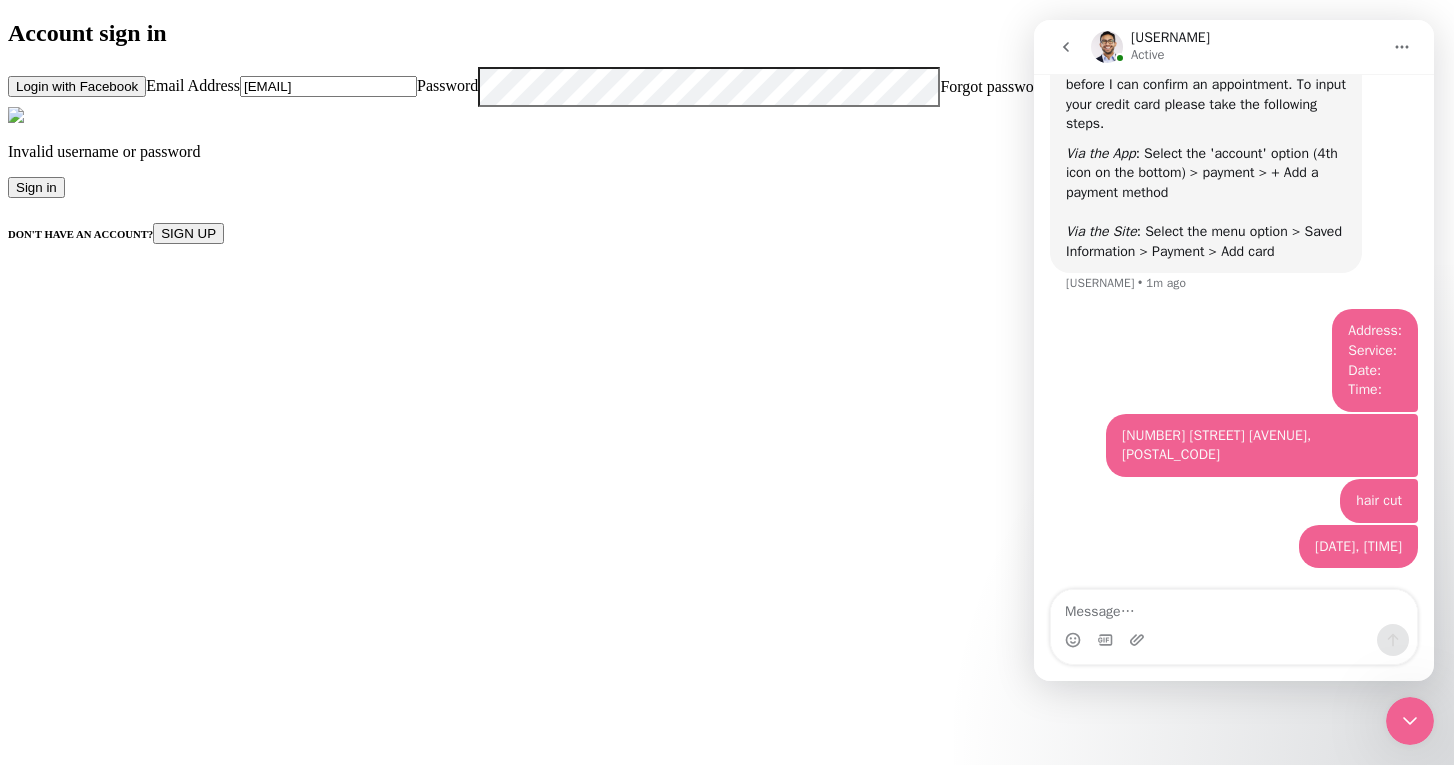 click on "Forgot password" at bounding box center (993, 85) 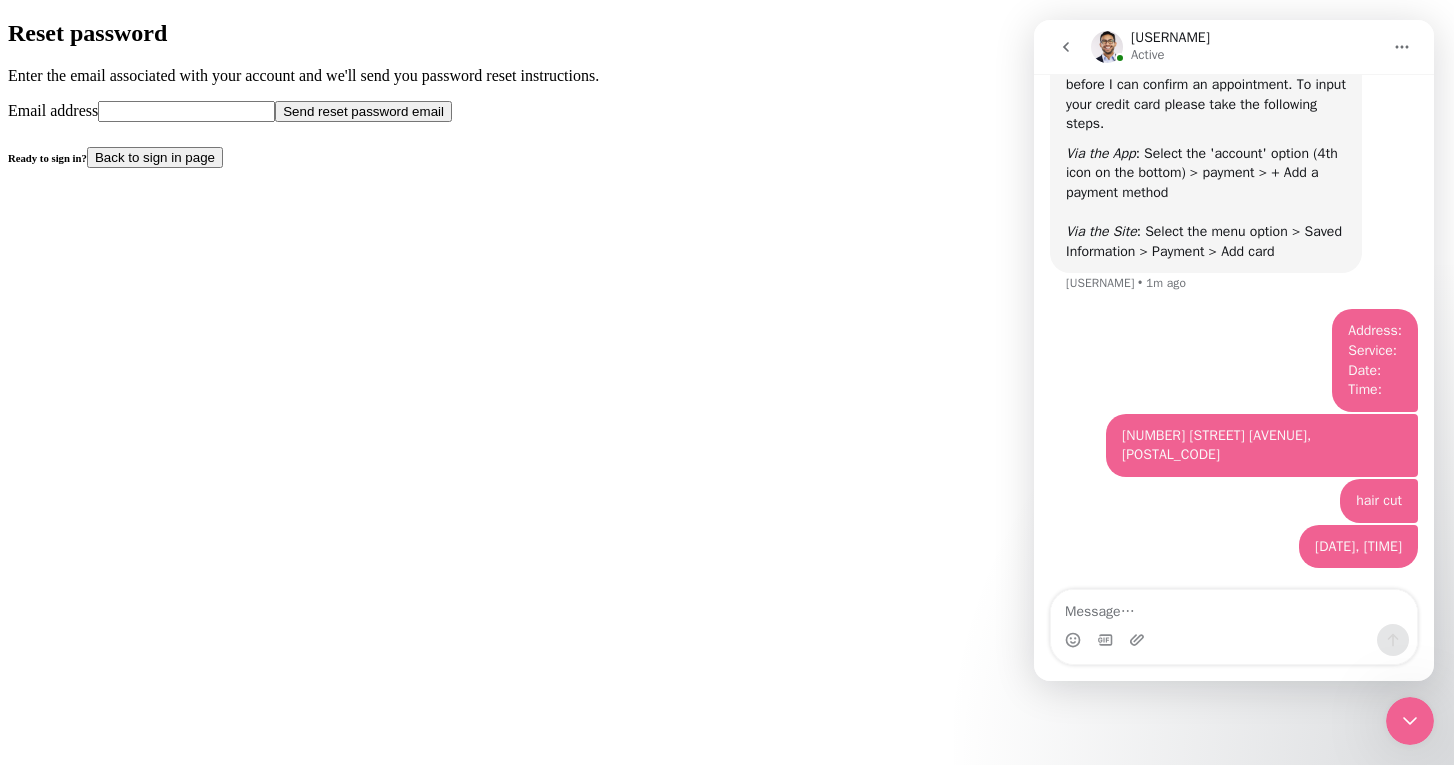 click on "Email address" at bounding box center [186, 111] 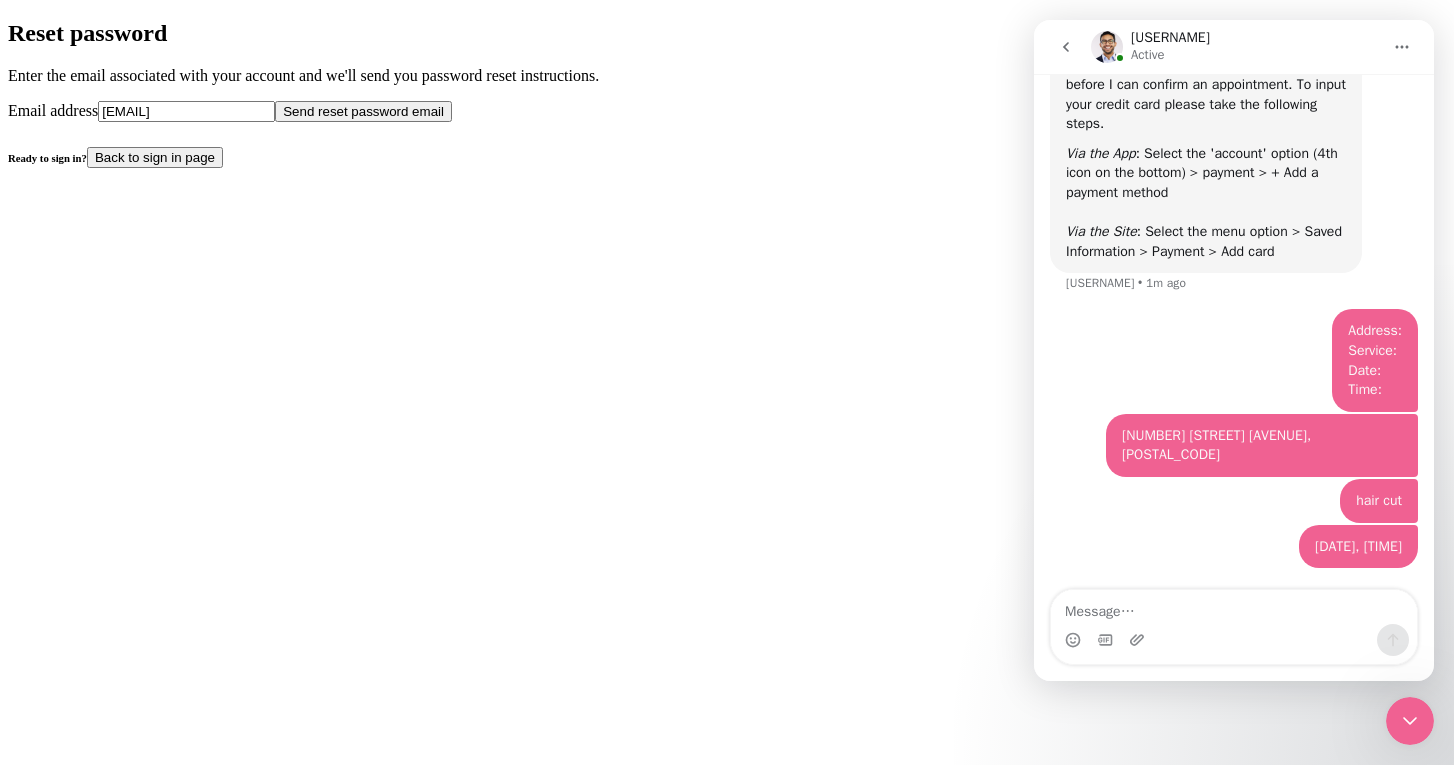type on "alex_delaney@outlook.com" 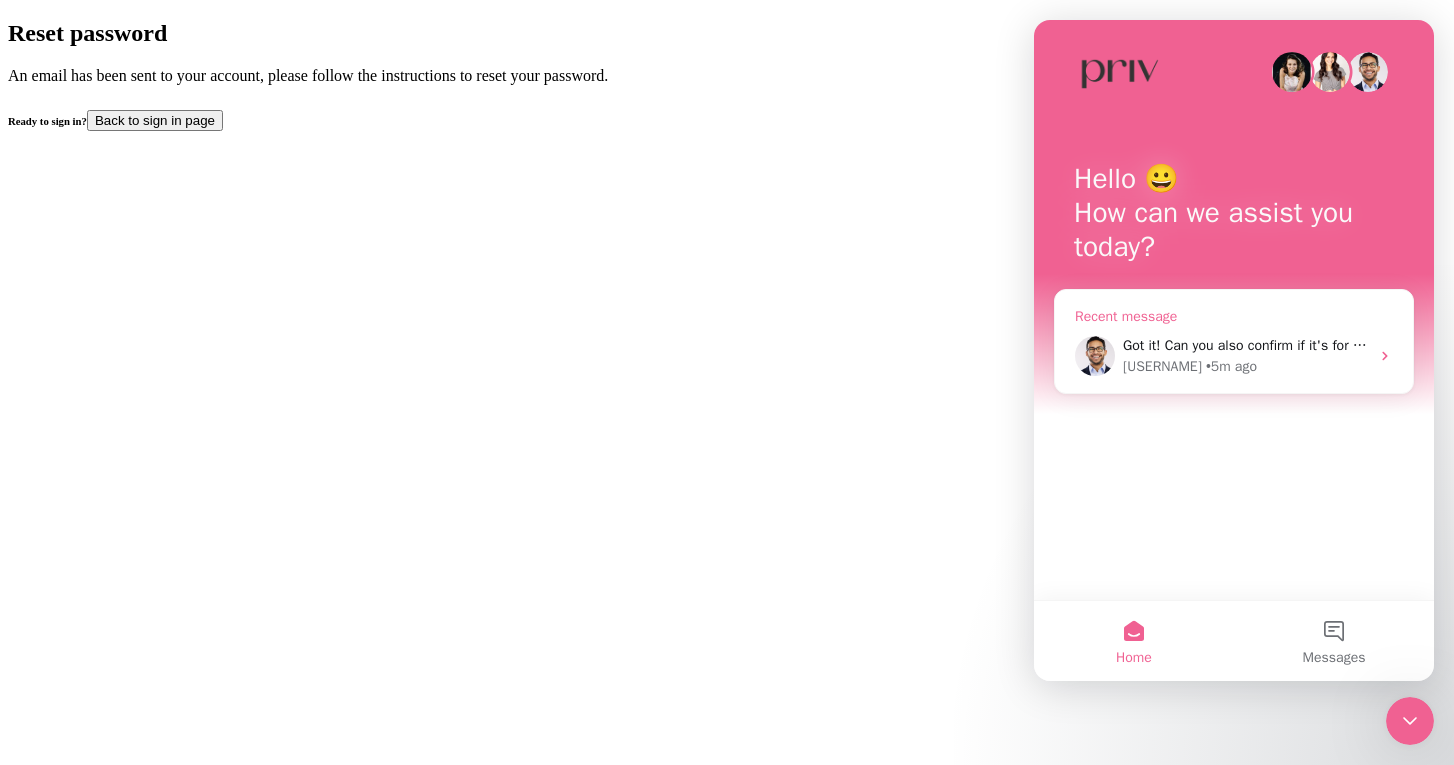 click on "John •  5m ago" at bounding box center [1246, 366] 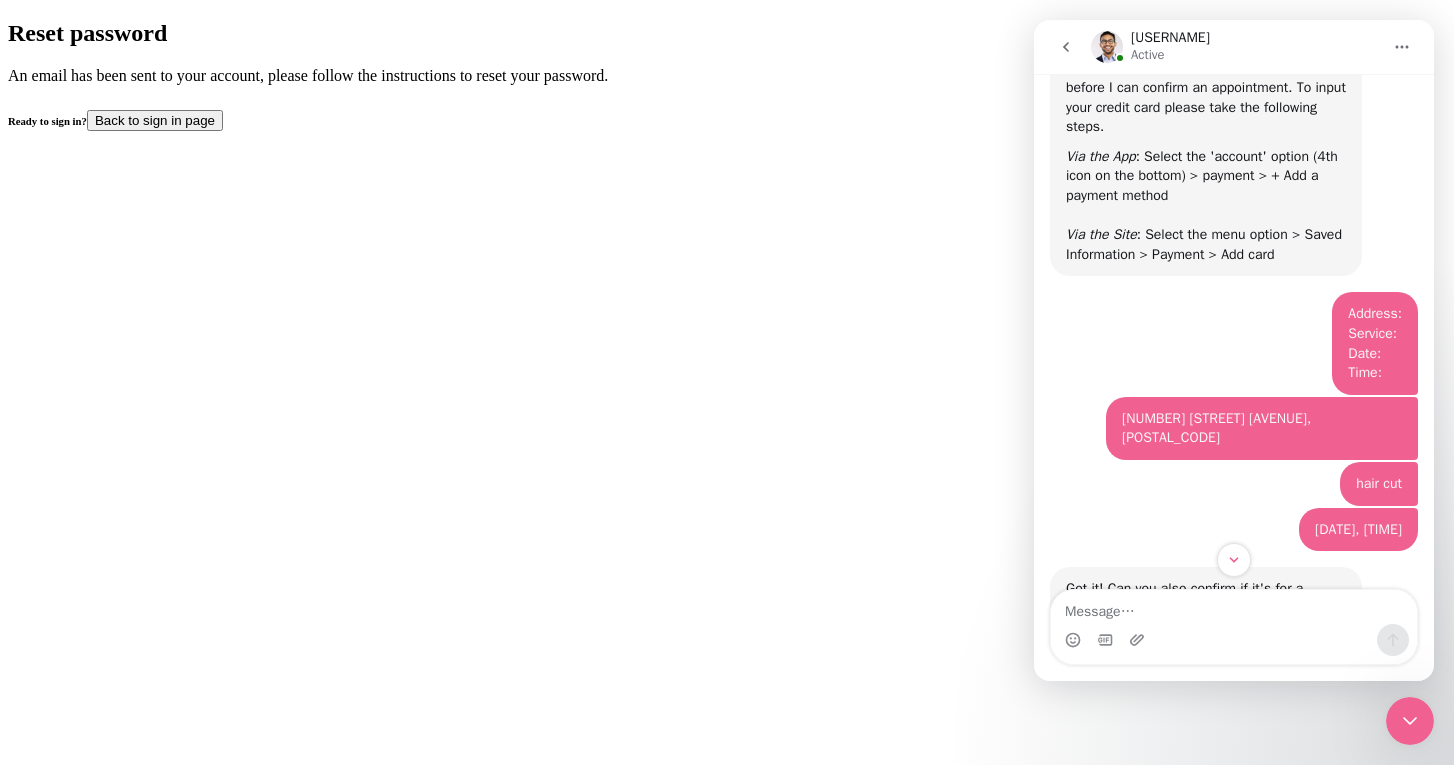 scroll, scrollTop: 1398, scrollLeft: 0, axis: vertical 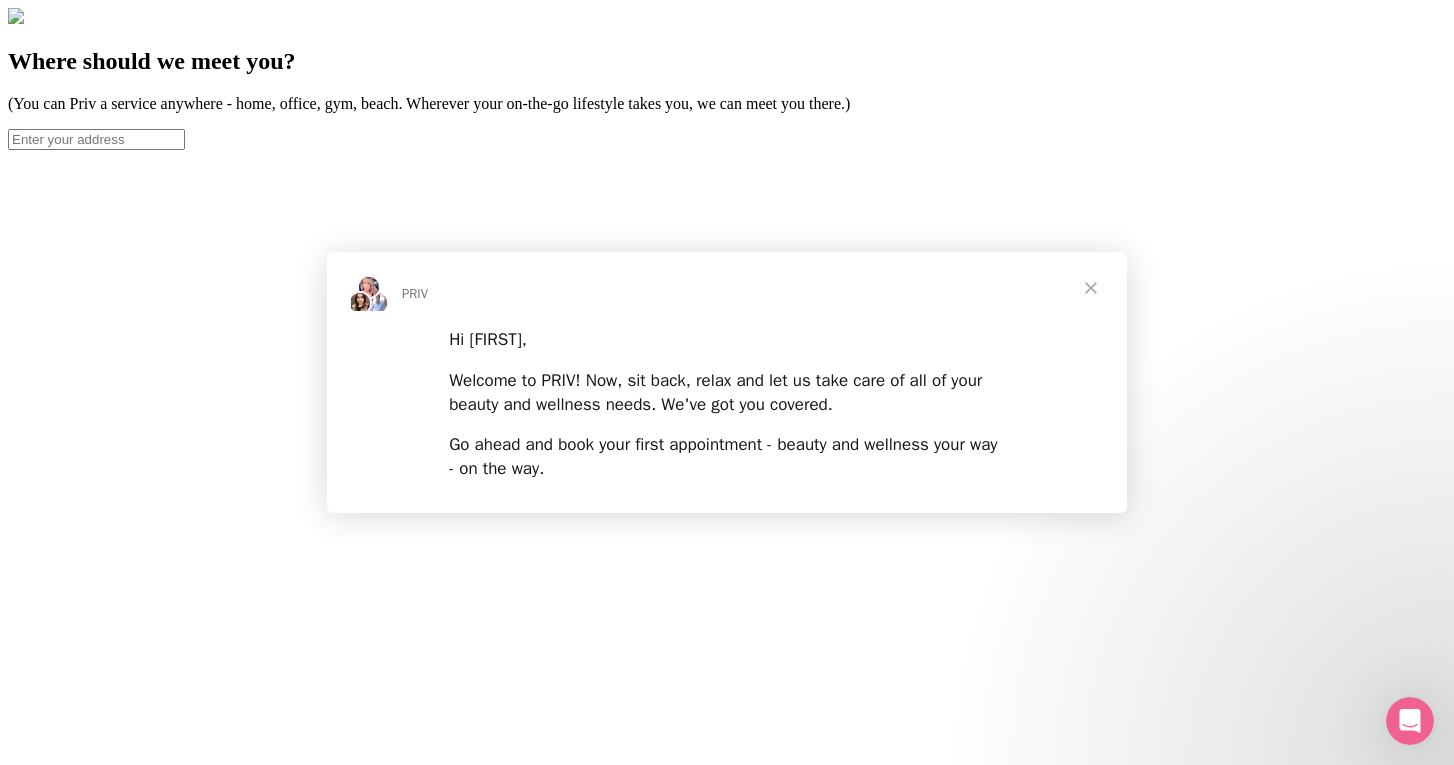 click on "PRIV" at bounding box center (727, 293) 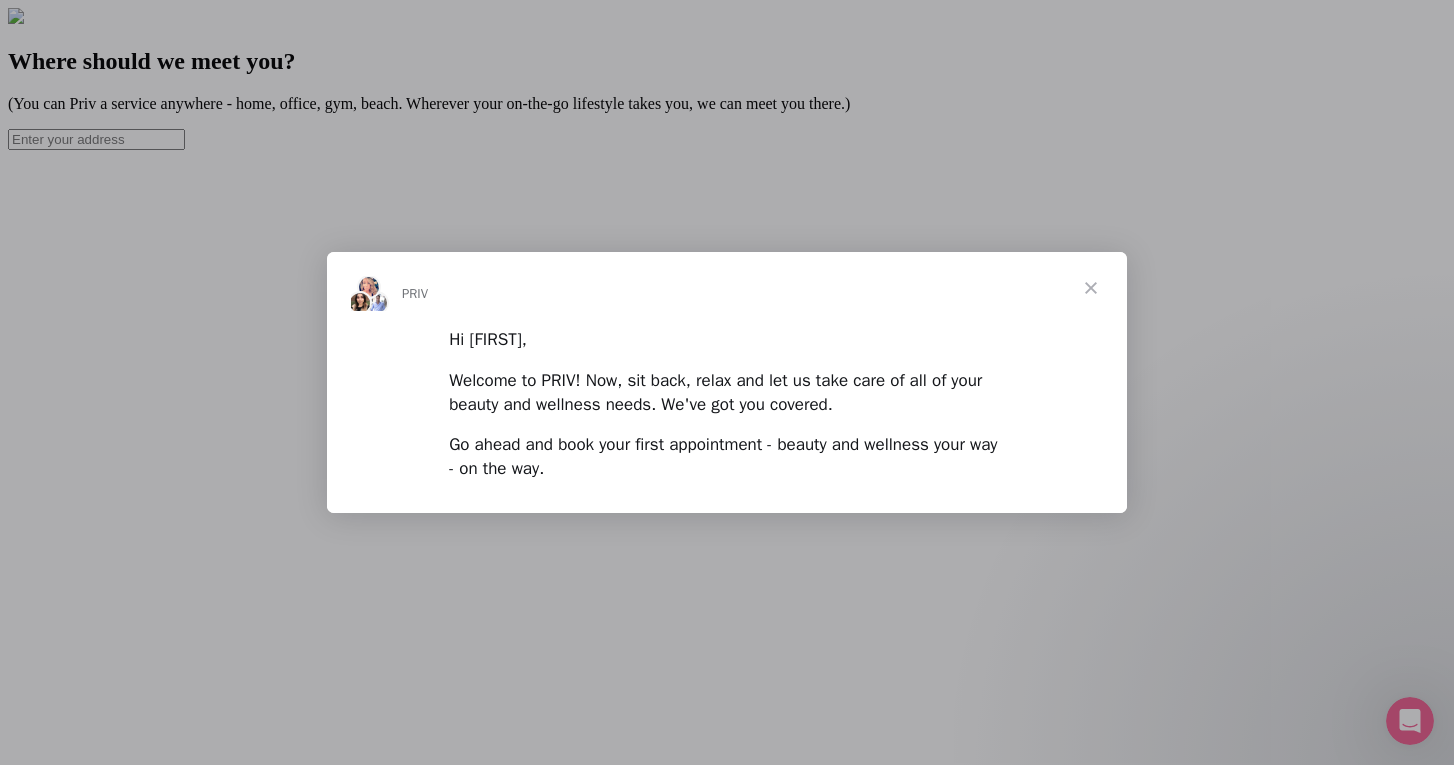 click at bounding box center (1091, 288) 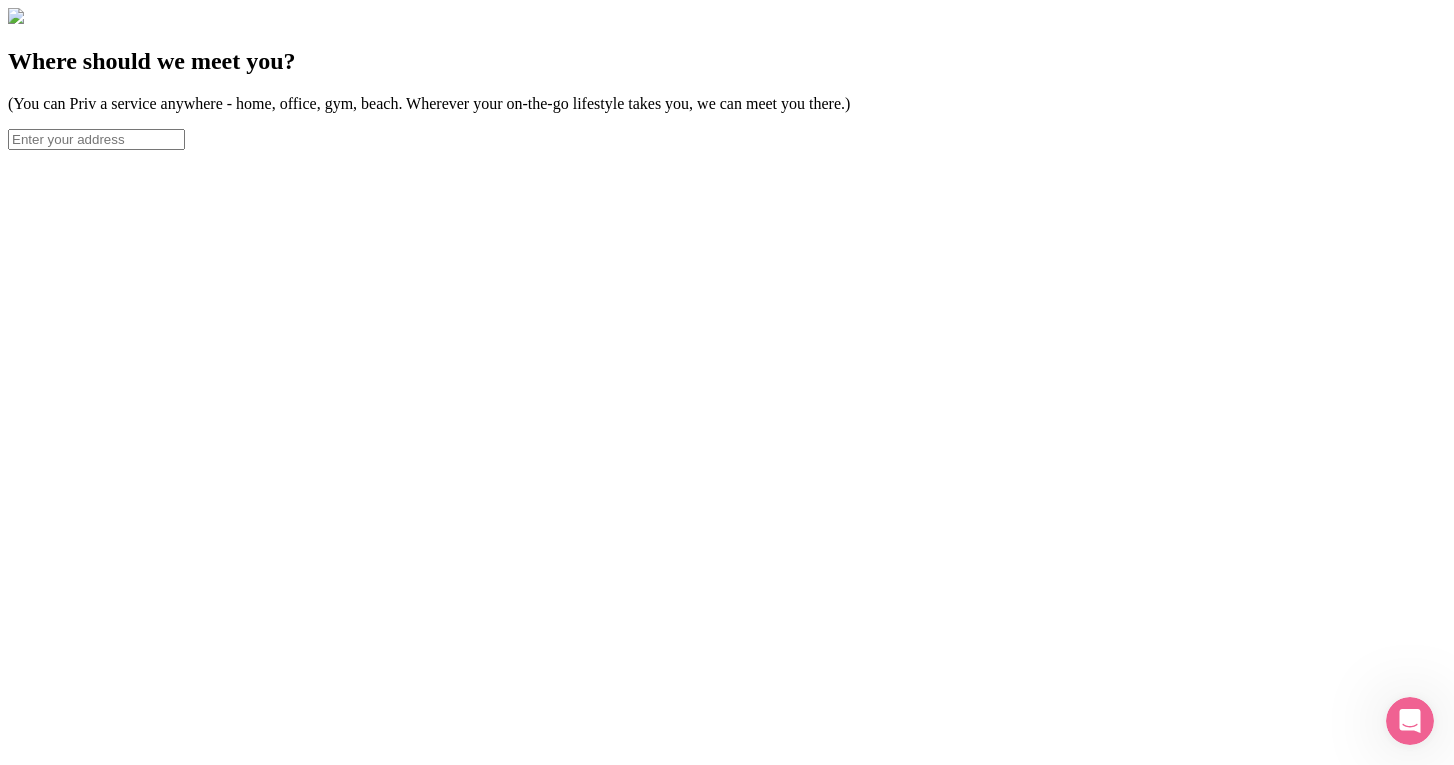 click at bounding box center (96, 139) 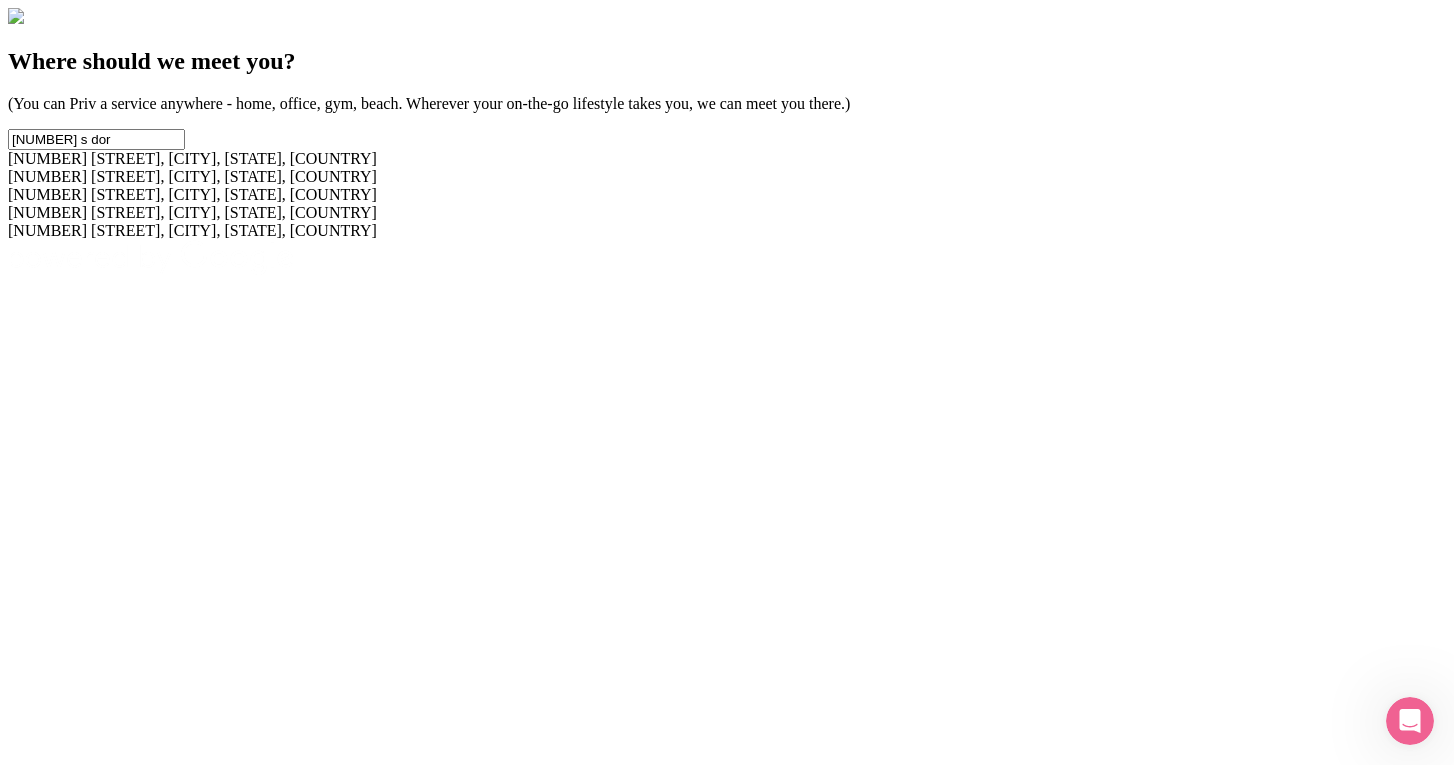 type on "[NUMBER] s dor" 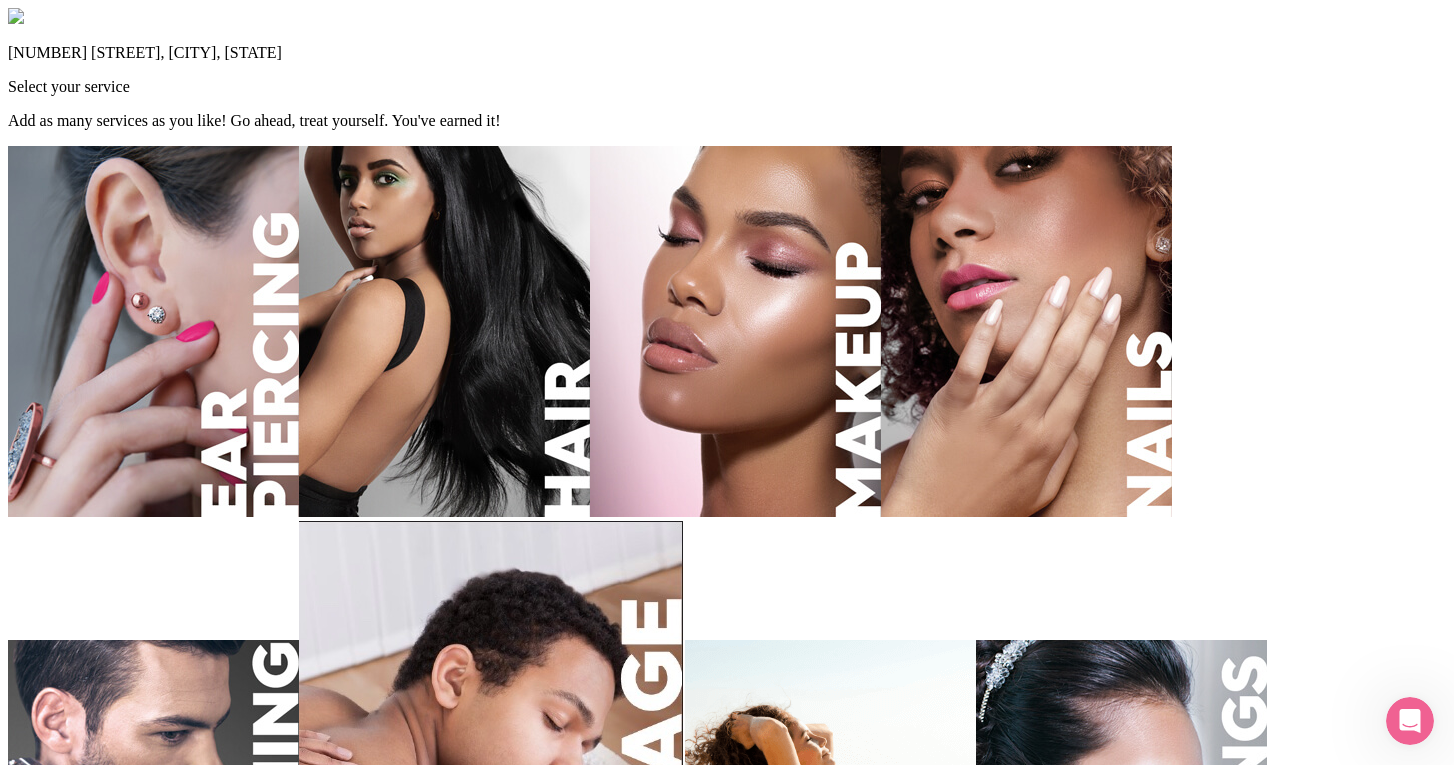 click at bounding box center (444, 331) 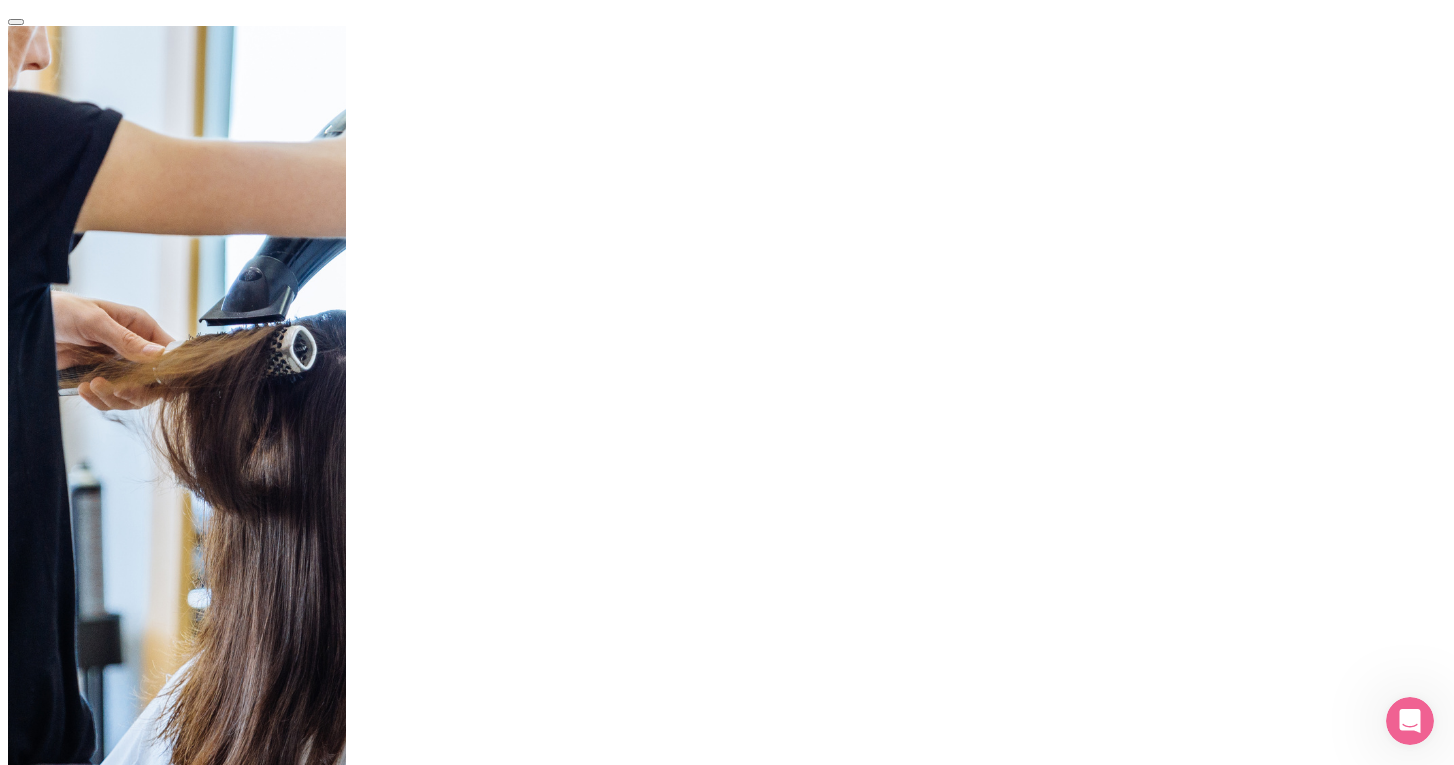 click on "Elite Blowout" at bounding box center [79, 975] 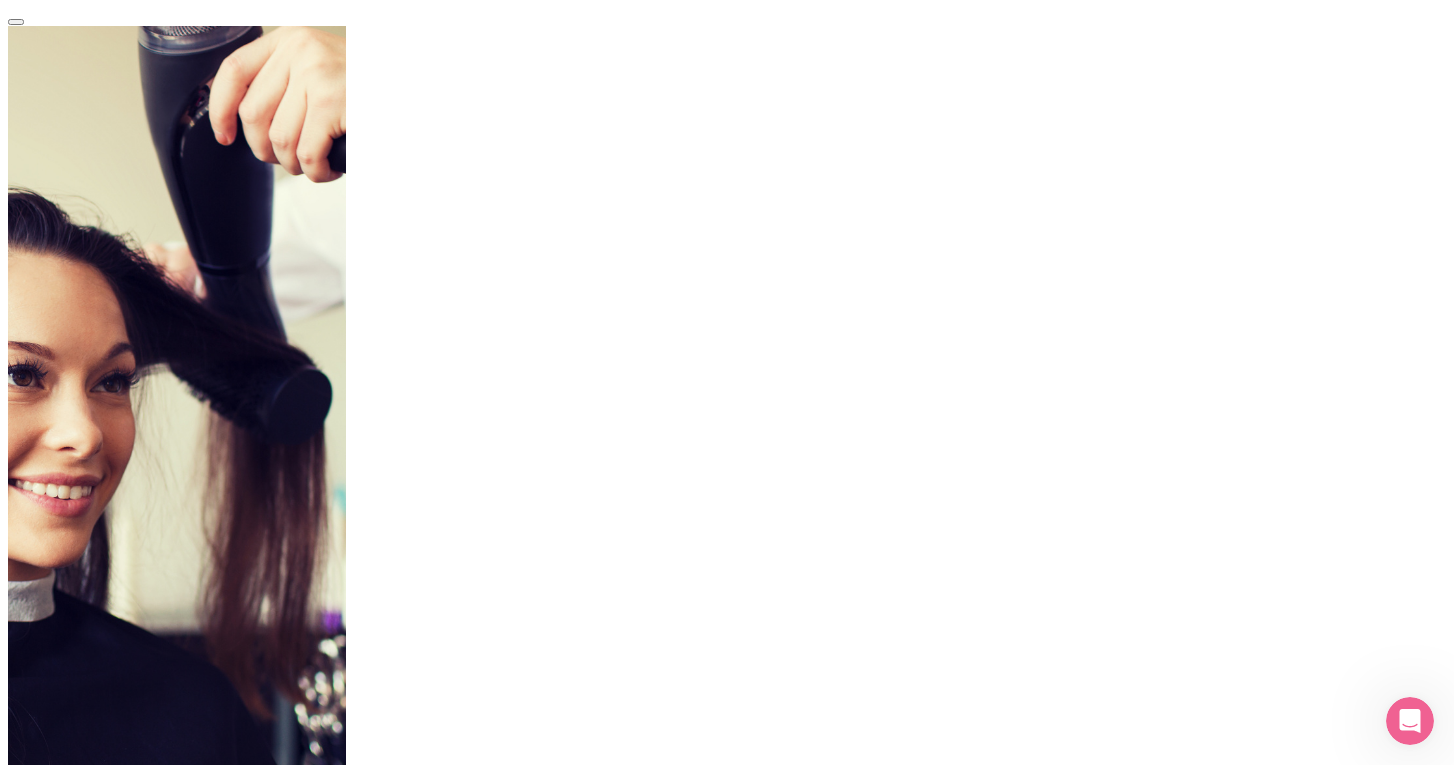 click on "Haircut" at bounding box center (79, 975) 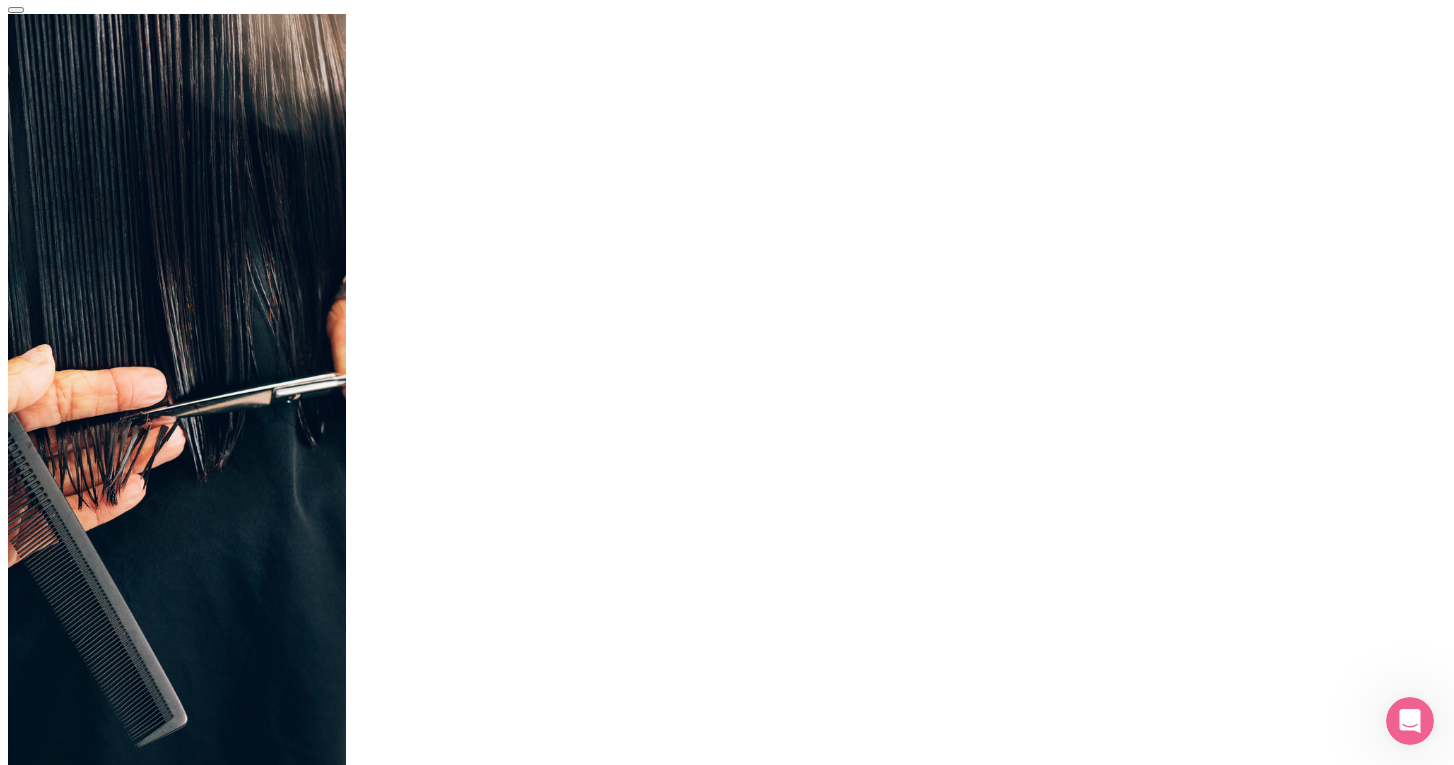 scroll, scrollTop: 19, scrollLeft: 0, axis: vertical 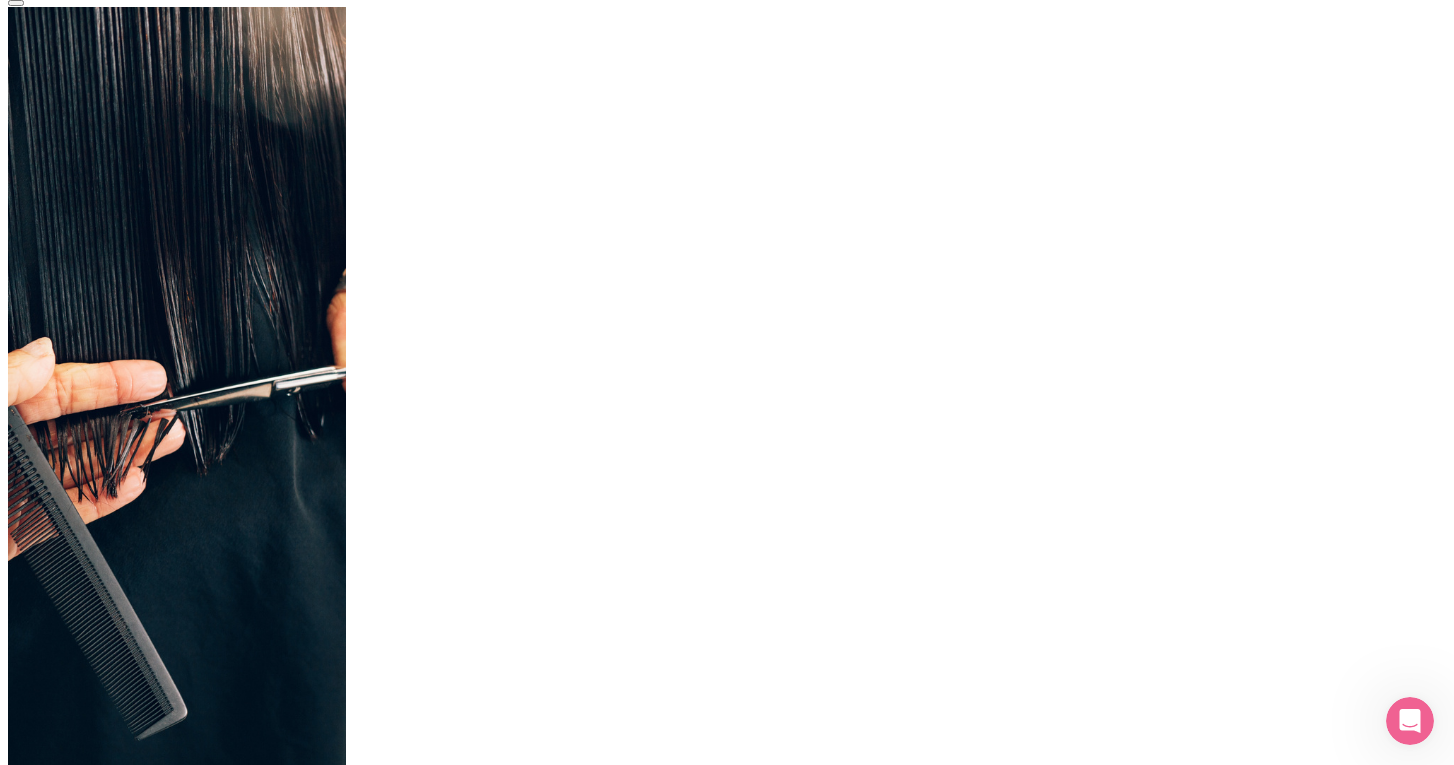click on "Add" at bounding box center [68, 1181] 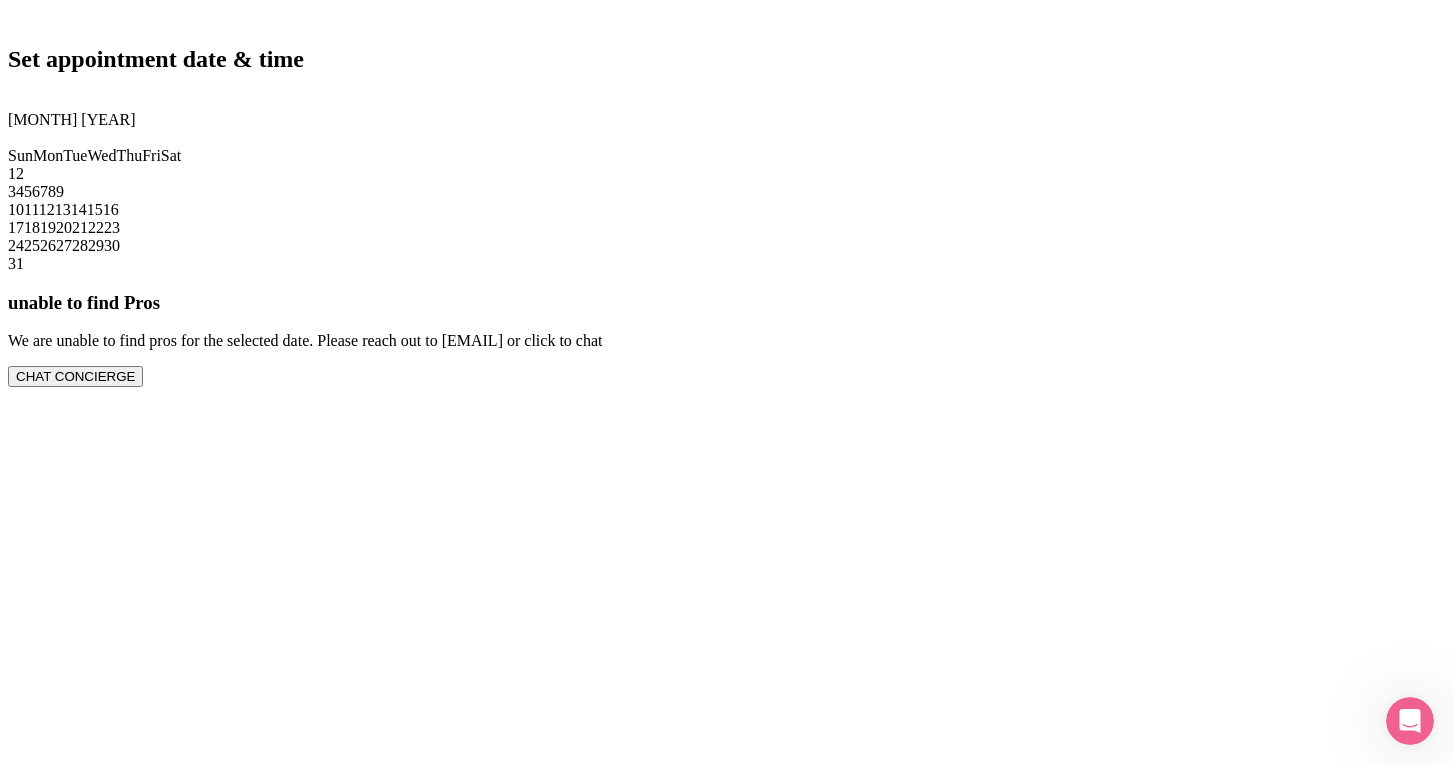 click on "11" at bounding box center (31, 209) 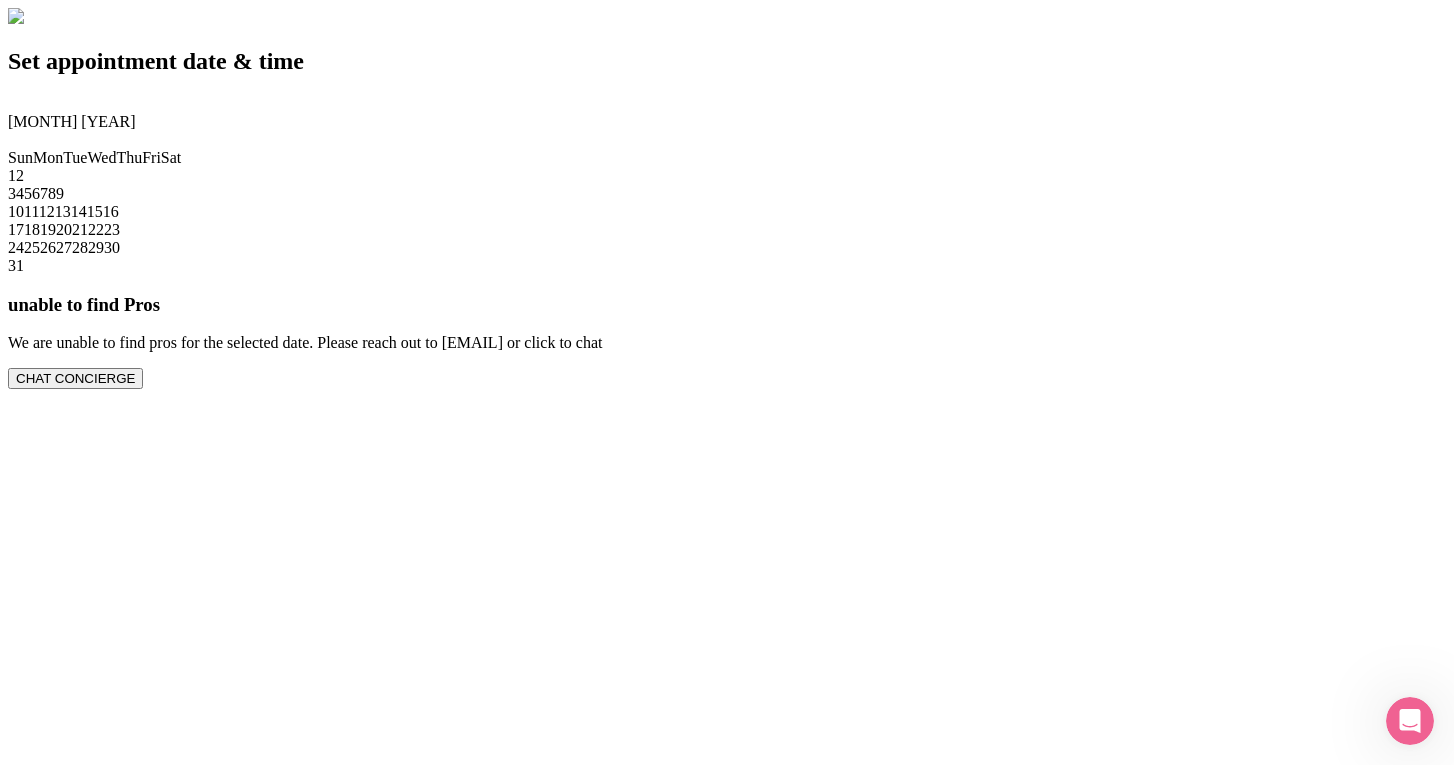 click on "10 11 12 13 14 15 16" at bounding box center (727, 216) 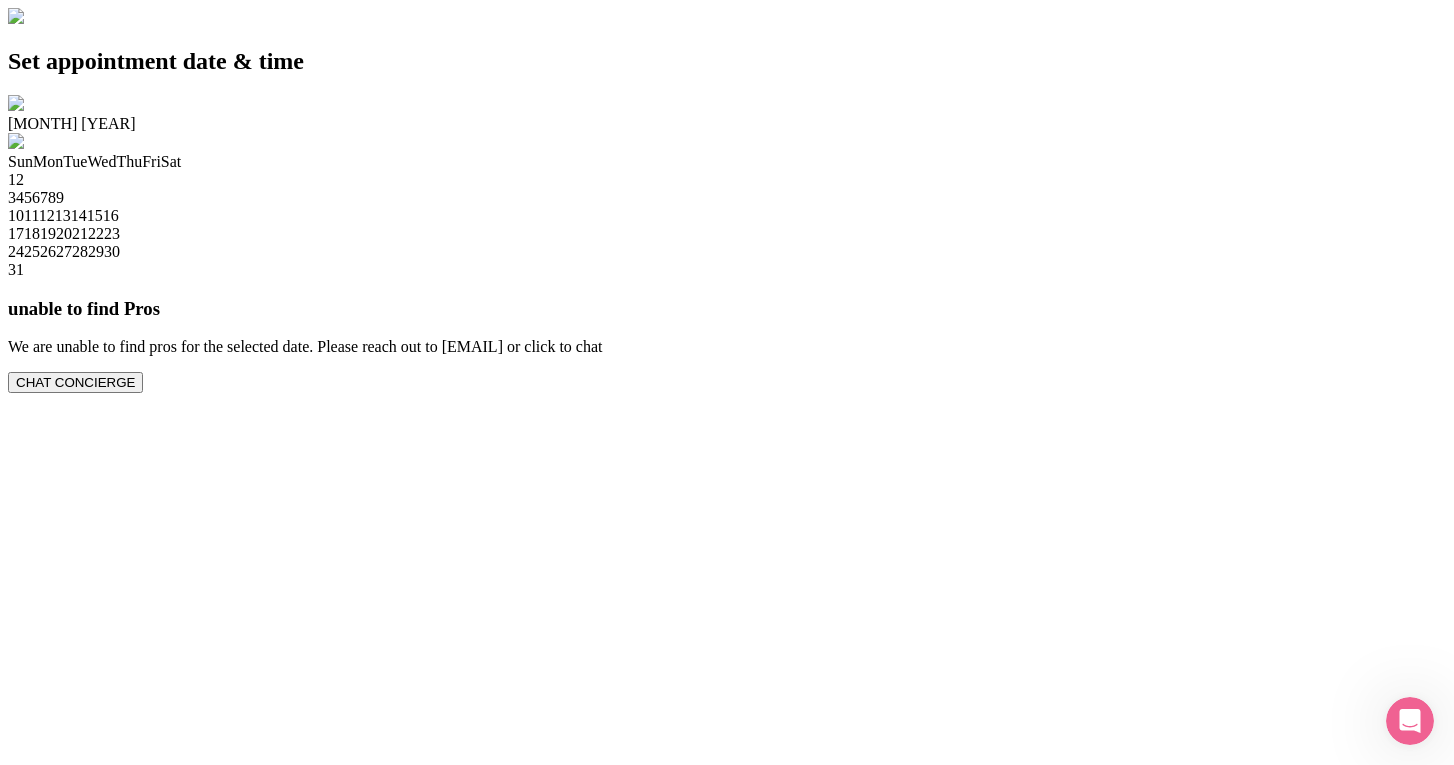 click on "12" at bounding box center (47, 215) 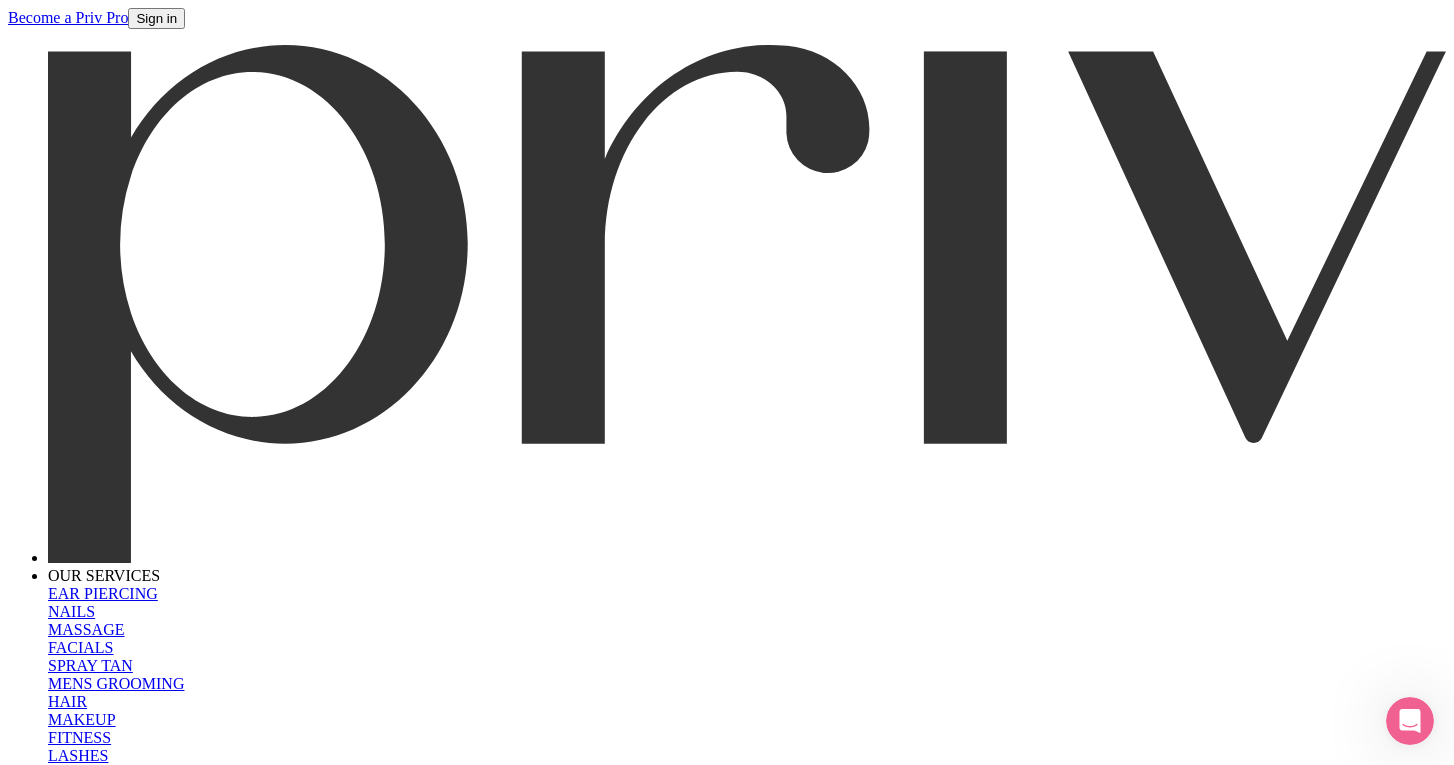 click on "Sign in" at bounding box center [156, 18] 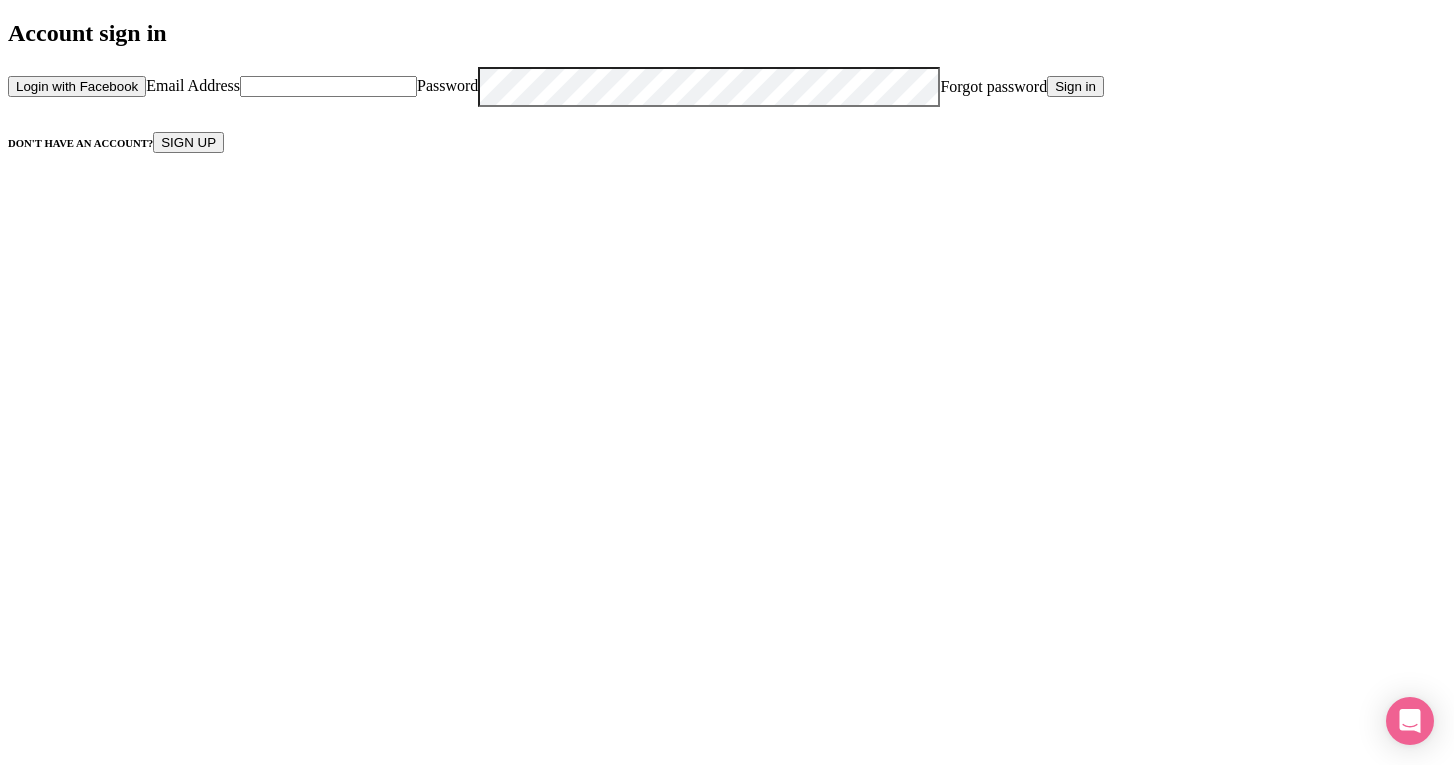 scroll, scrollTop: 0, scrollLeft: 0, axis: both 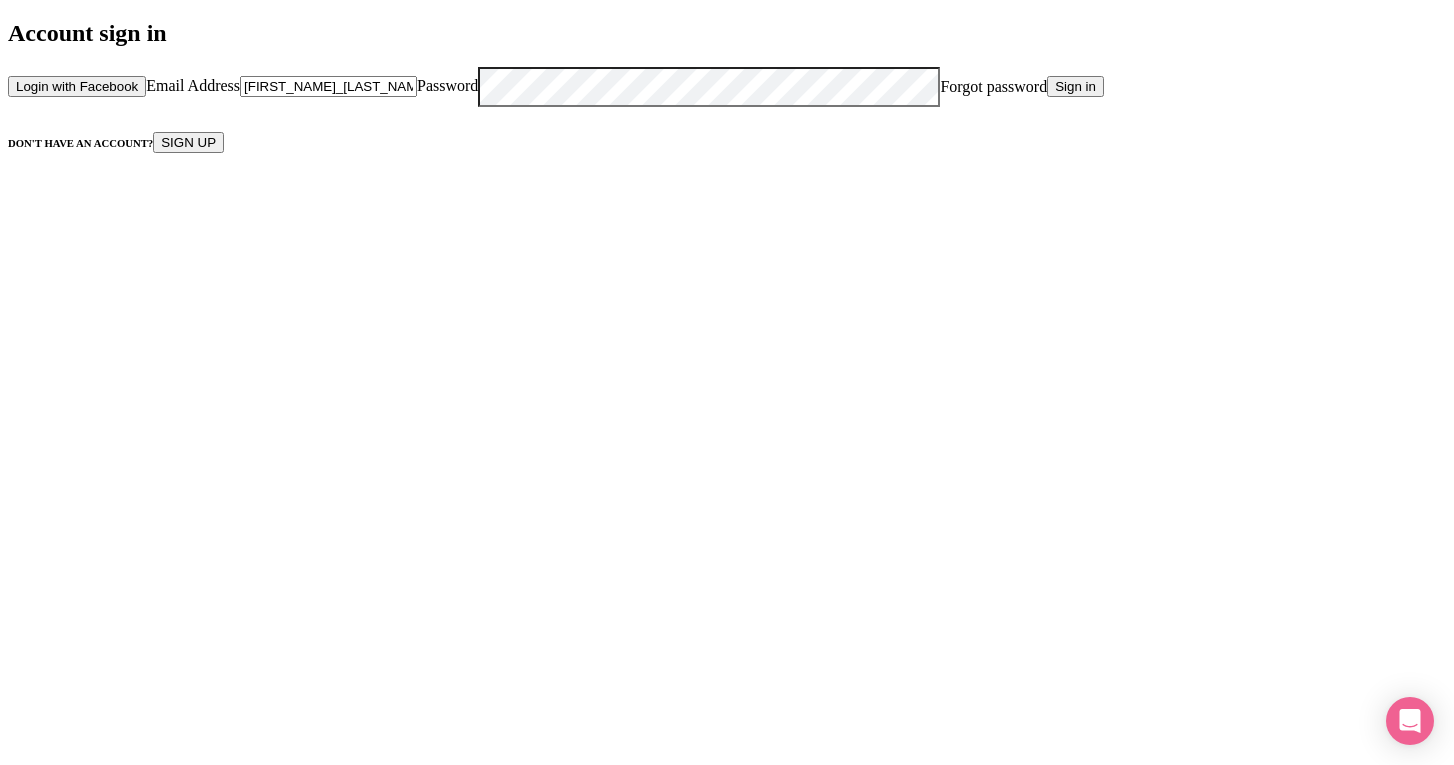click on "Sign in" at bounding box center (1075, 86) 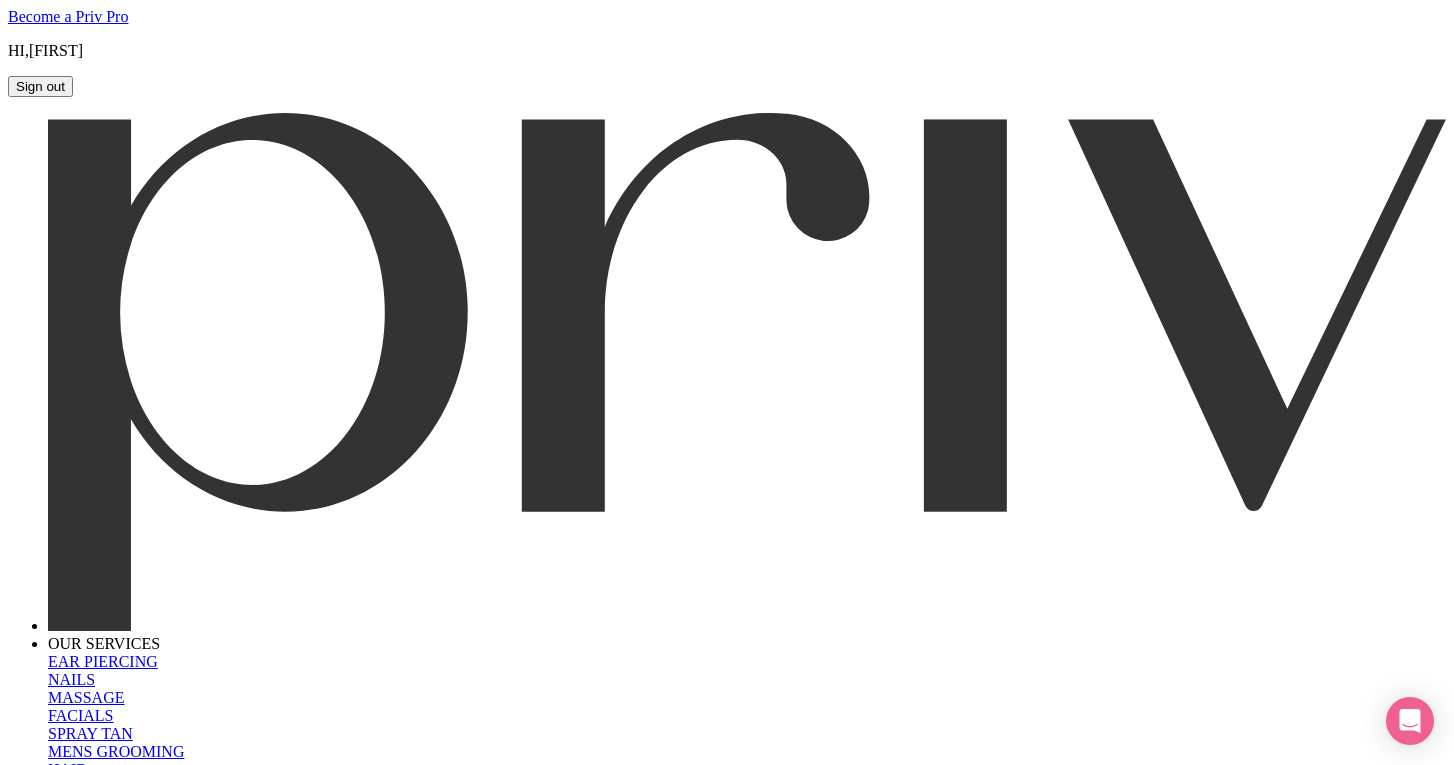 click at bounding box center [727, 1017] 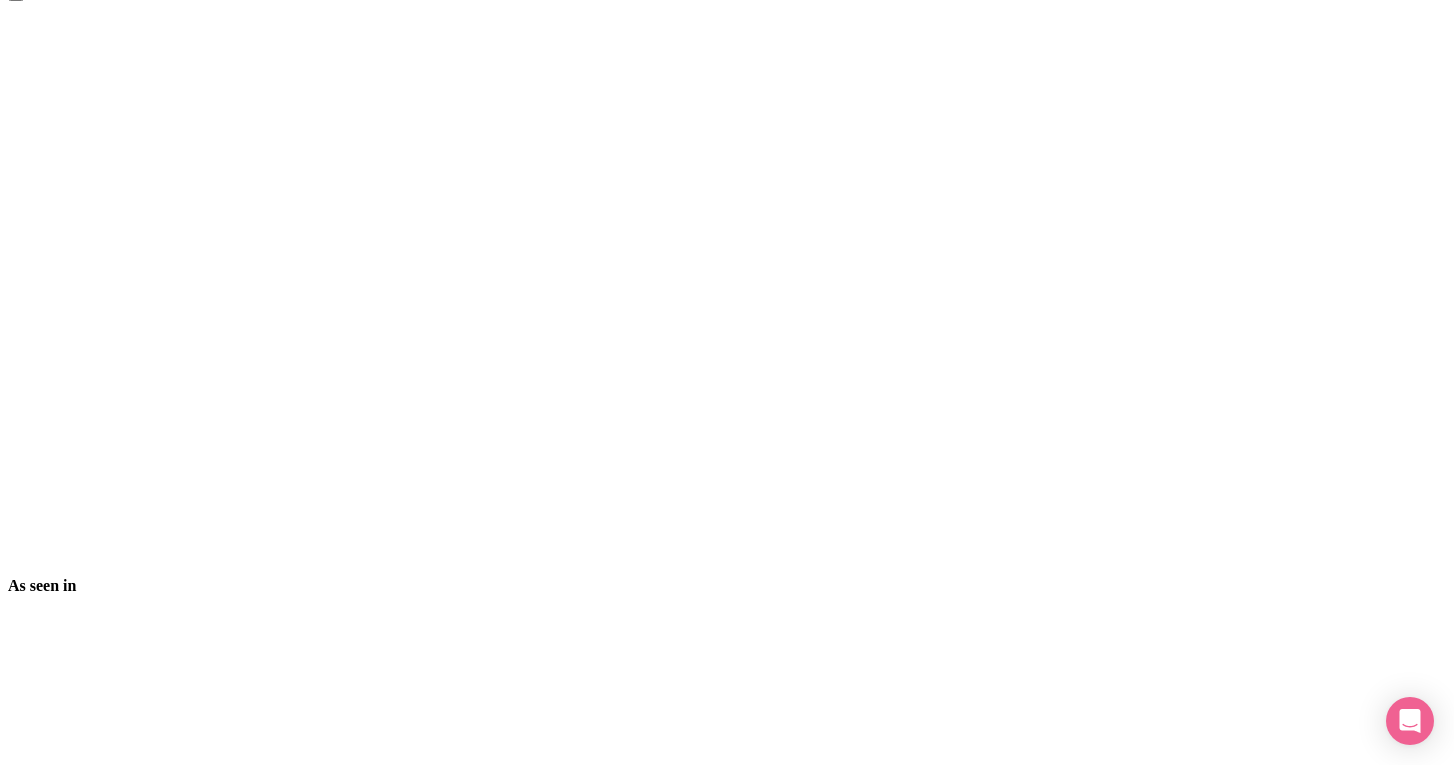 scroll, scrollTop: 1202, scrollLeft: 0, axis: vertical 